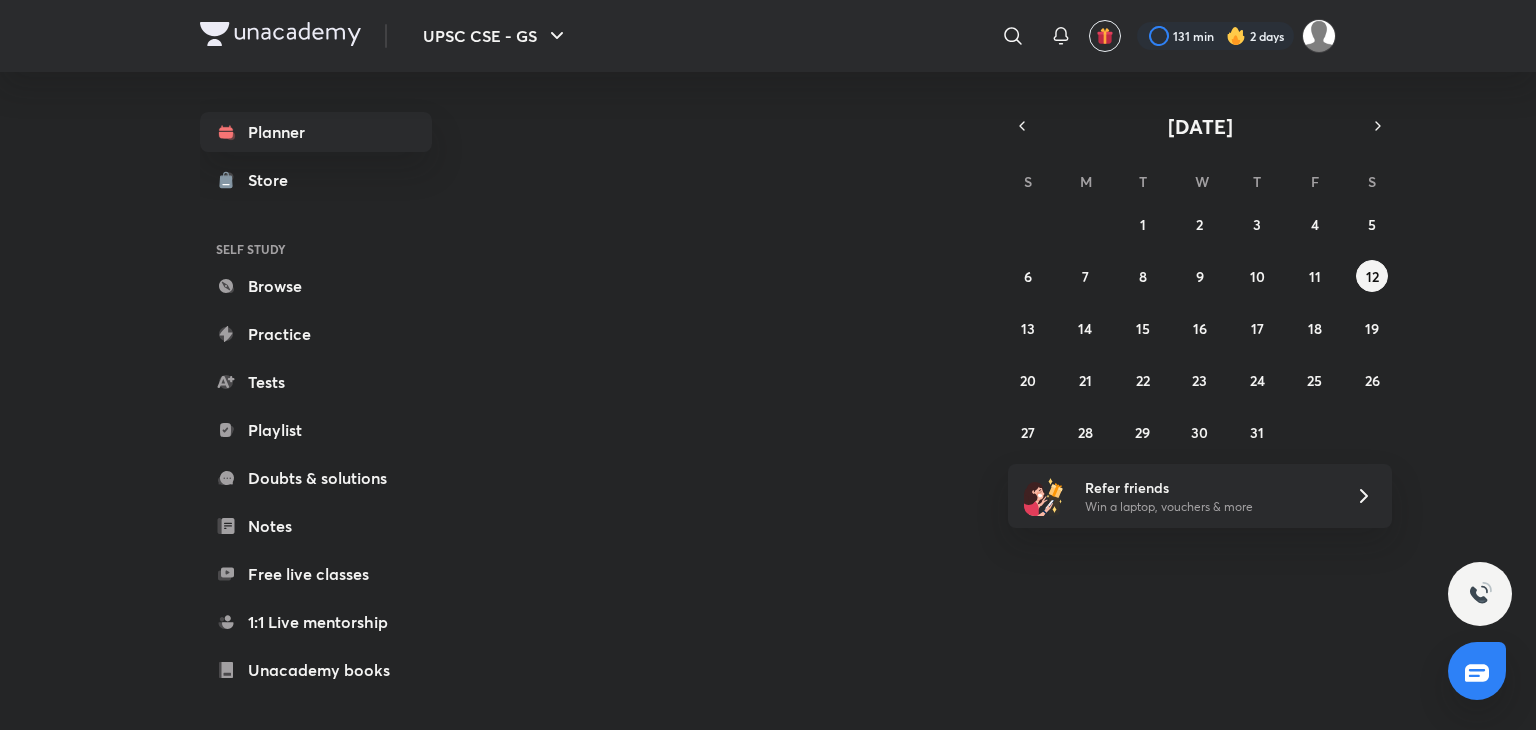 scroll, scrollTop: 0, scrollLeft: 0, axis: both 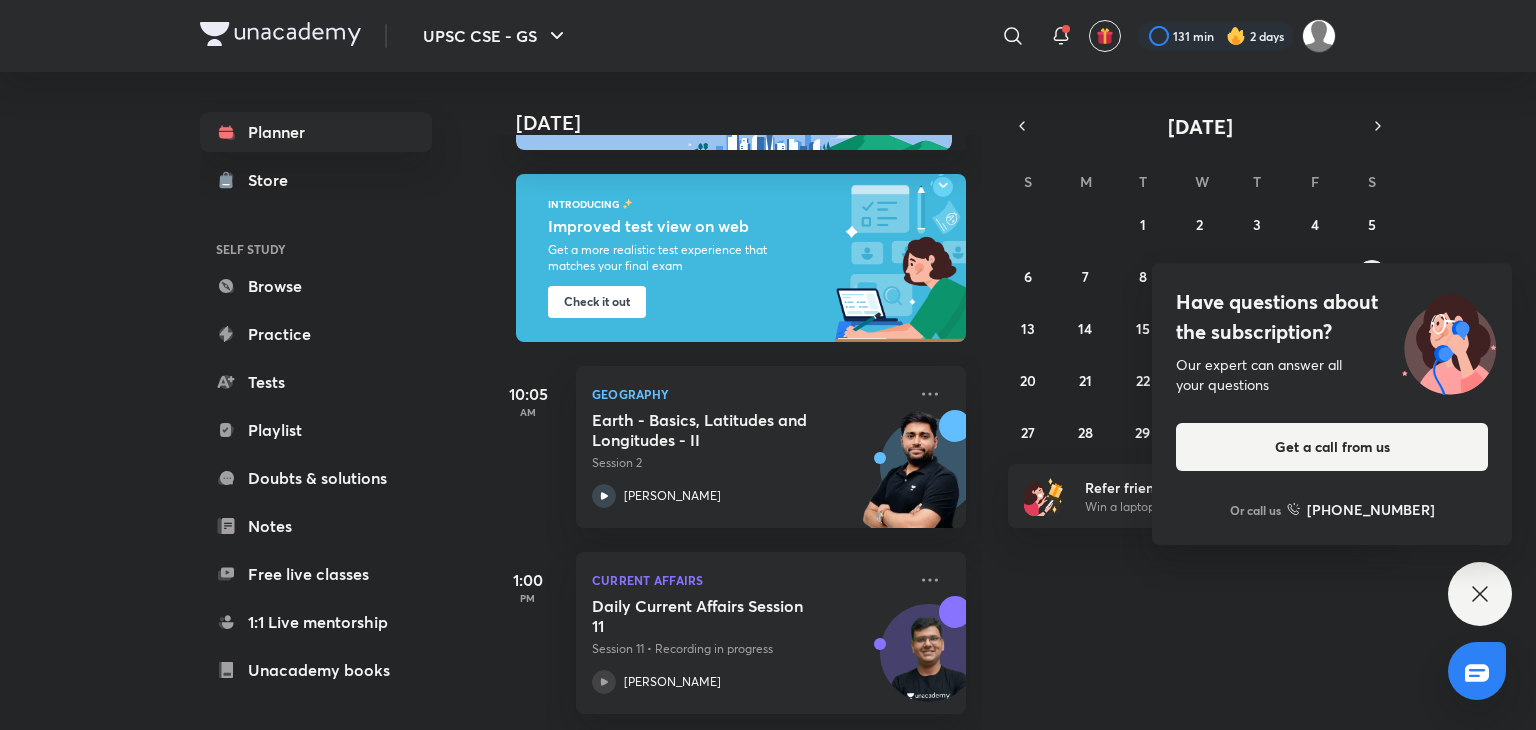 click on "Have questions about the subscription? Our expert can answer all your questions Get a call from us Or call us +91 8585858585" at bounding box center (1480, 594) 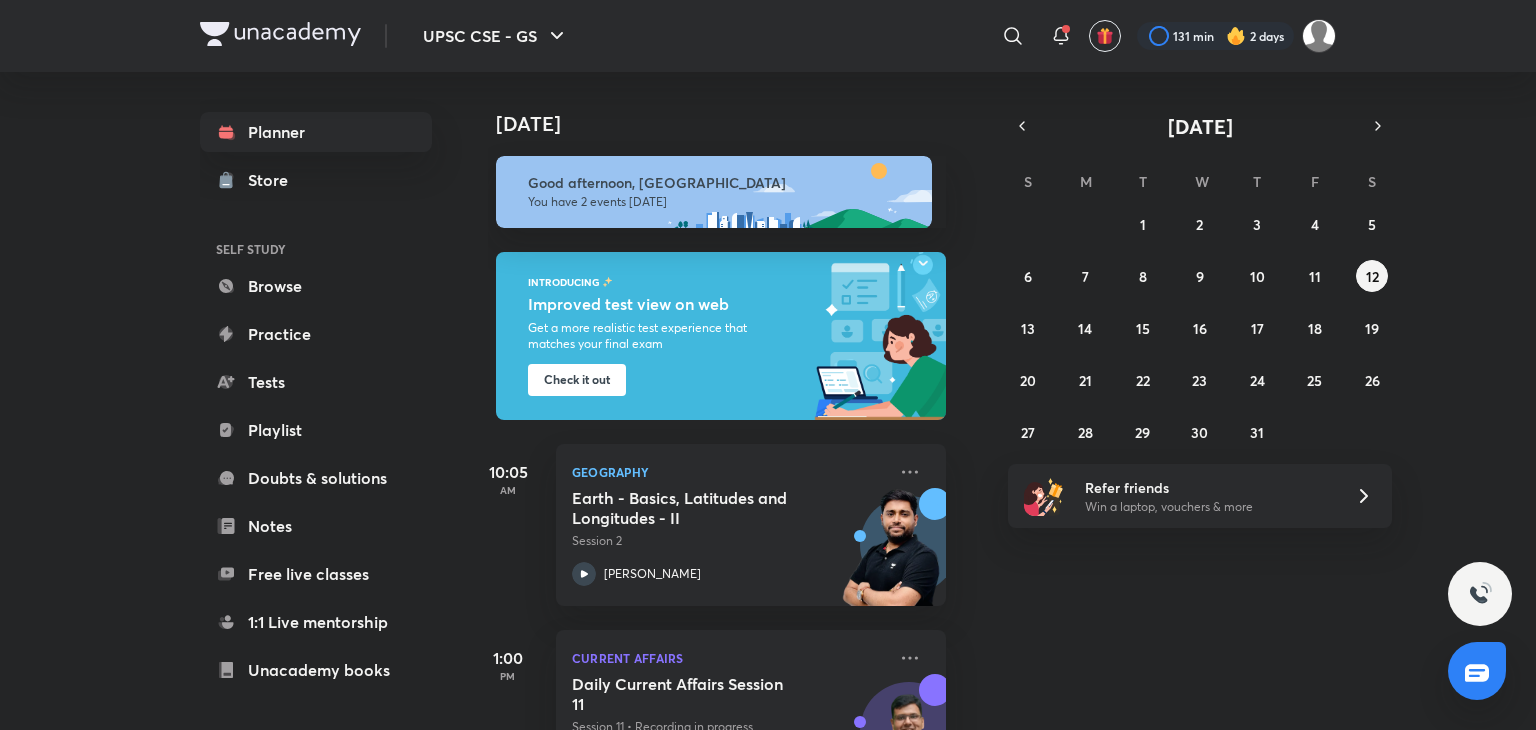 scroll, scrollTop: 93, scrollLeft: 20, axis: both 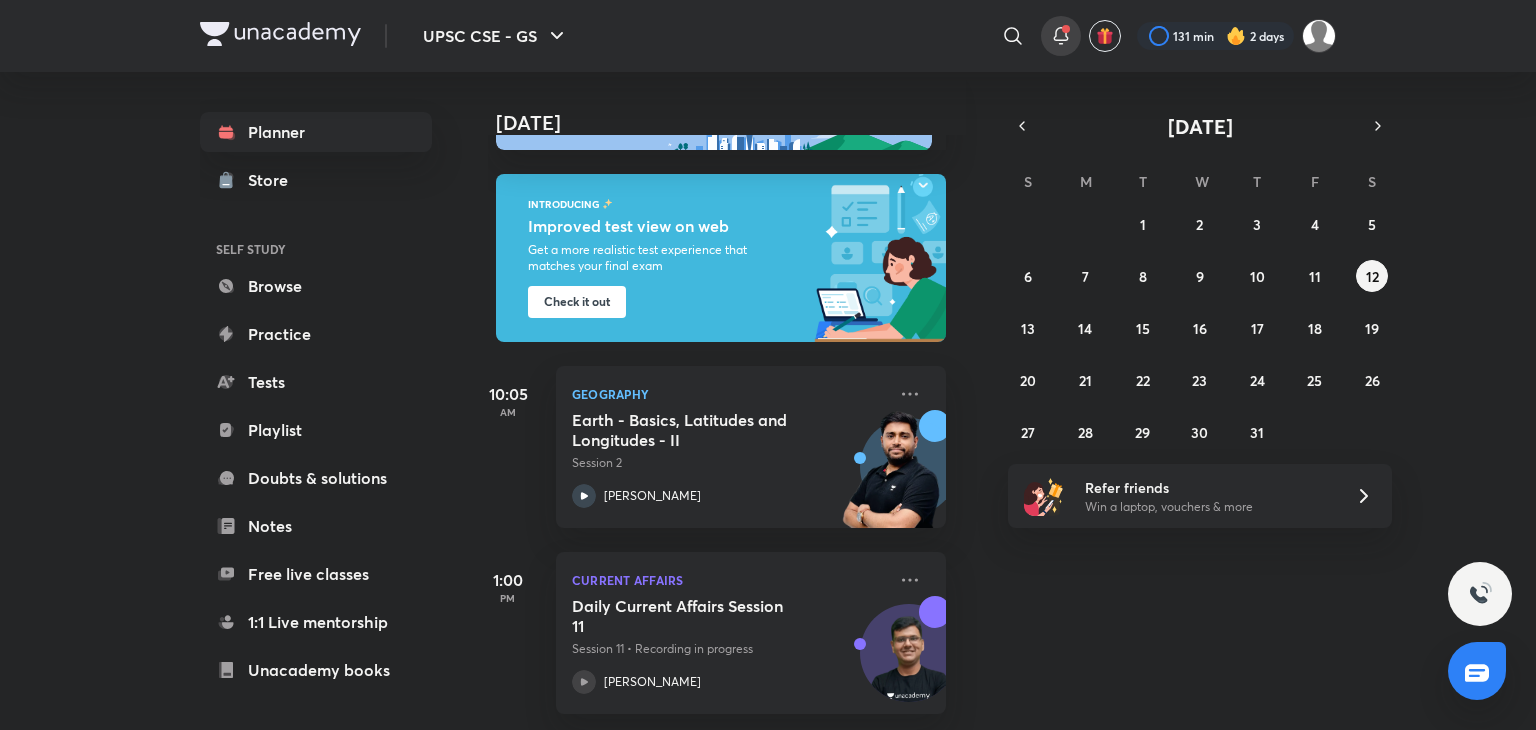 click at bounding box center (1061, 36) 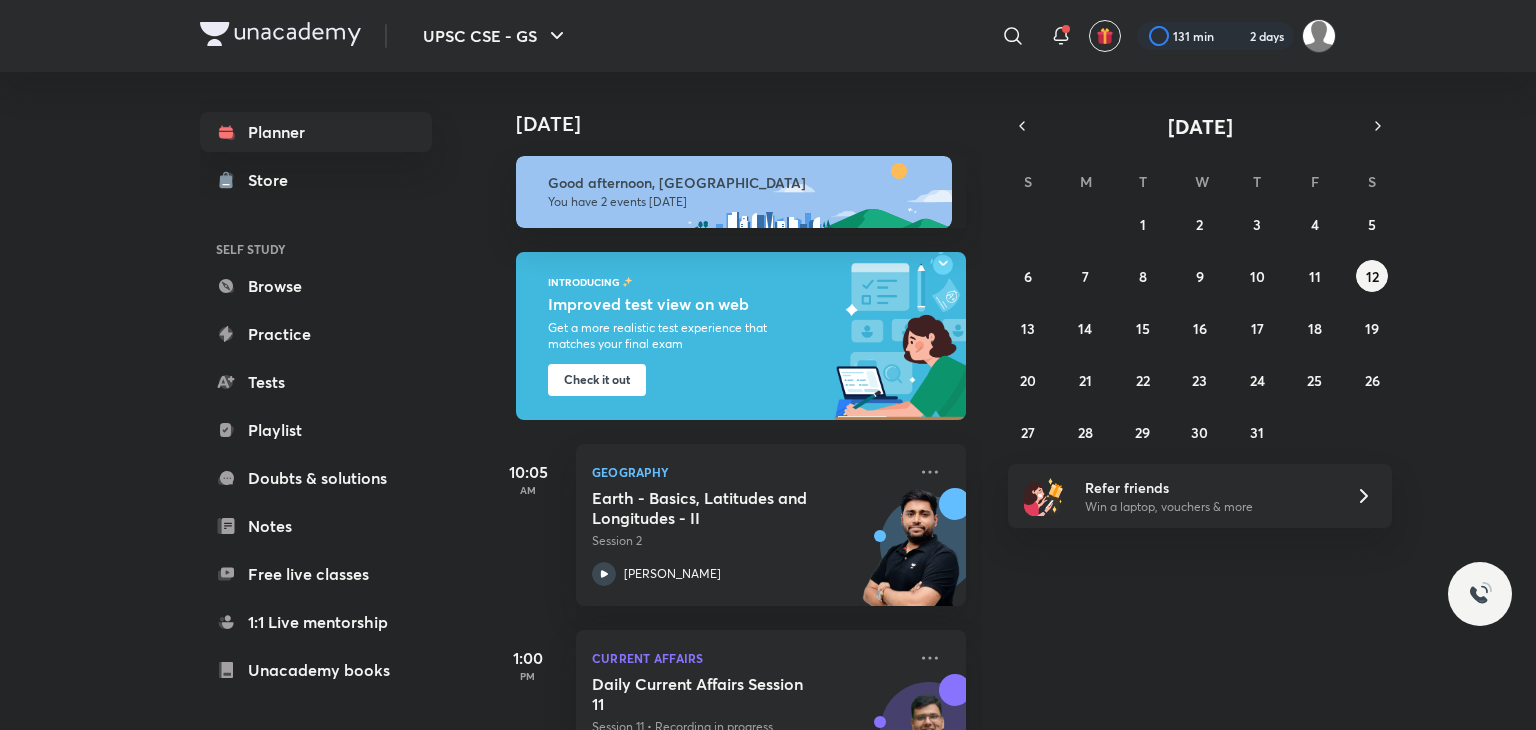 scroll, scrollTop: 0, scrollLeft: 0, axis: both 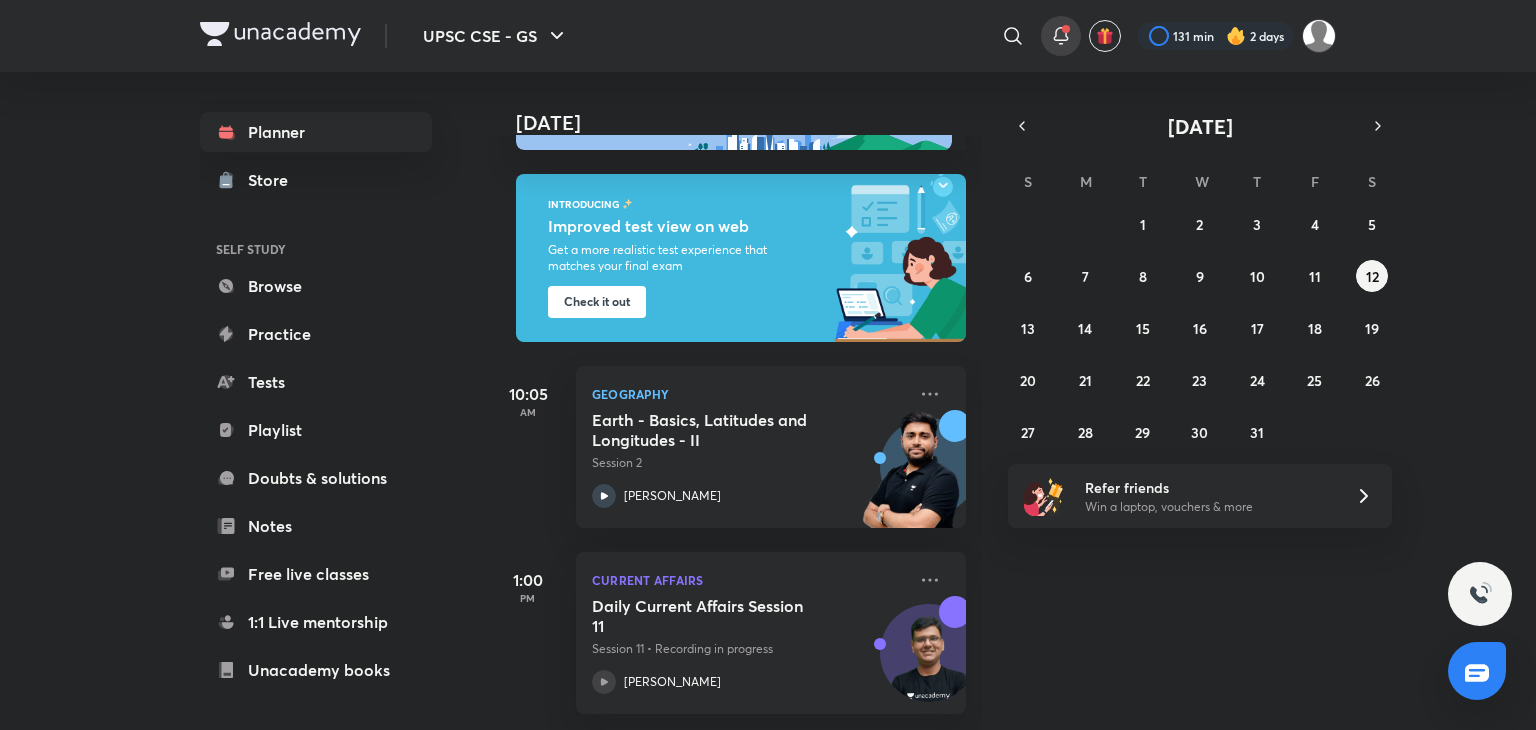 click 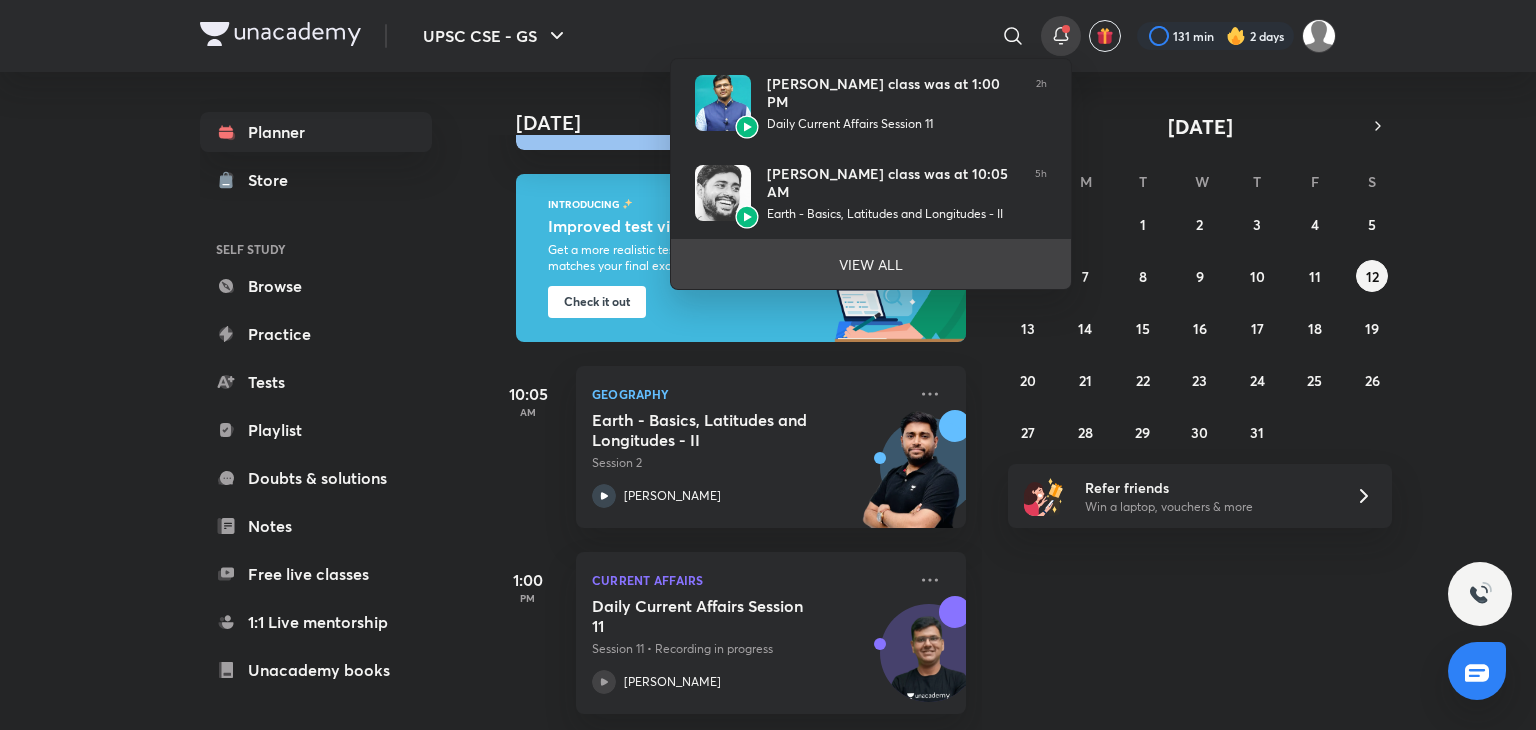 click on "VIEW ALL" at bounding box center (871, 264) 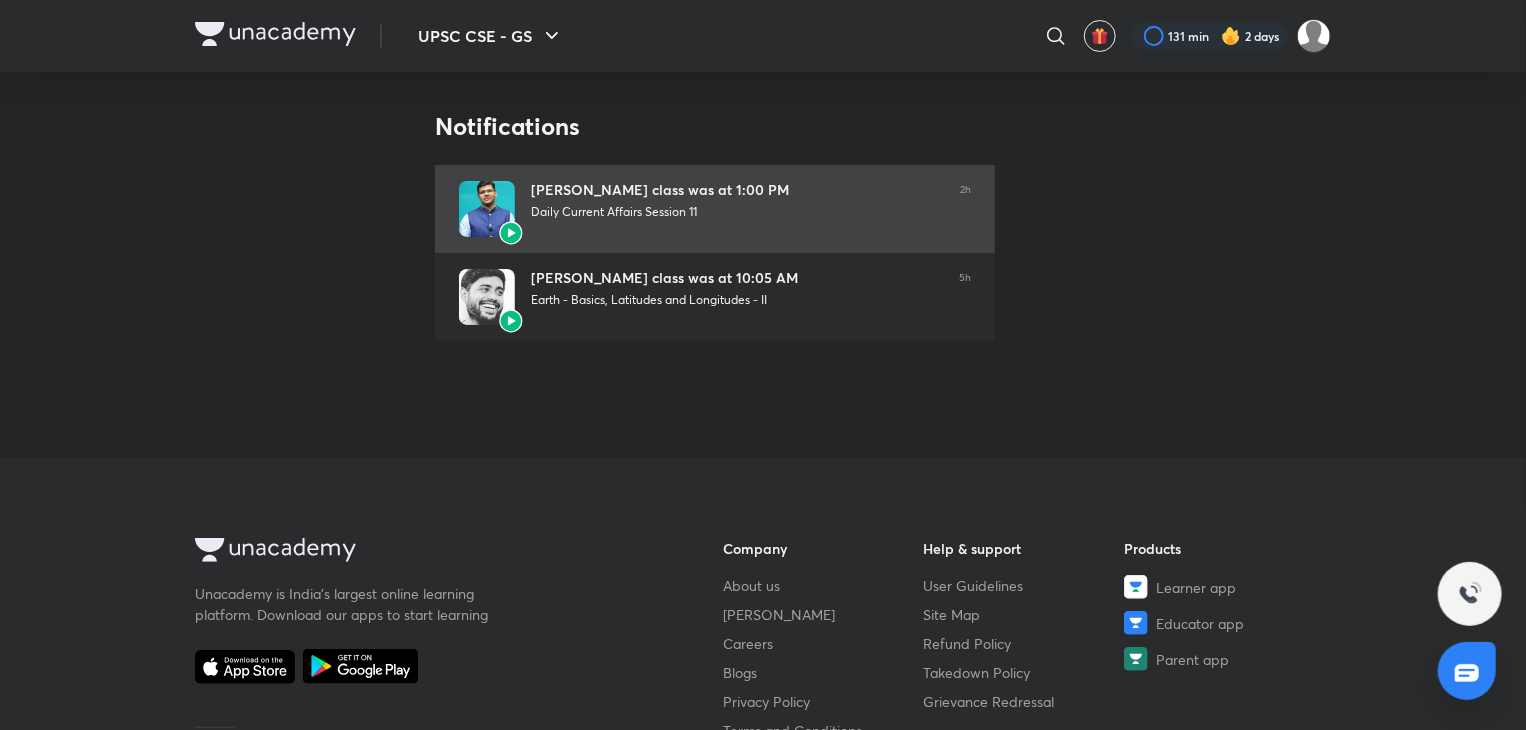 click on "Chandramouli Choudhary’s class was at 1:00 PM" at bounding box center (737, 190) 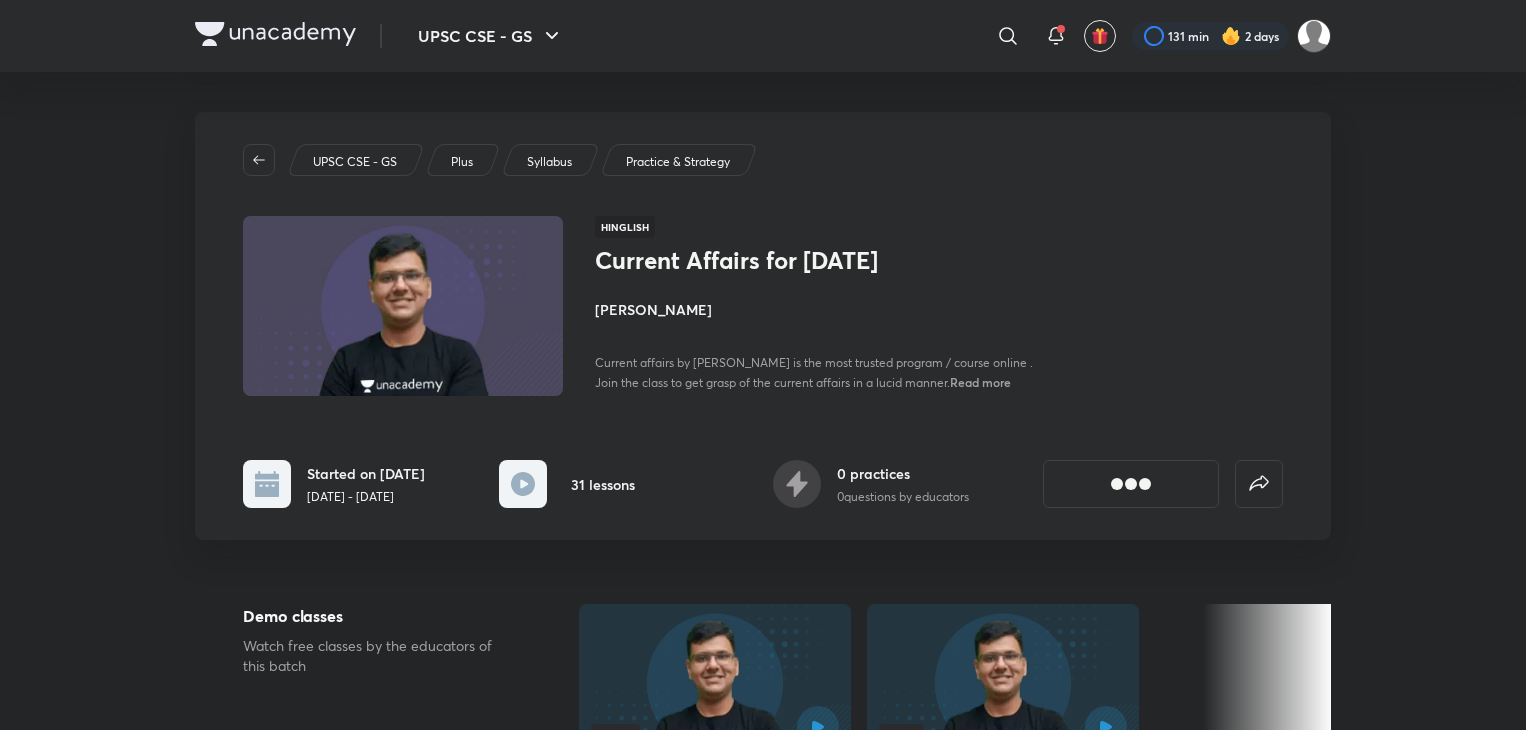 scroll, scrollTop: 0, scrollLeft: 0, axis: both 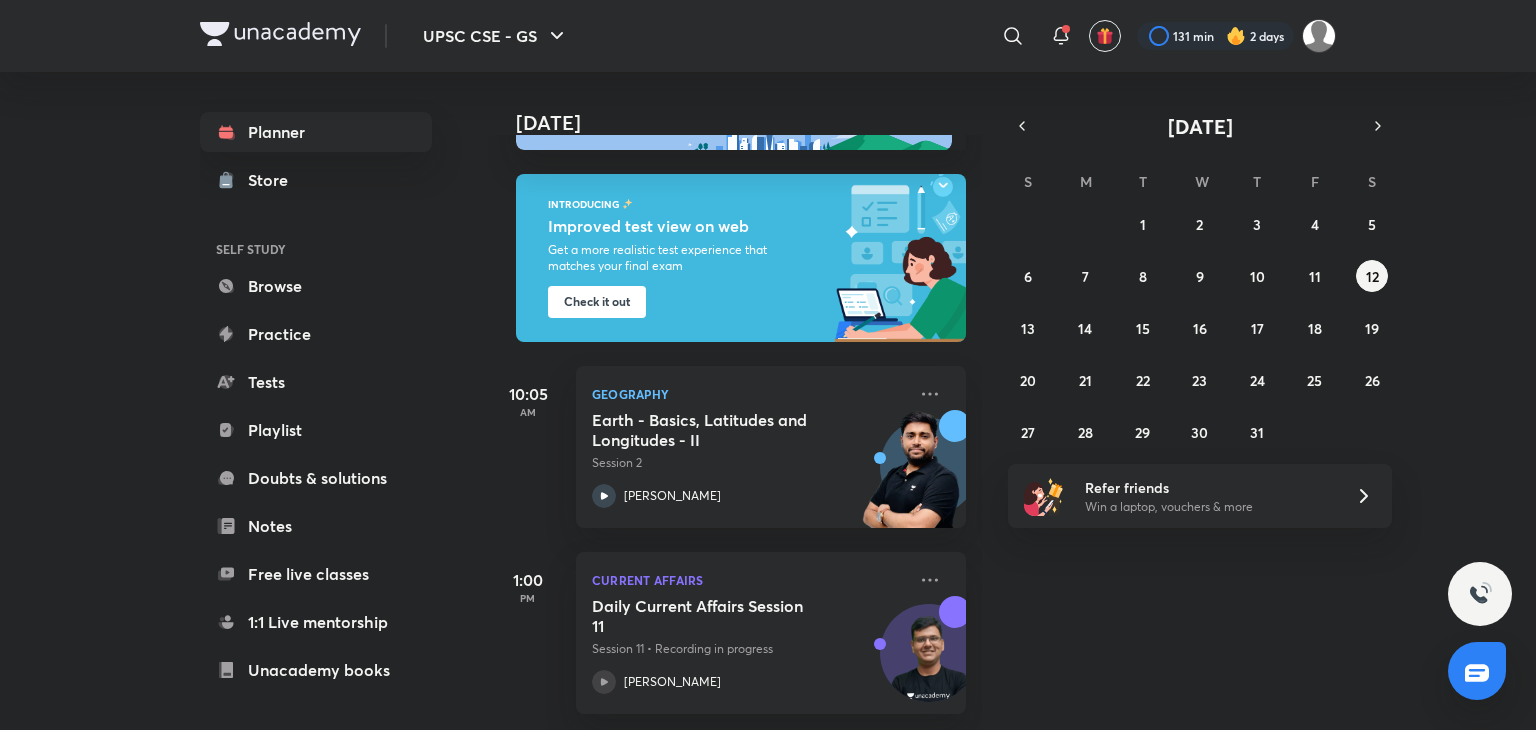 click 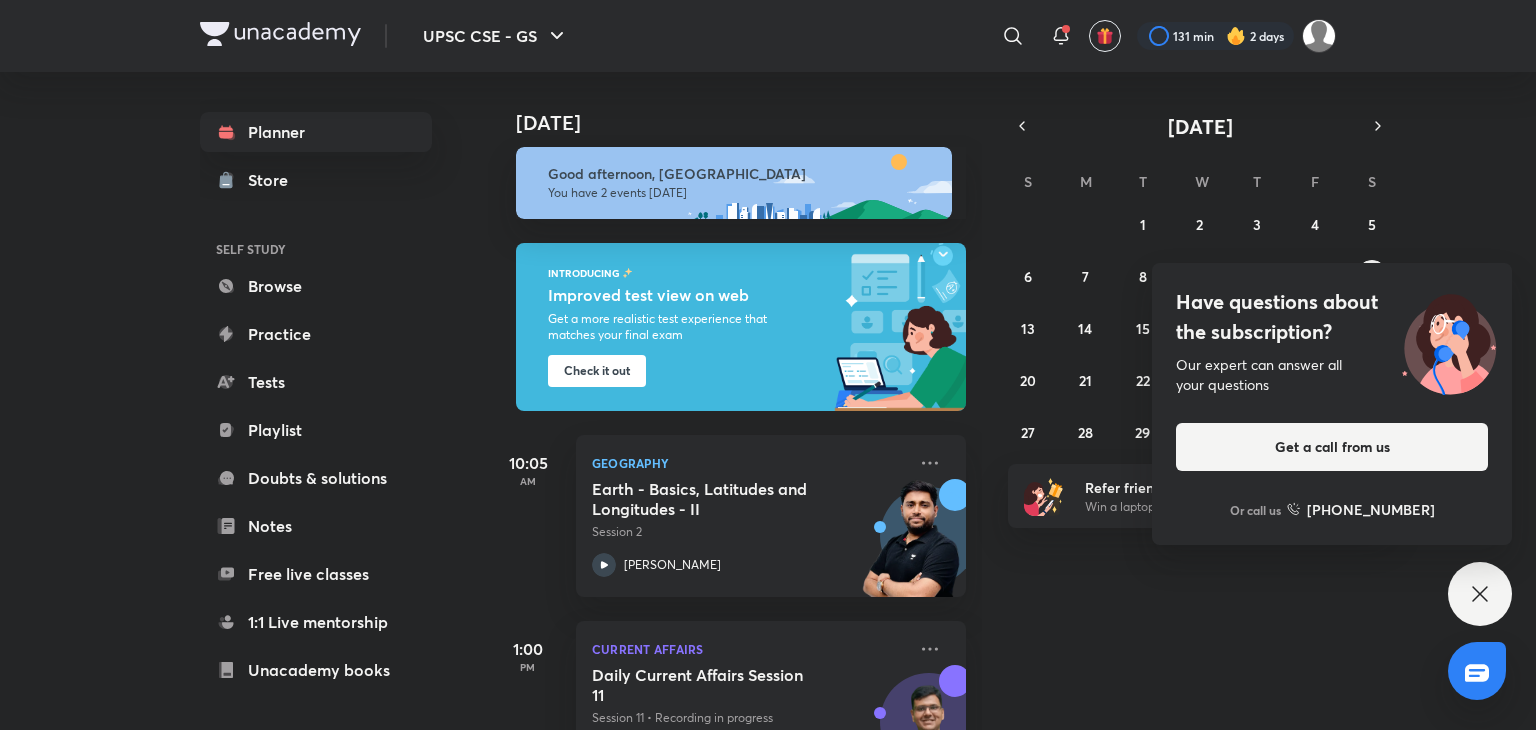 scroll, scrollTop: 93, scrollLeft: 0, axis: vertical 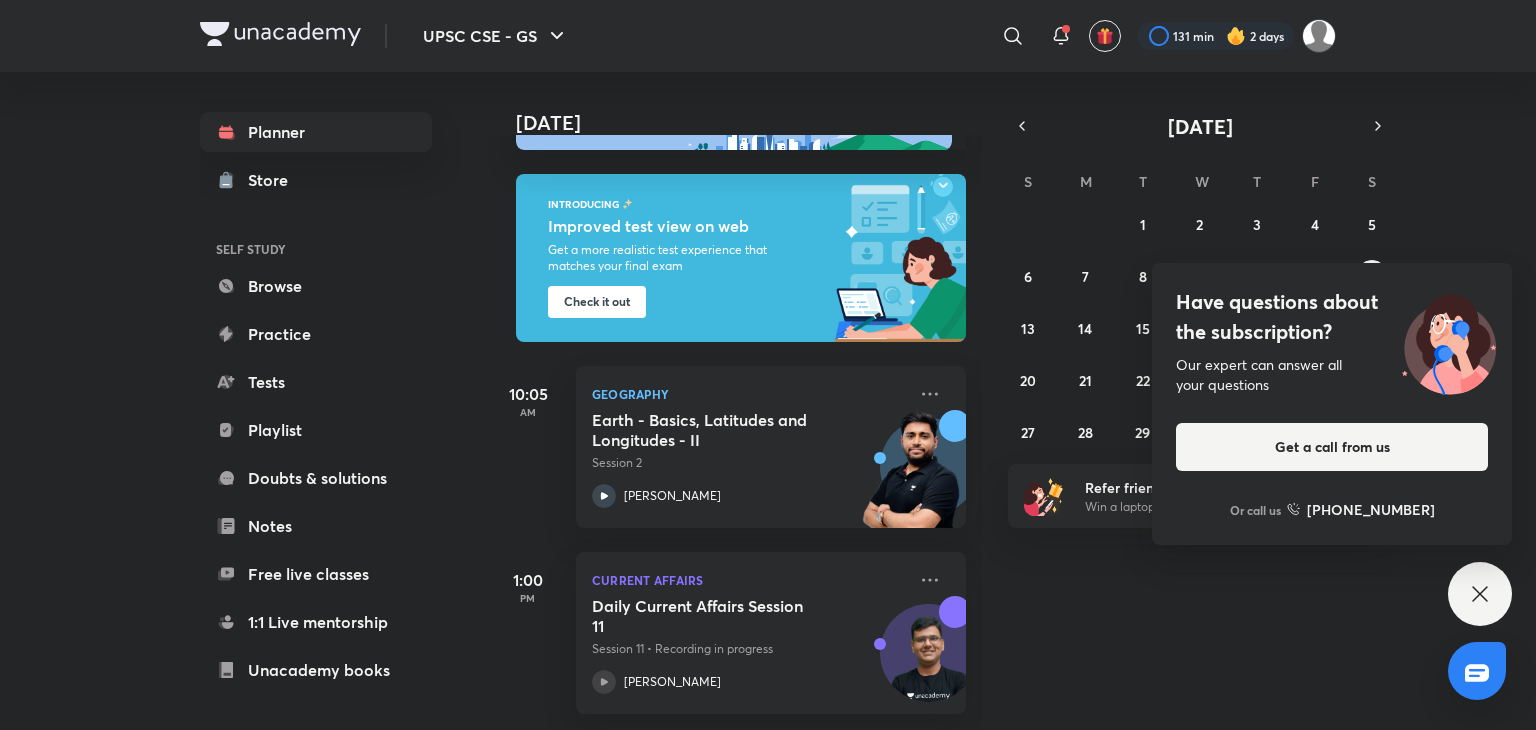 click 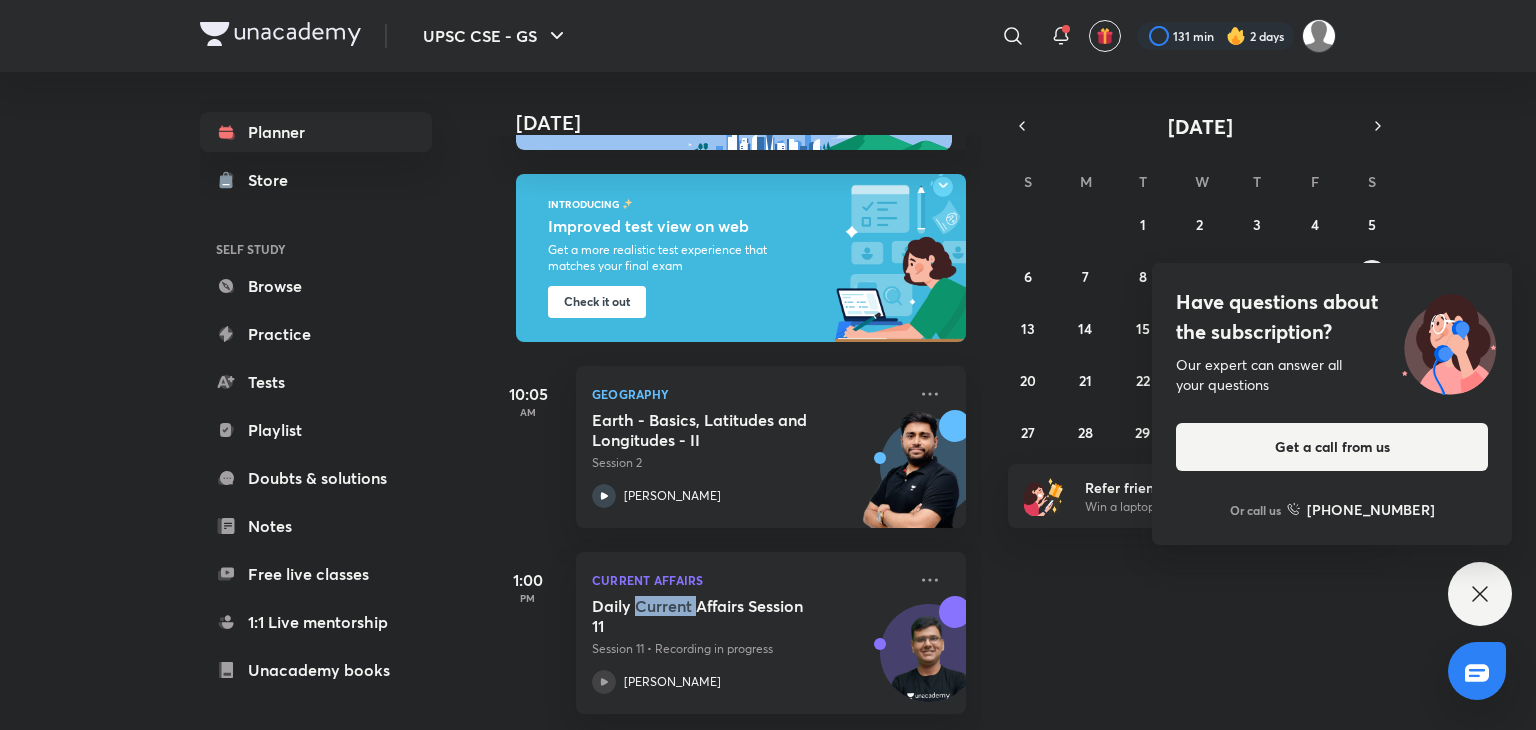 click on "Daily Current Affairs Session 11" at bounding box center (716, 616) 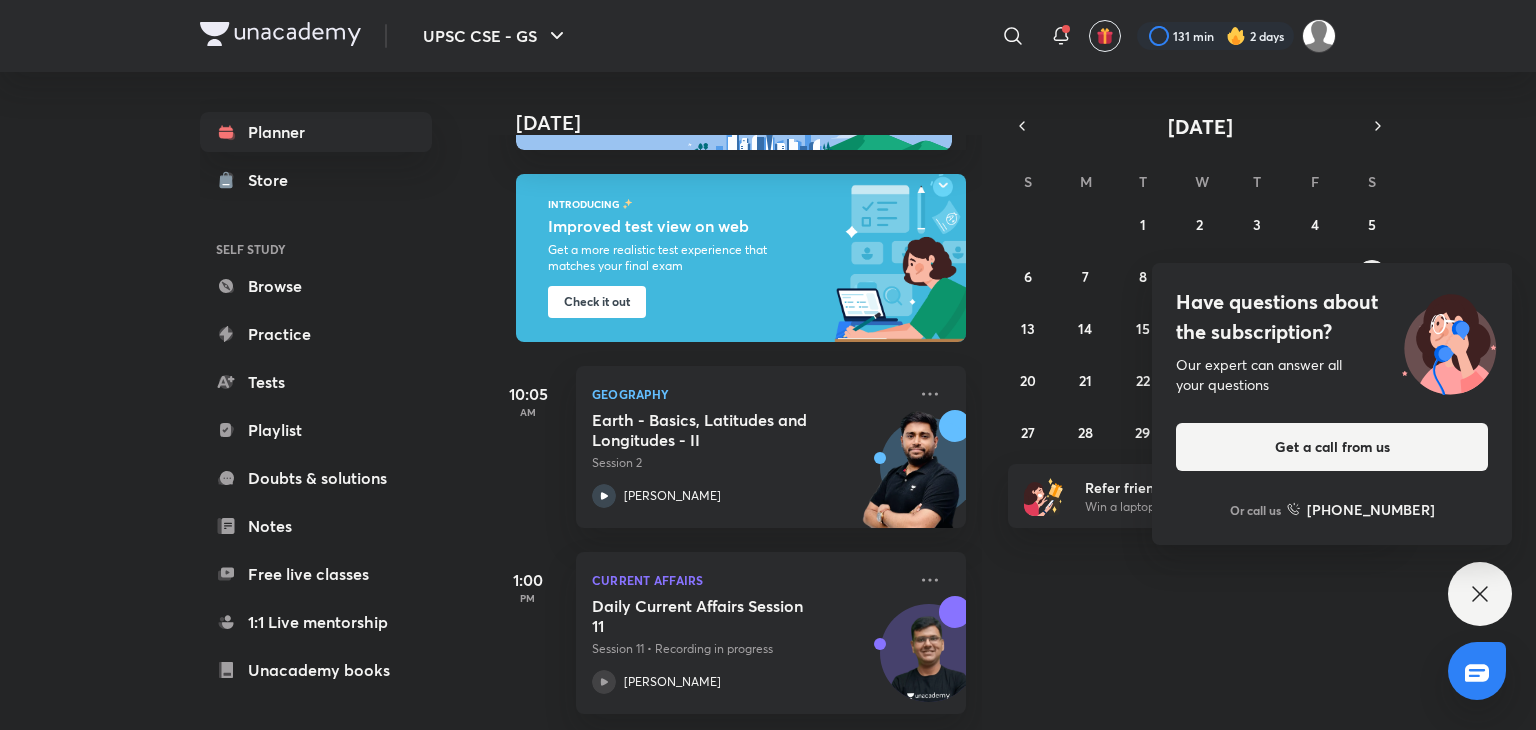 click on "Daily Current Affairs Session 11 Session 11 • Recording in progress" at bounding box center [749, 627] 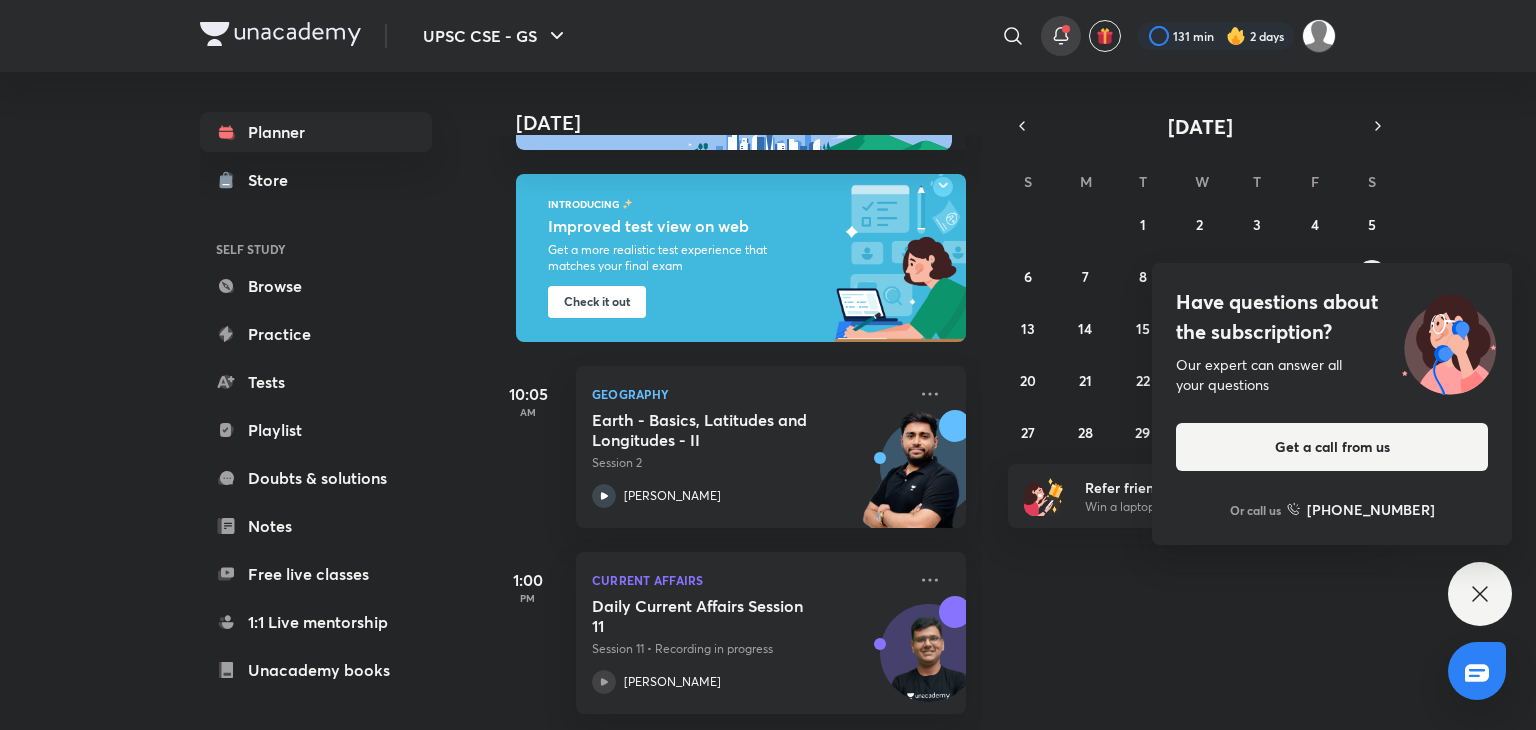 click 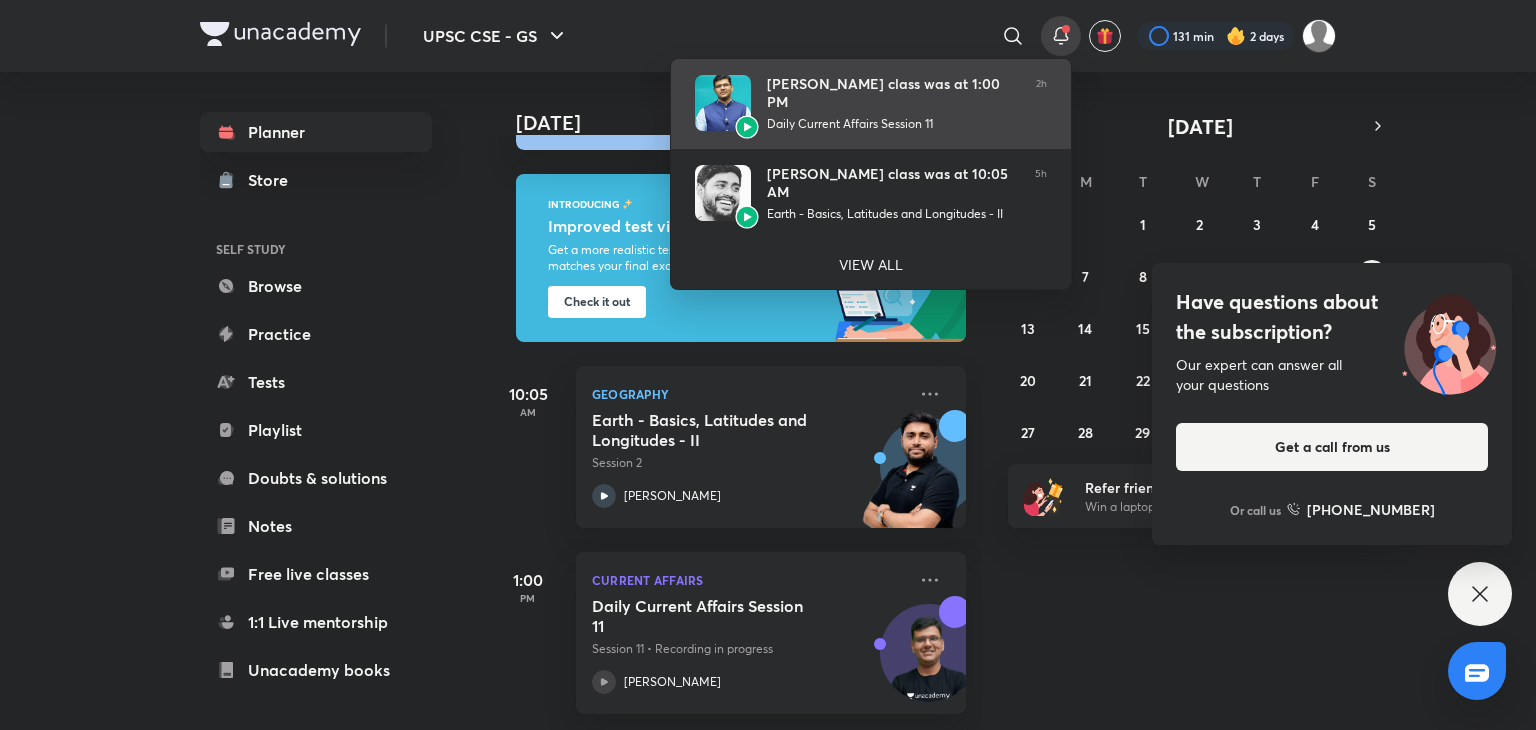 click on "Daily Current Affairs Session 11" at bounding box center (893, 124) 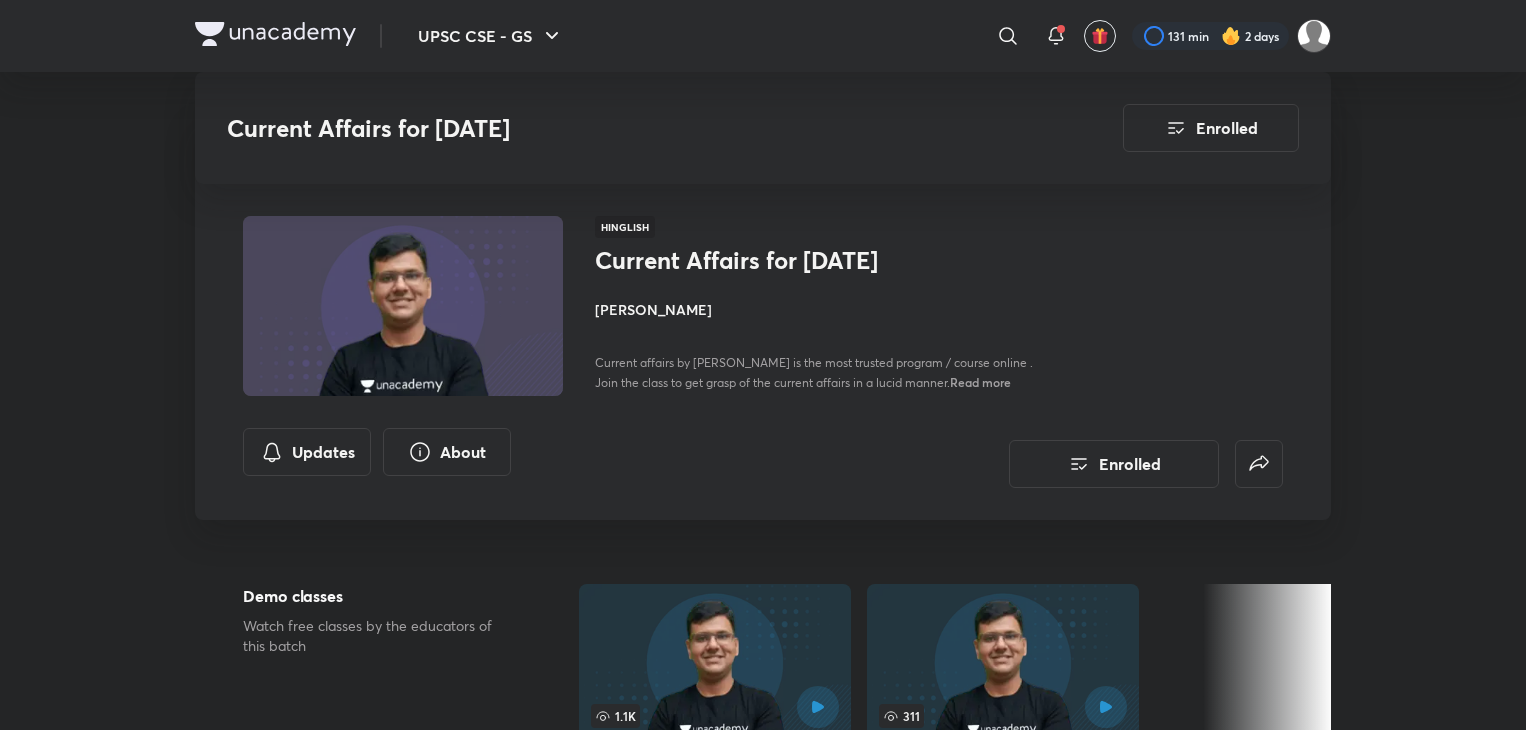 scroll, scrollTop: 739, scrollLeft: 0, axis: vertical 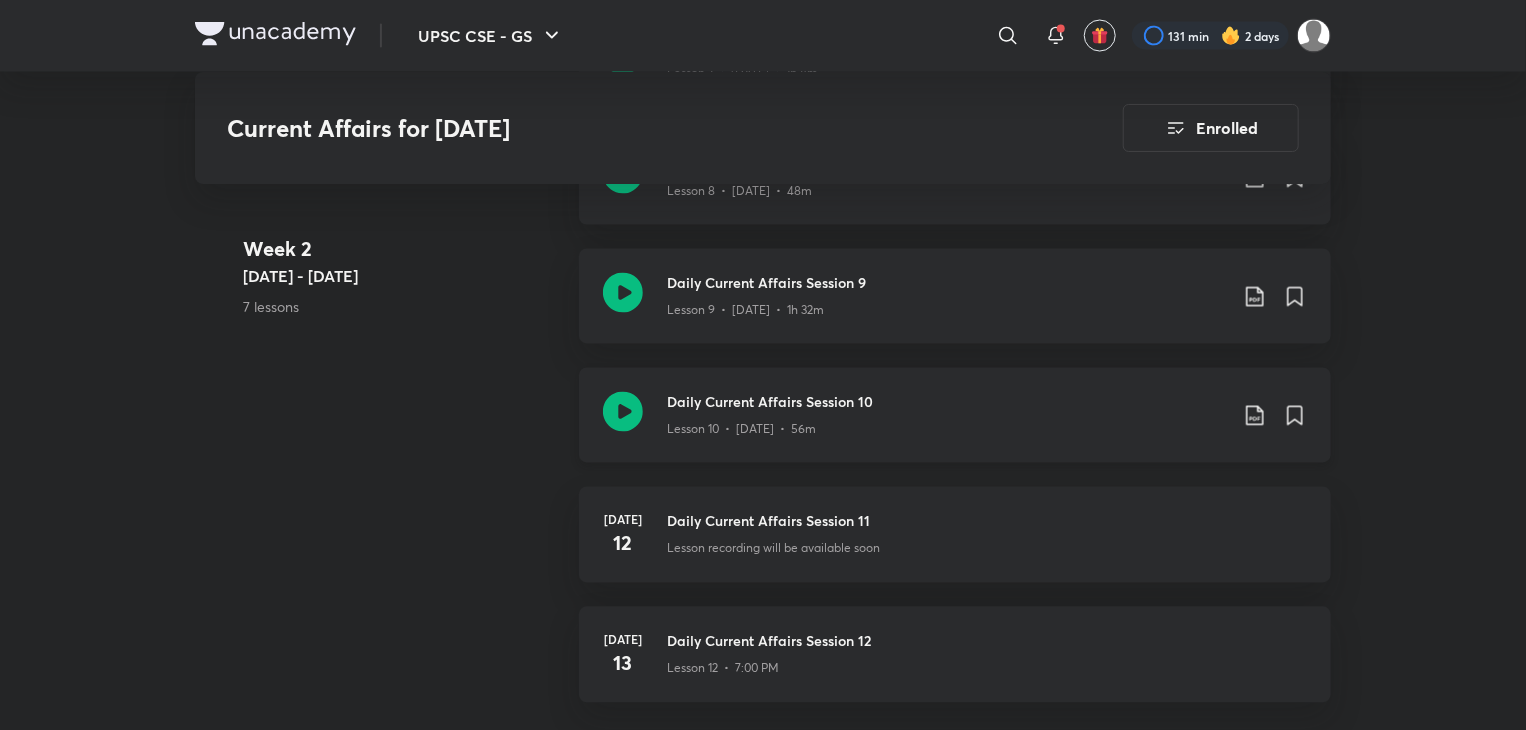 click 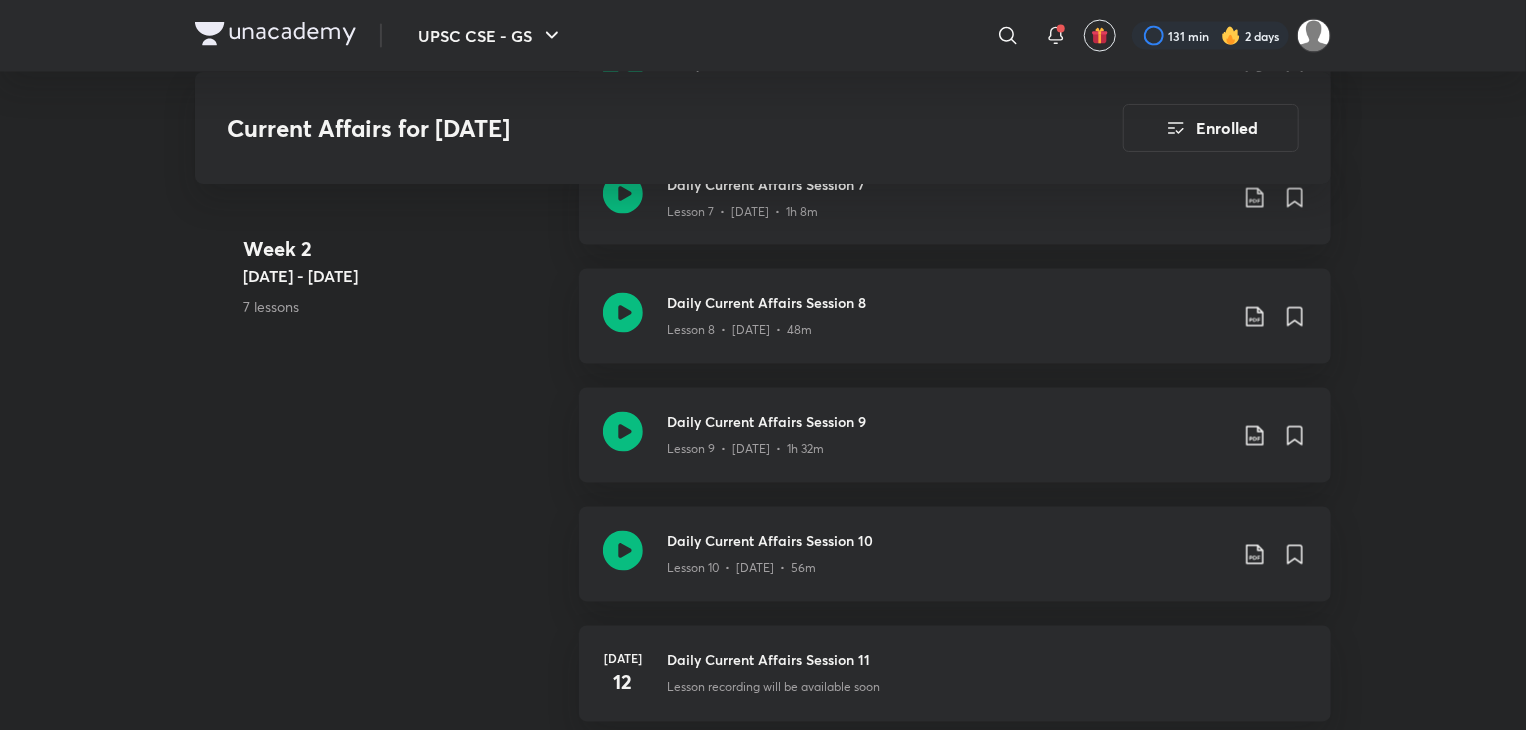 scroll, scrollTop: 1648, scrollLeft: 0, axis: vertical 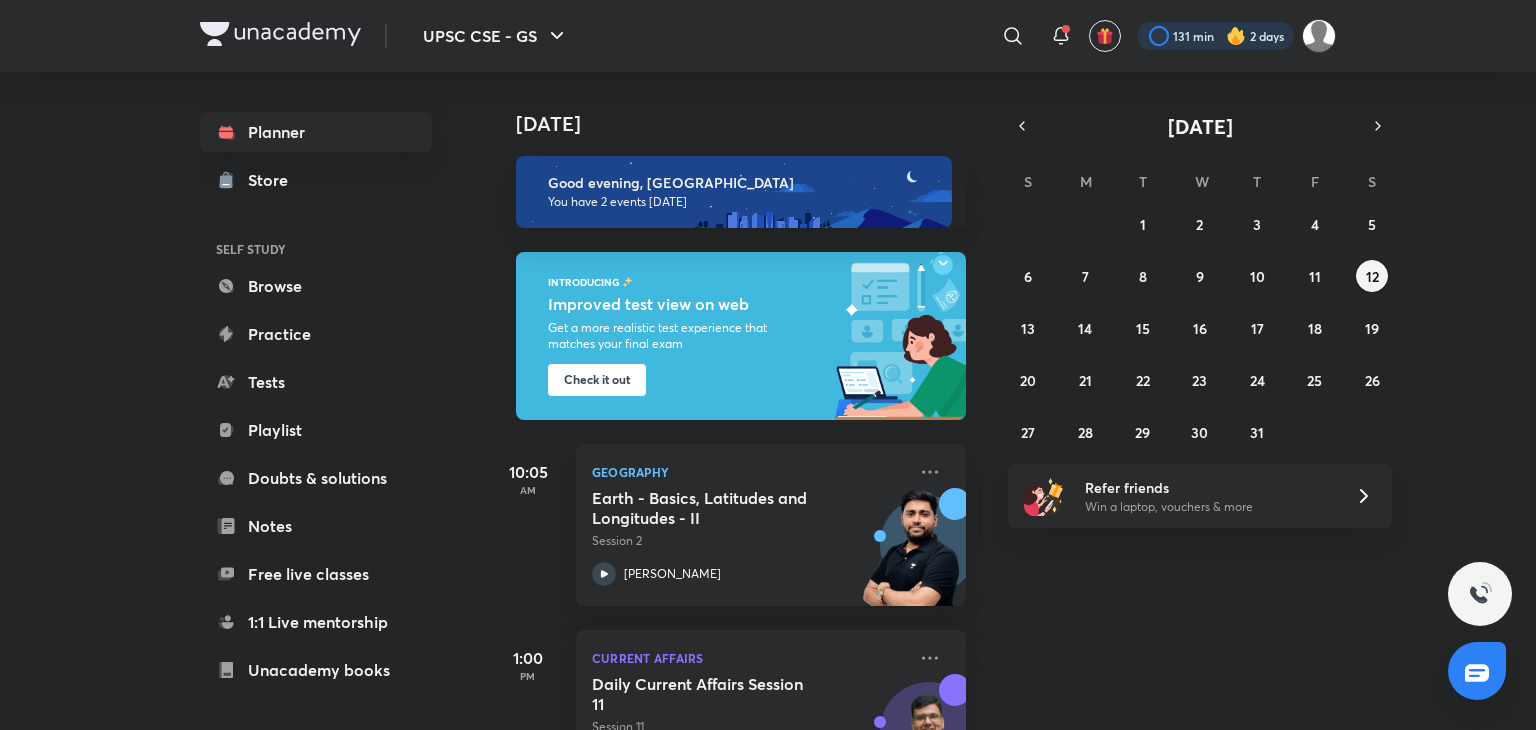 click at bounding box center [1215, 36] 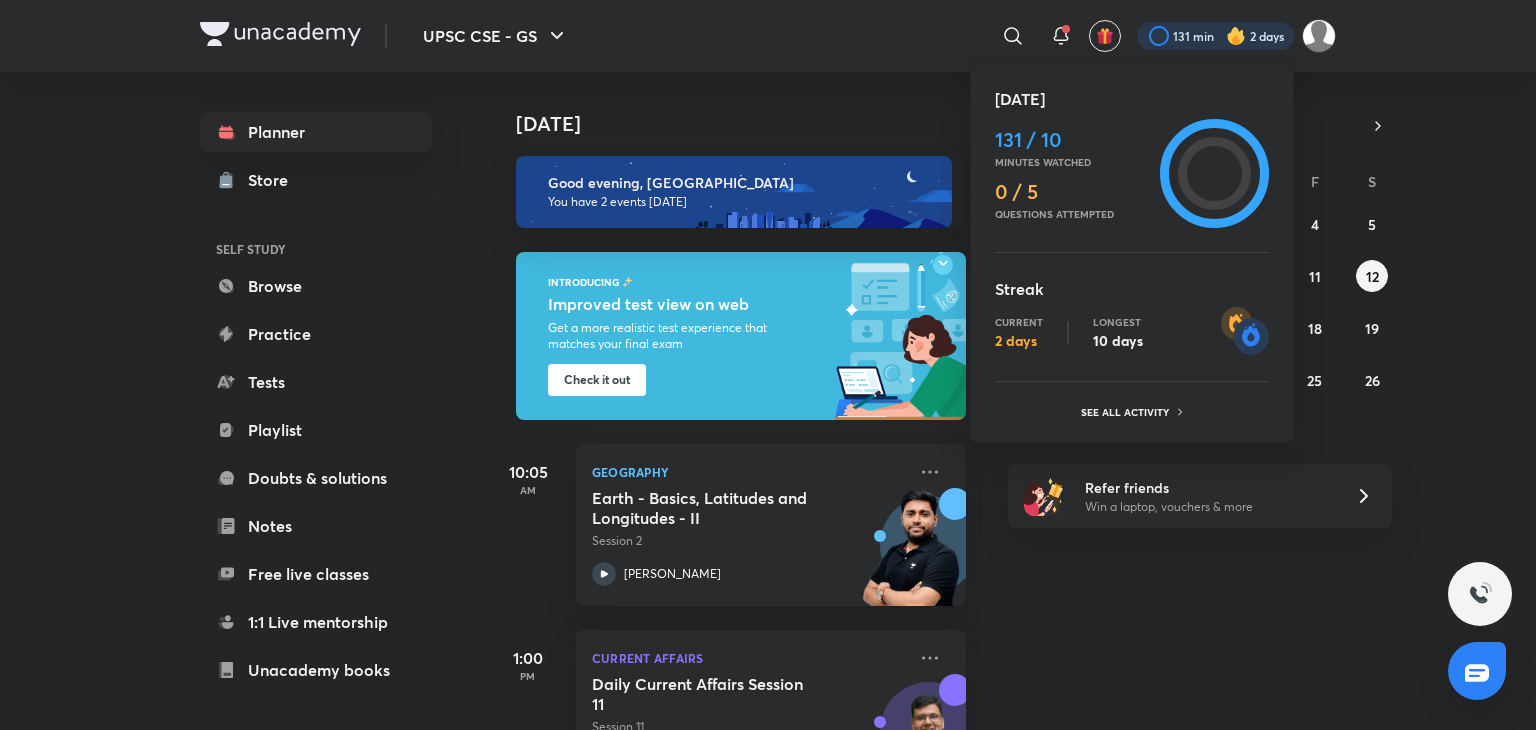 click on "0 / 5" at bounding box center (1073, 192) 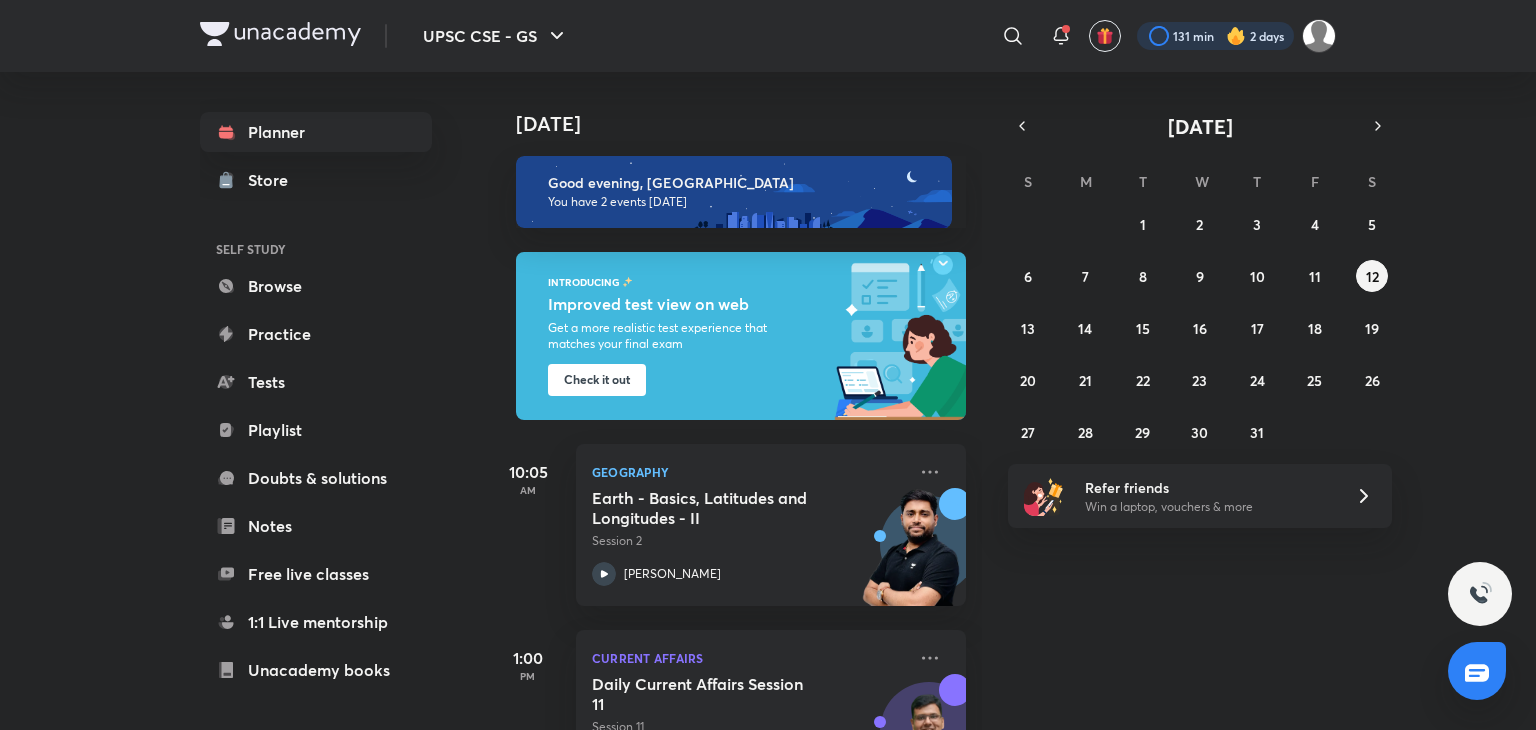 click at bounding box center (1215, 36) 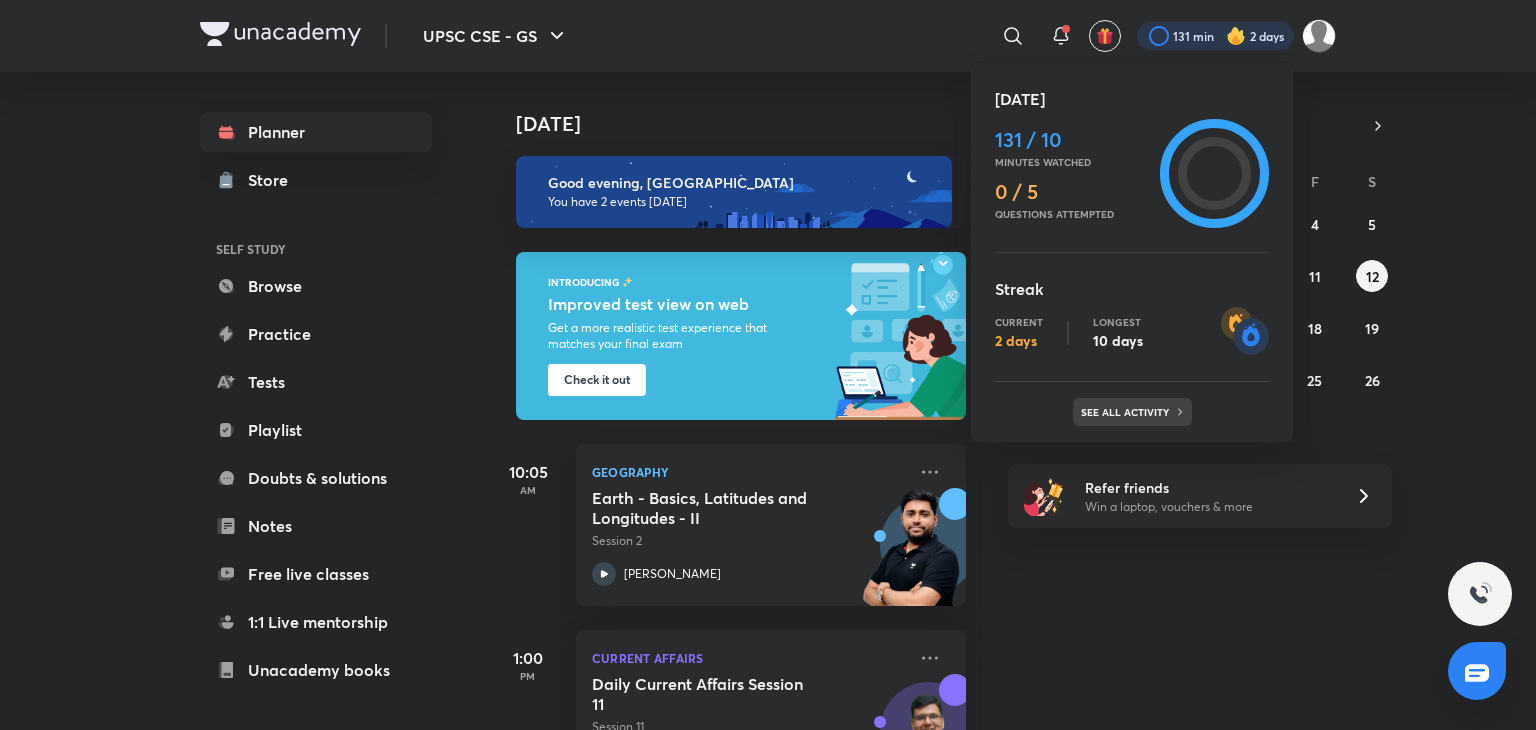 click on "See all activity" at bounding box center [1127, 412] 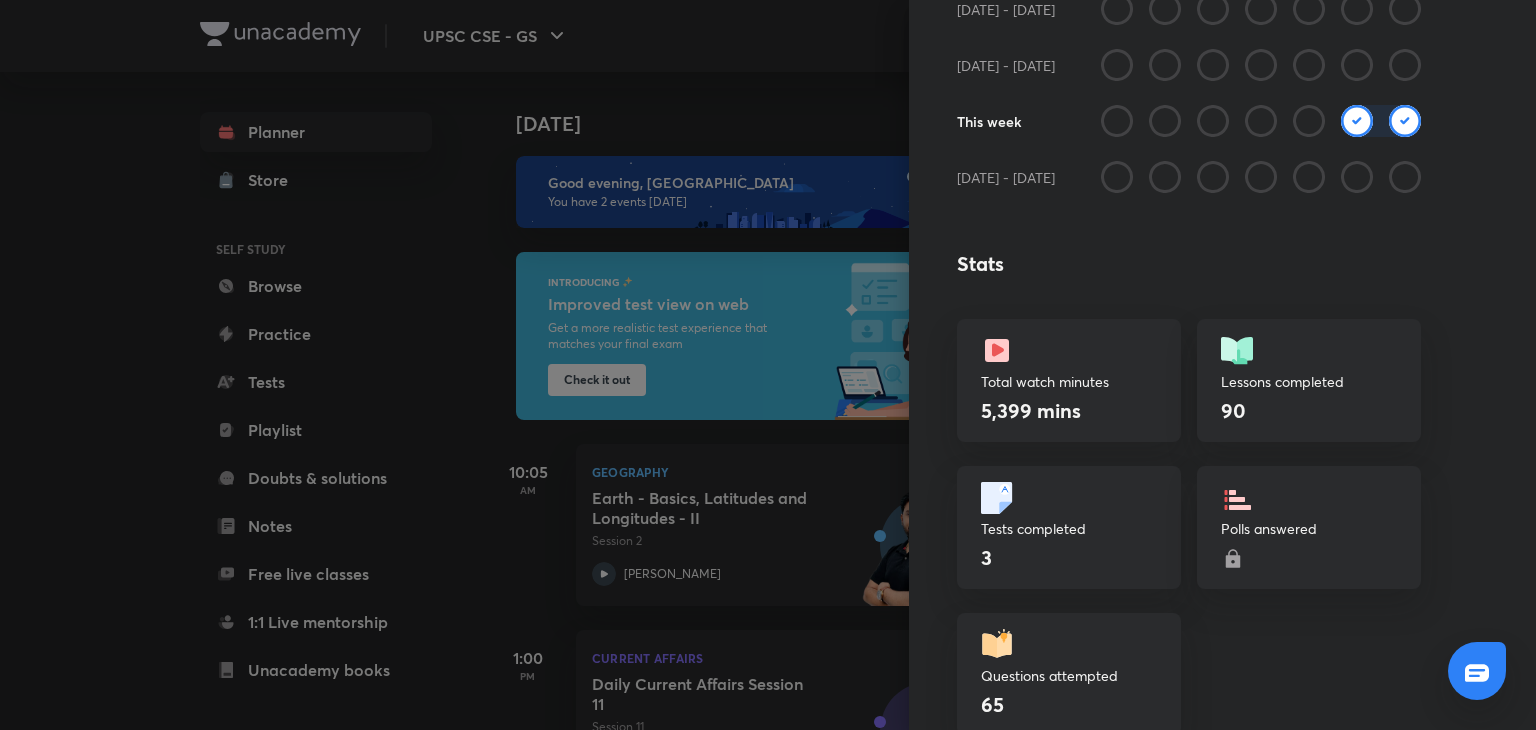 scroll, scrollTop: 375, scrollLeft: 0, axis: vertical 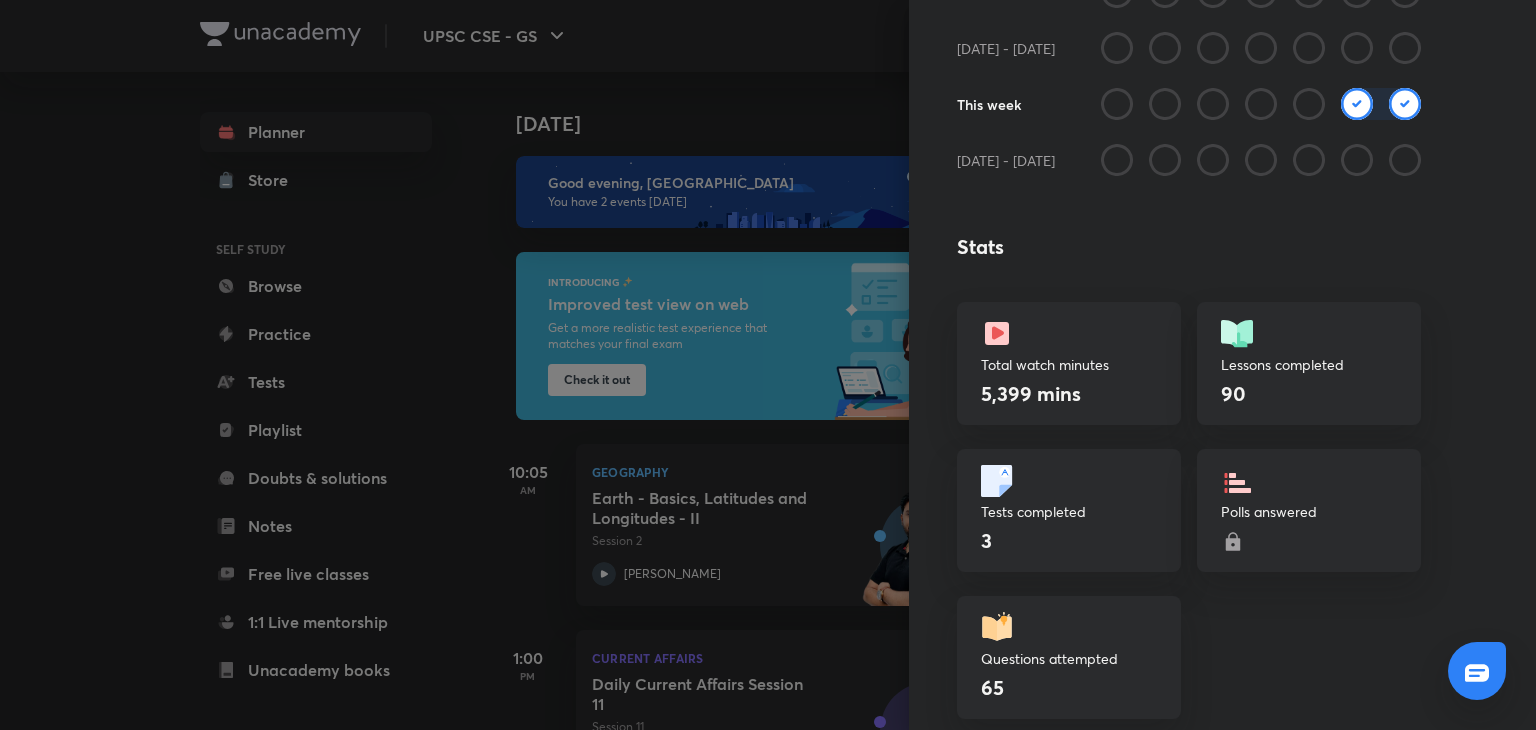 click on "Lessons completed 90" at bounding box center (1309, 363) 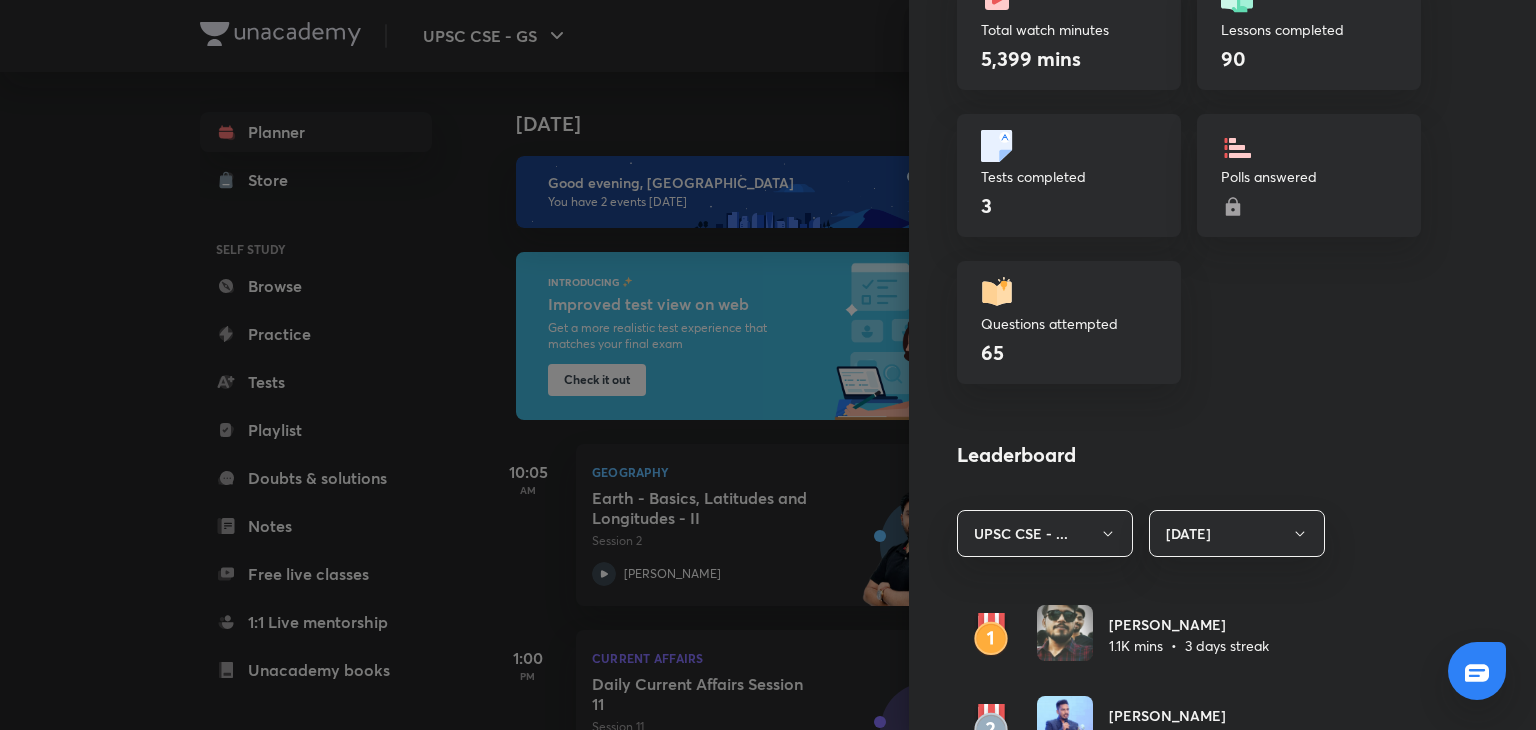 scroll, scrollTop: 714, scrollLeft: 0, axis: vertical 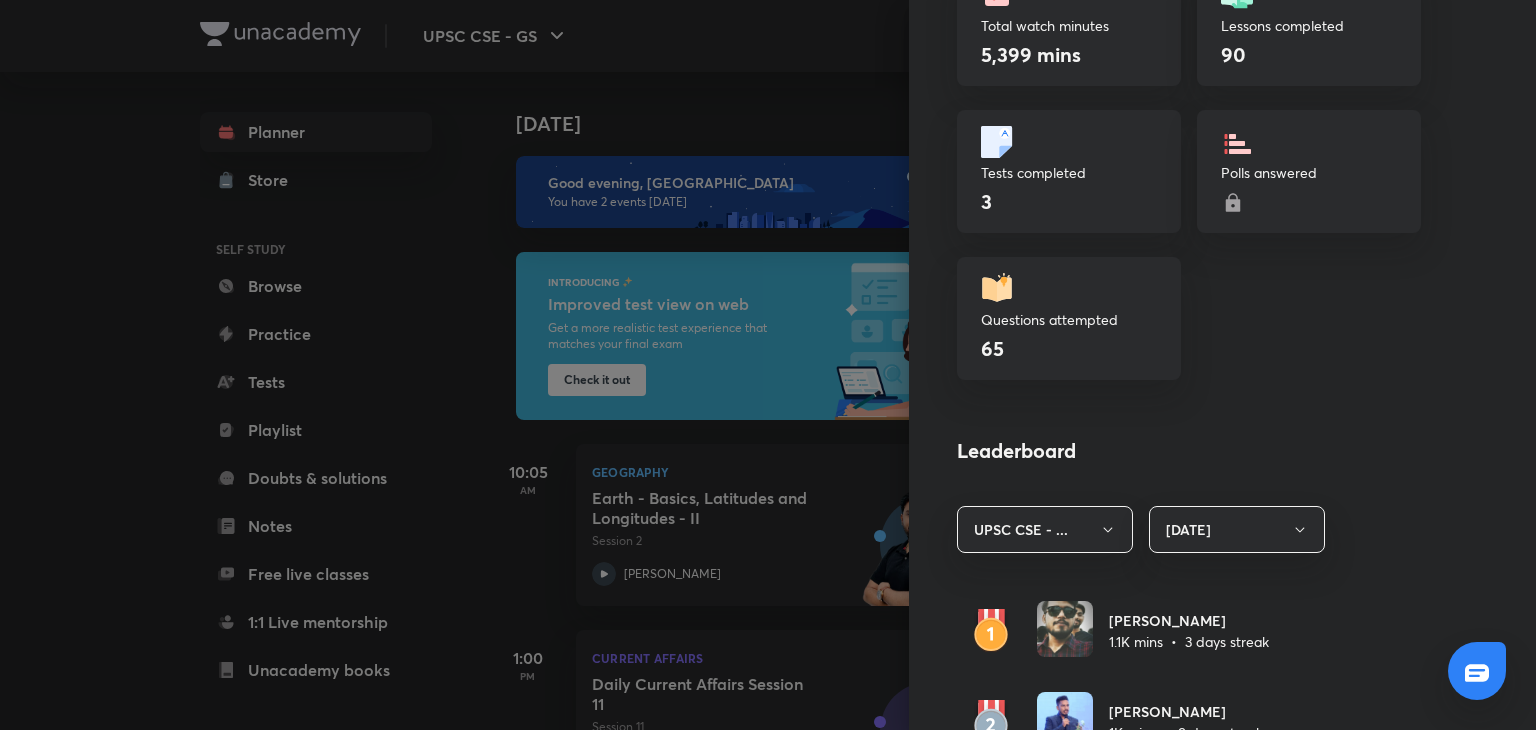 click on "Polls answered" at bounding box center [1309, 171] 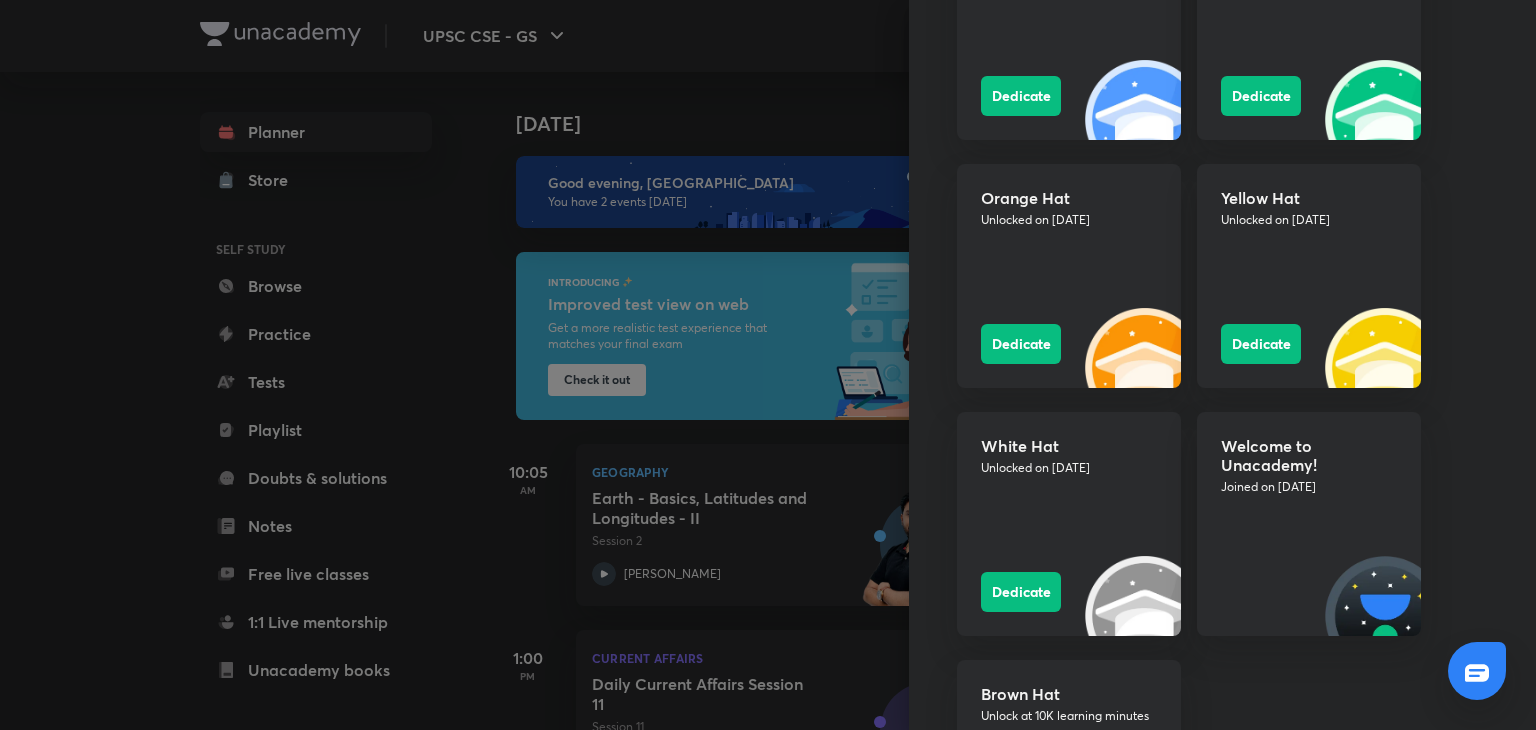 scroll, scrollTop: 2400, scrollLeft: 0, axis: vertical 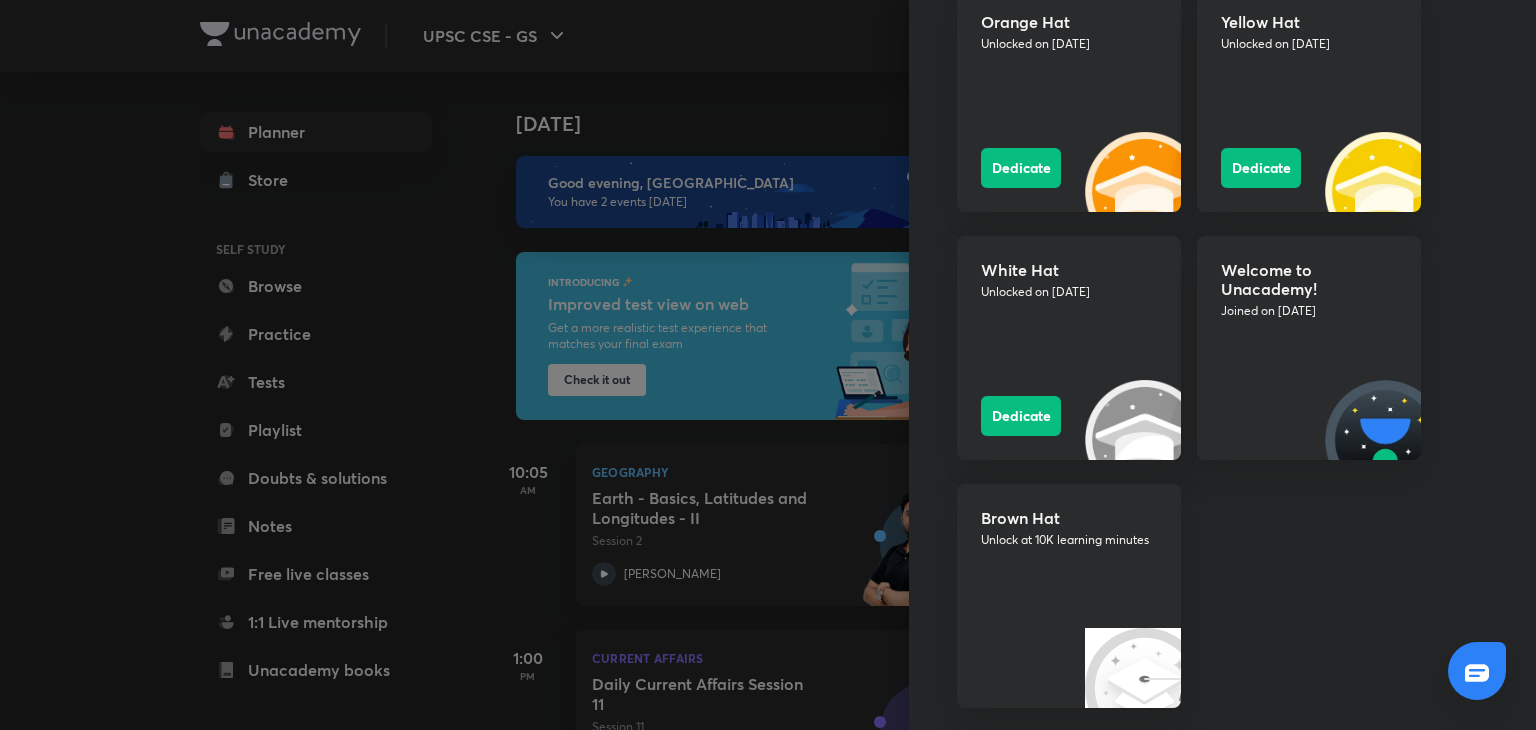click on "Learning streak Watch 10 mins to achieve the daily goal Current 2 days Longest 10 days S M T W T F S Jun 22 - 28 Jun 29 - Jul 5 This week Jul 13 - 19 Stats Total watch minutes 5,399 mins Lessons completed 90 Tests completed 3 Polls answered Questions attempted 65 Leaderboard UPSC CSE -  ... Today Sonal Bhardwaj 1.1K mins  •  3 days streak Rahul Prasad 1K mins  •  9 days streak prashil dethe 997 mins  •  43 days streak #1716 You + See full leaderboard Knowledge hats Teachers' Day hat Unlocked on Sep 1, 2023 Dedicate Purple Hat Unlocked on May 12, 2025 Dedicate Blue Hat Unlocked on Nov 29, 2023 Dedicate Green Hat Unlocked on Nov 23, 2023 Dedicate Orange Hat Unlocked on Nov 20, 2023 Dedicate Yellow Hat Unlocked on Nov 18, 2023 Dedicate White Hat Unlocked on Nov 18, 2023 Dedicate Welcome to Unacademy! Joined on Nov 6, 2023 Brown Hat Unlock at 10K learning minutes" at bounding box center (1222, 365) 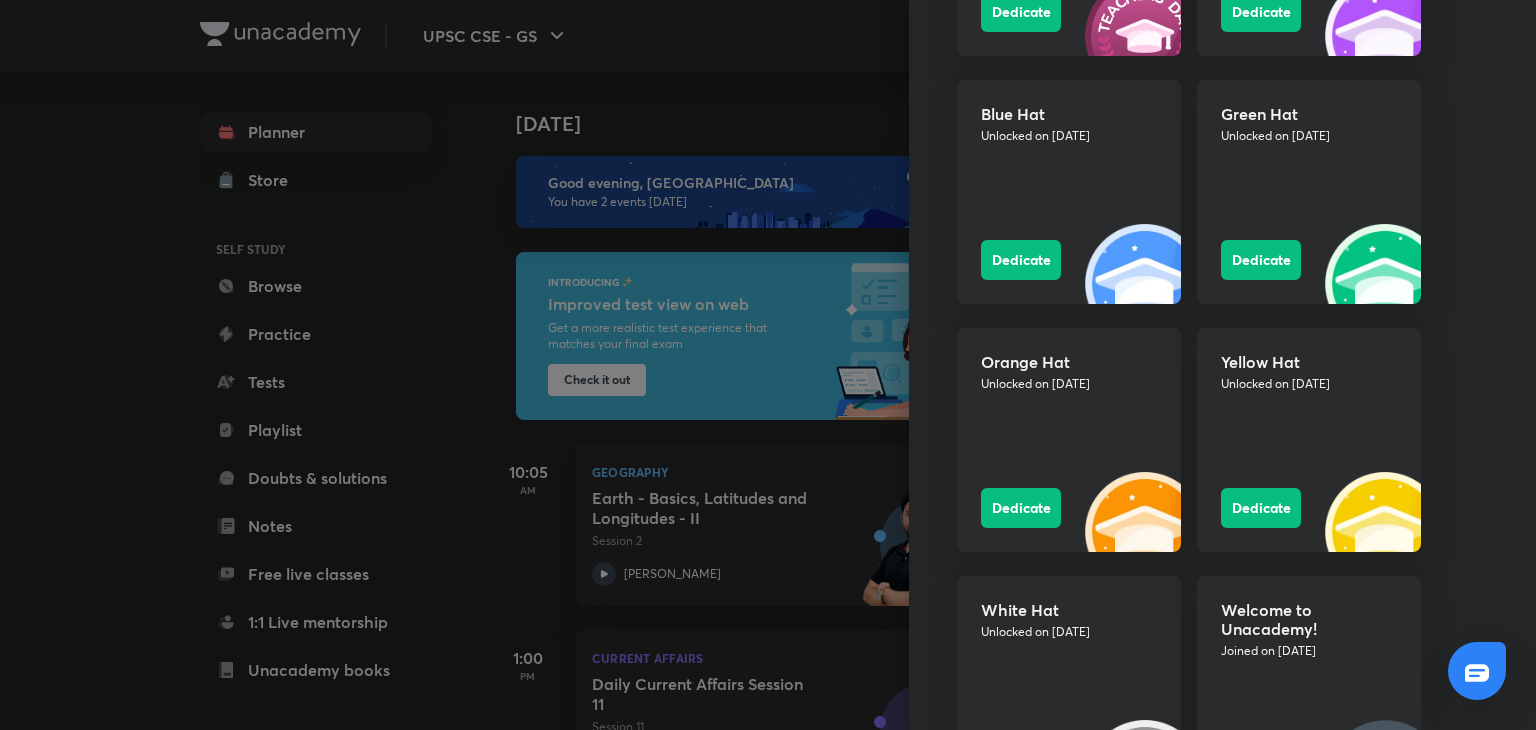 scroll, scrollTop: 1972, scrollLeft: 0, axis: vertical 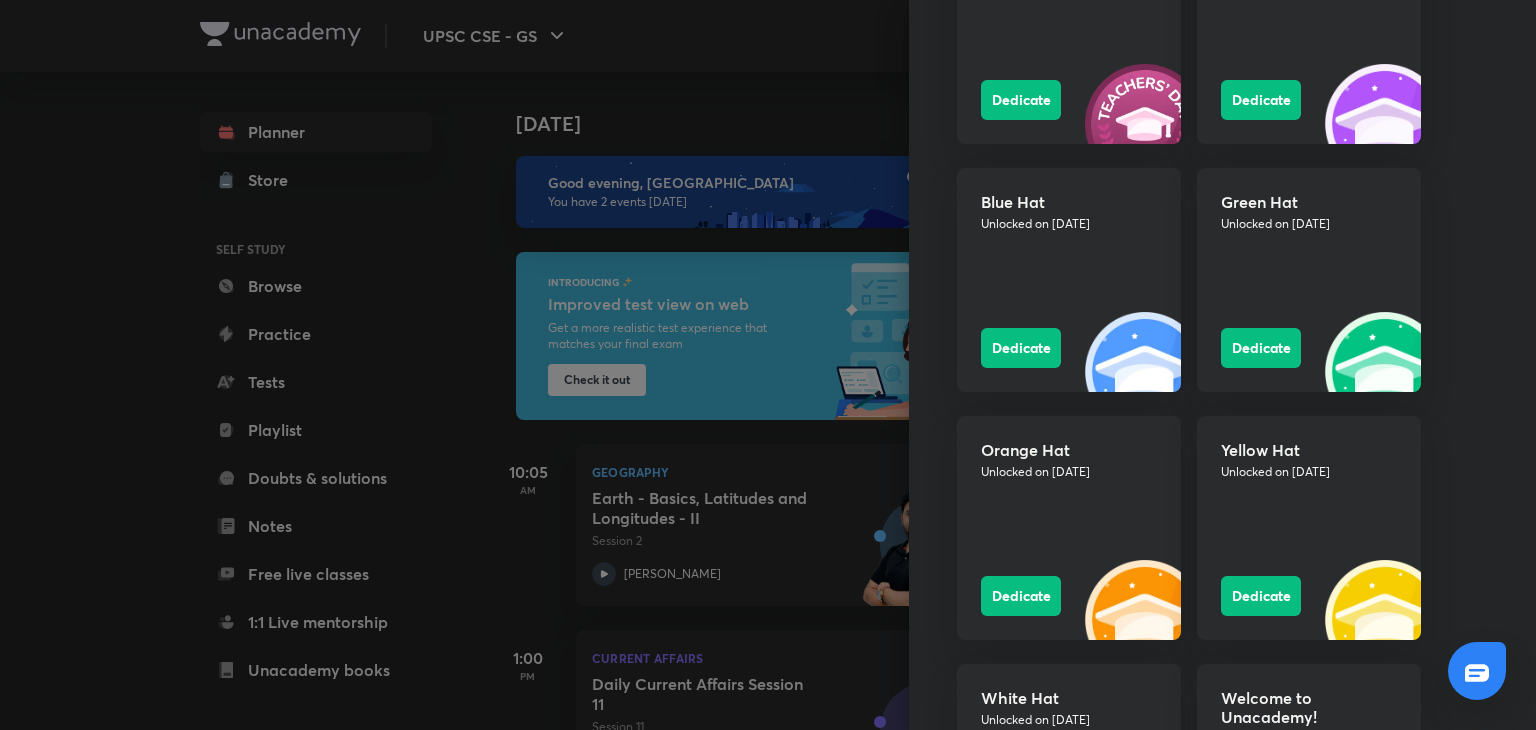 click on "Learning streak Watch 10 mins to achieve the daily goal Current 2 days Longest 10 days S M T W T F S Jun 22 - 28 Jun 29 - Jul 5 This week Jul 13 - 19 Stats Total watch minutes 5,399 mins Lessons completed 90 Tests completed 3 Polls answered Questions attempted 65 Leaderboard UPSC CSE -  ... Today Sonal Bhardwaj 1.1K mins  •  3 days streak Rahul Prasad 1K mins  •  9 days streak prashil dethe 997 mins  •  43 days streak #1716 You + See full leaderboard Knowledge hats Teachers' Day hat Unlocked on Sep 1, 2023 Dedicate Purple Hat Unlocked on May 12, 2025 Dedicate Blue Hat Unlocked on Nov 29, 2023 Dedicate Green Hat Unlocked on Nov 23, 2023 Dedicate Orange Hat Unlocked on Nov 20, 2023 Dedicate Yellow Hat Unlocked on Nov 18, 2023 Dedicate White Hat Unlocked on Nov 18, 2023 Dedicate Welcome to Unacademy! Joined on Nov 6, 2023 Brown Hat Unlock at 10K learning minutes" at bounding box center [1222, 365] 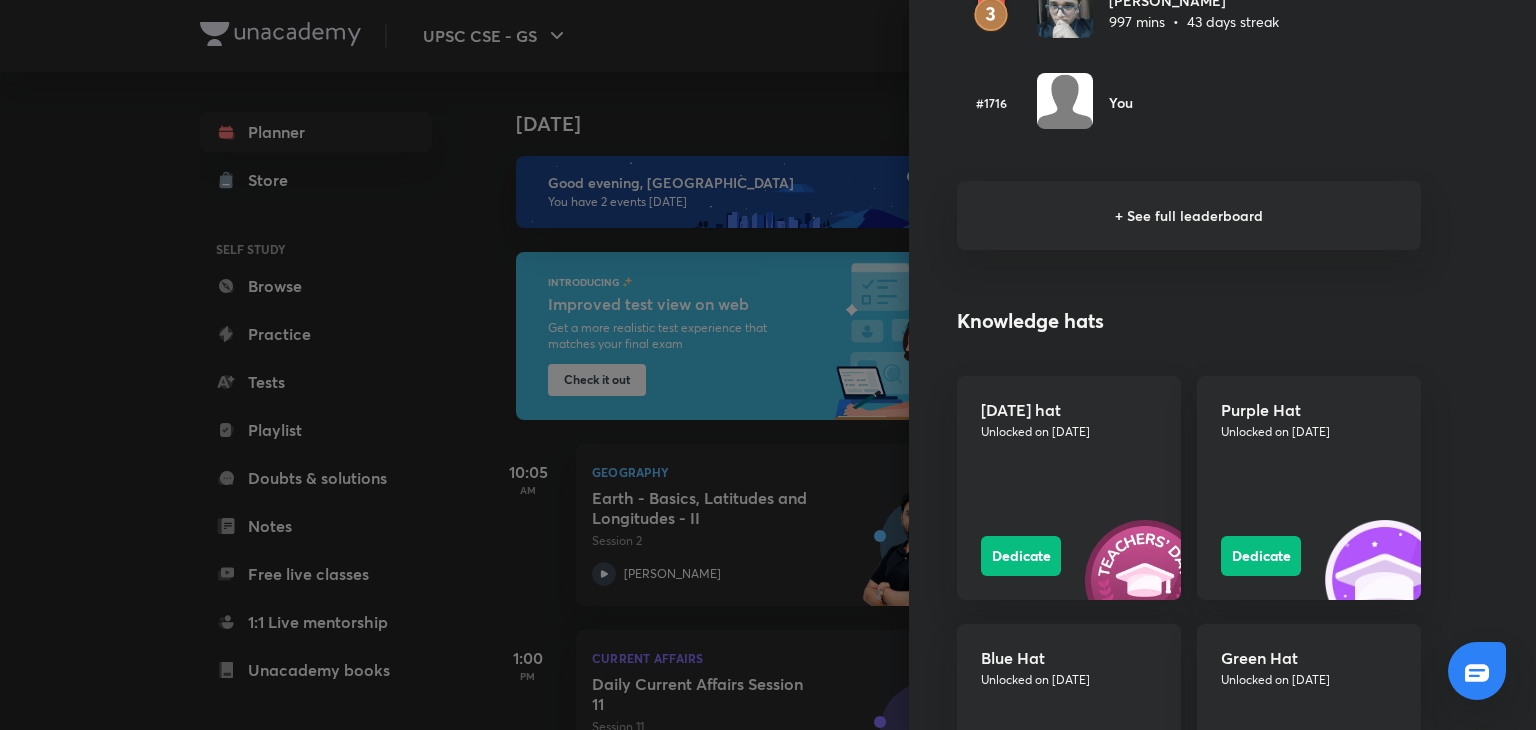 scroll, scrollTop: 1515, scrollLeft: 0, axis: vertical 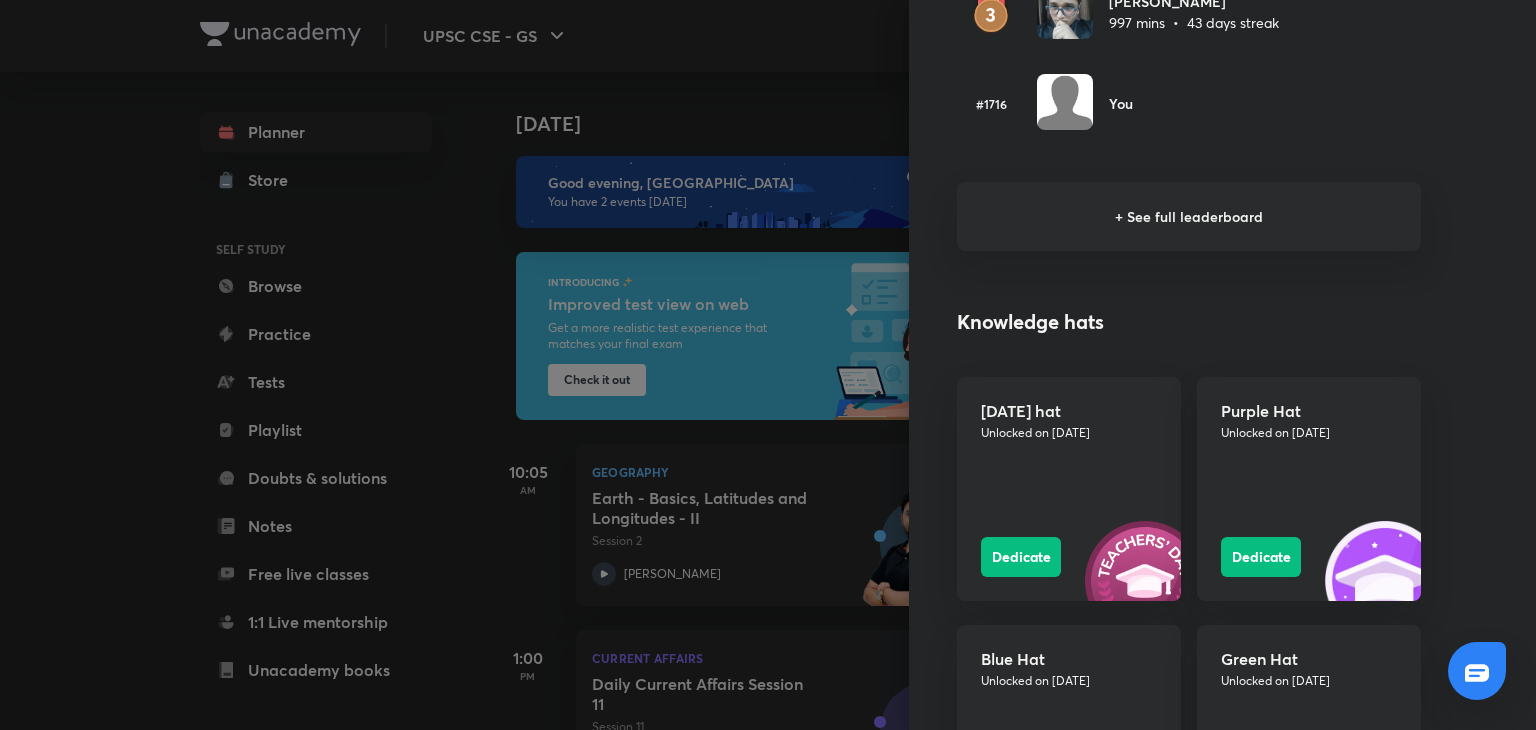 click at bounding box center [768, 365] 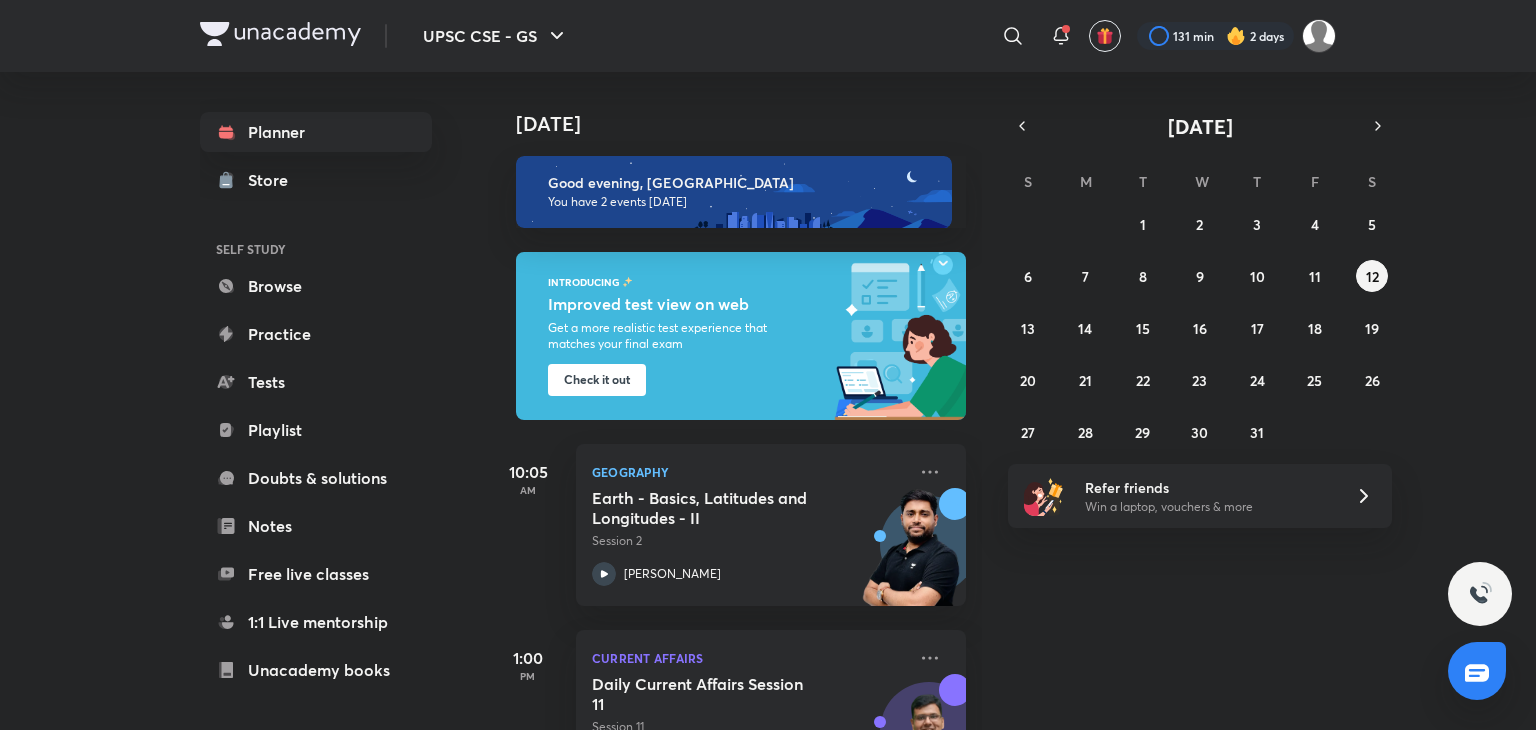 scroll, scrollTop: 93, scrollLeft: 0, axis: vertical 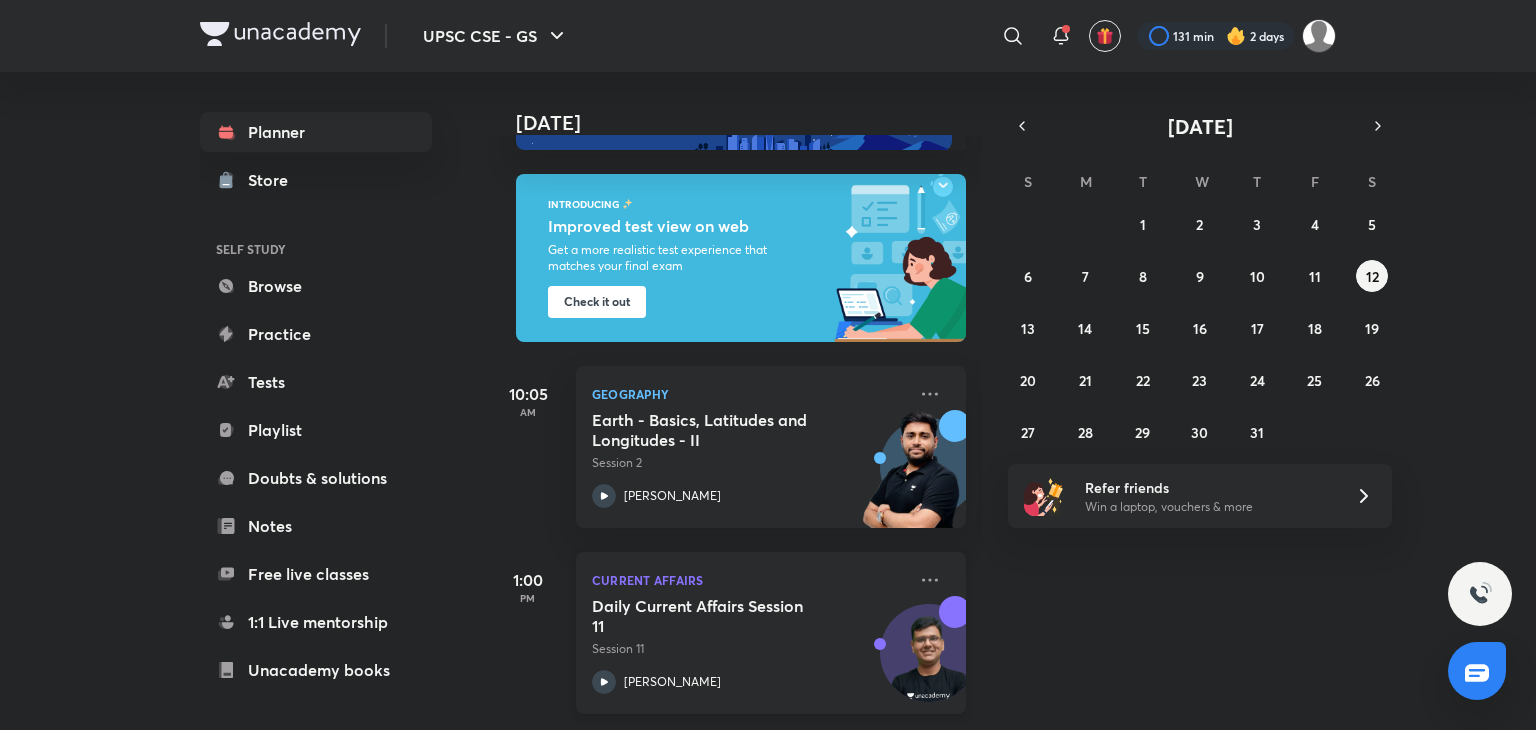 click 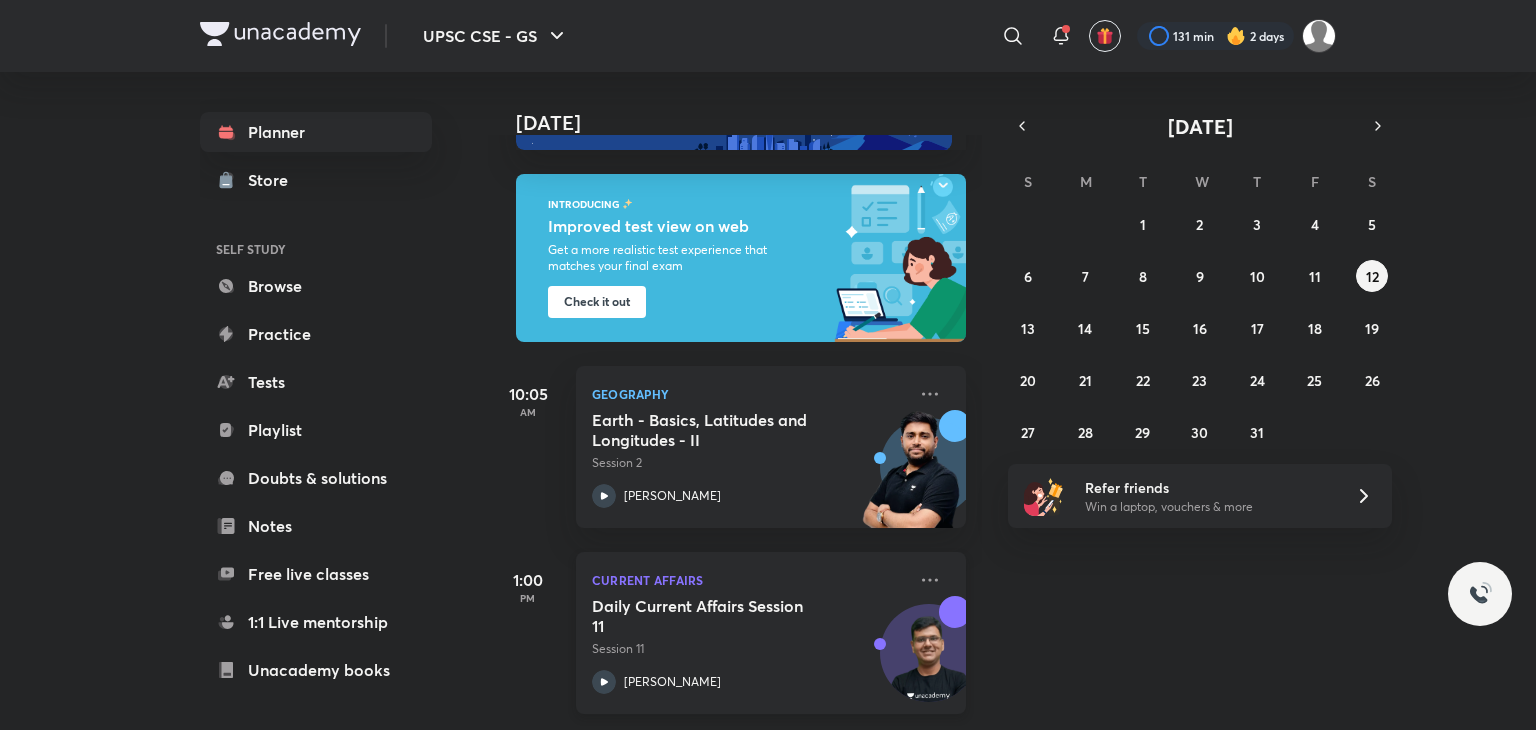 click on "Planner Store SELF STUDY Browse Practice Tests Playlist Doubts & solutions Notes Free live classes 1:1 Live mentorship Unacademy books ME Enrollments Saved Today Today Good evening, SP You have 2 events today INTRODUCING Improved test view on web Get a more realistic test experience that matches your final exam Check it out 10:05 AM Geography Earth - Basics, Latitudes and Longitudes - II Session 2 Sudarshan Gurjar 1:00 PM Current Affairs Daily Current Affairs Session 11 Session 11 Chandramouli Choudhary July 2025 S M T W T F S 29 30 1 2 3 4 5 6 7 8 9 10 11 12 13 14 15 16 17 18 19 20 21 22 23 24 25 26 27 28 29 30 31 1 2 Refer friends Win a laptop, vouchers & more" at bounding box center (768, 401) 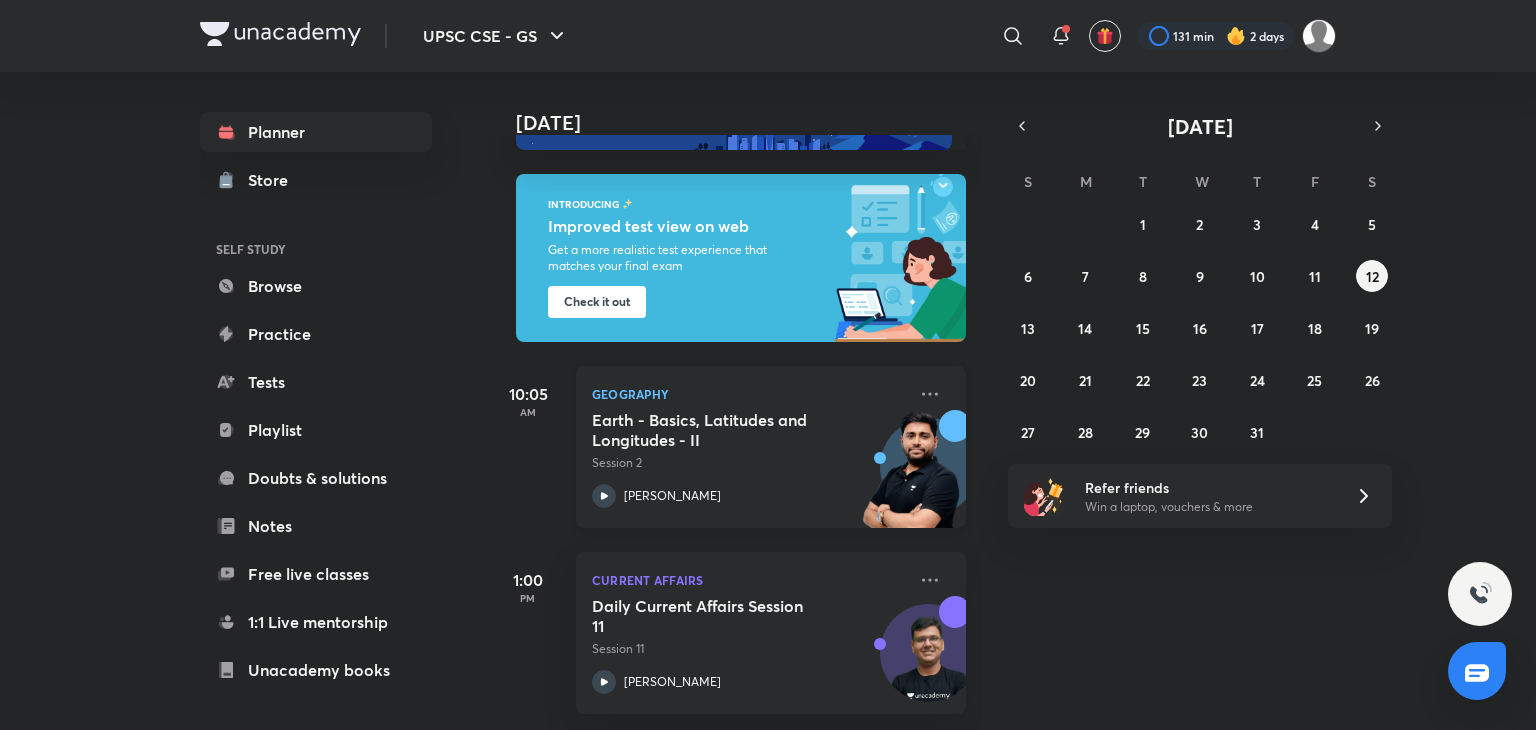 scroll, scrollTop: 0, scrollLeft: 0, axis: both 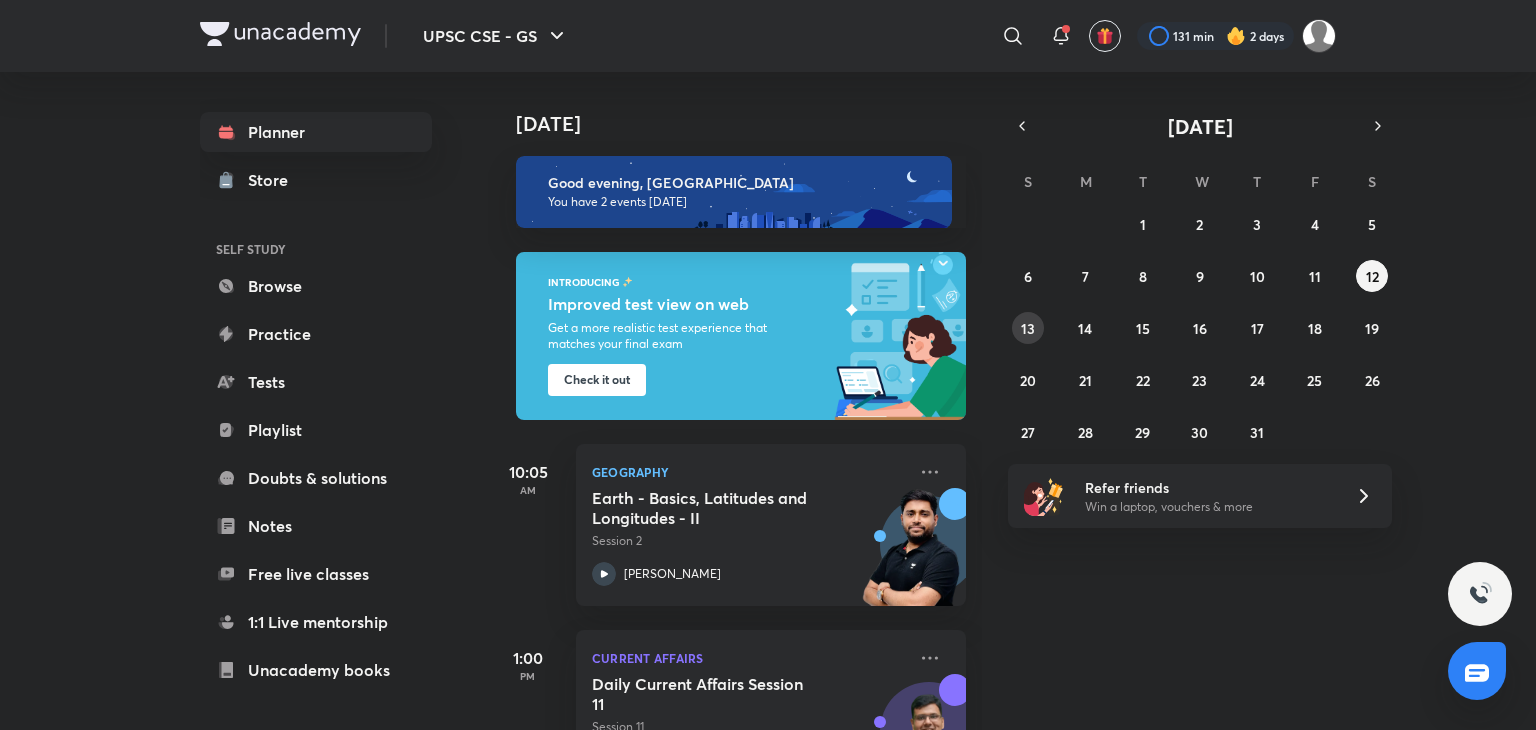 click on "13" at bounding box center [1028, 328] 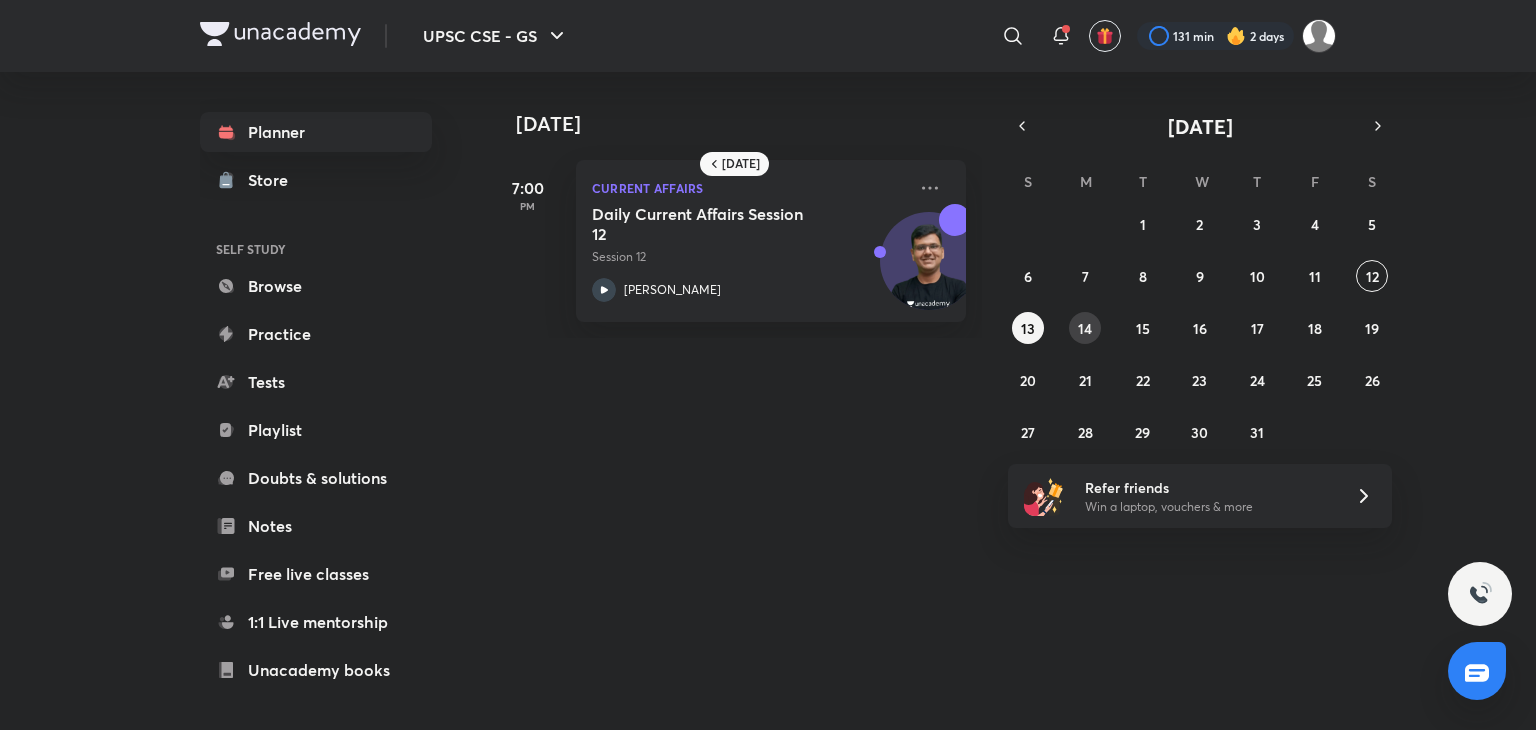 click on "14" at bounding box center [1085, 328] 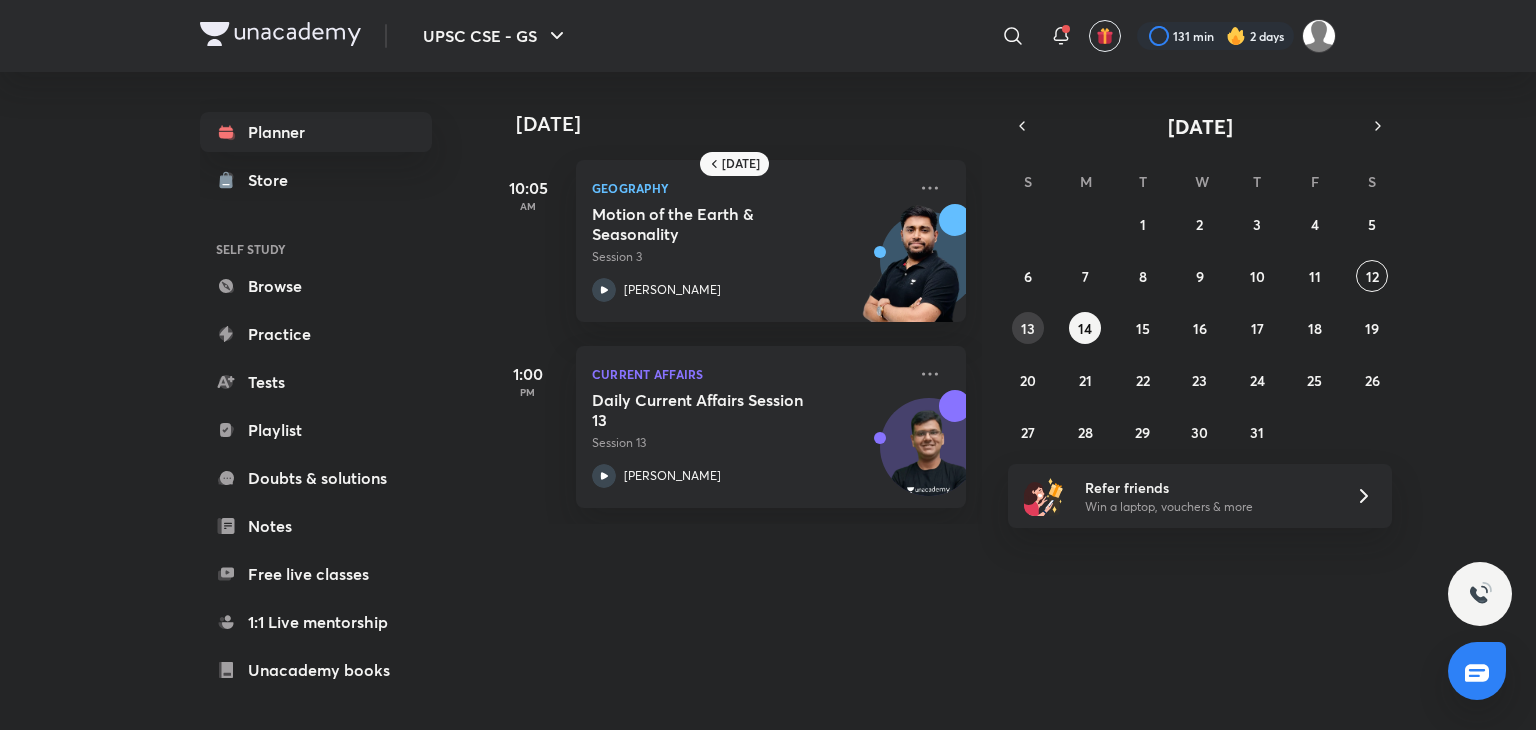 click on "13" at bounding box center (1028, 328) 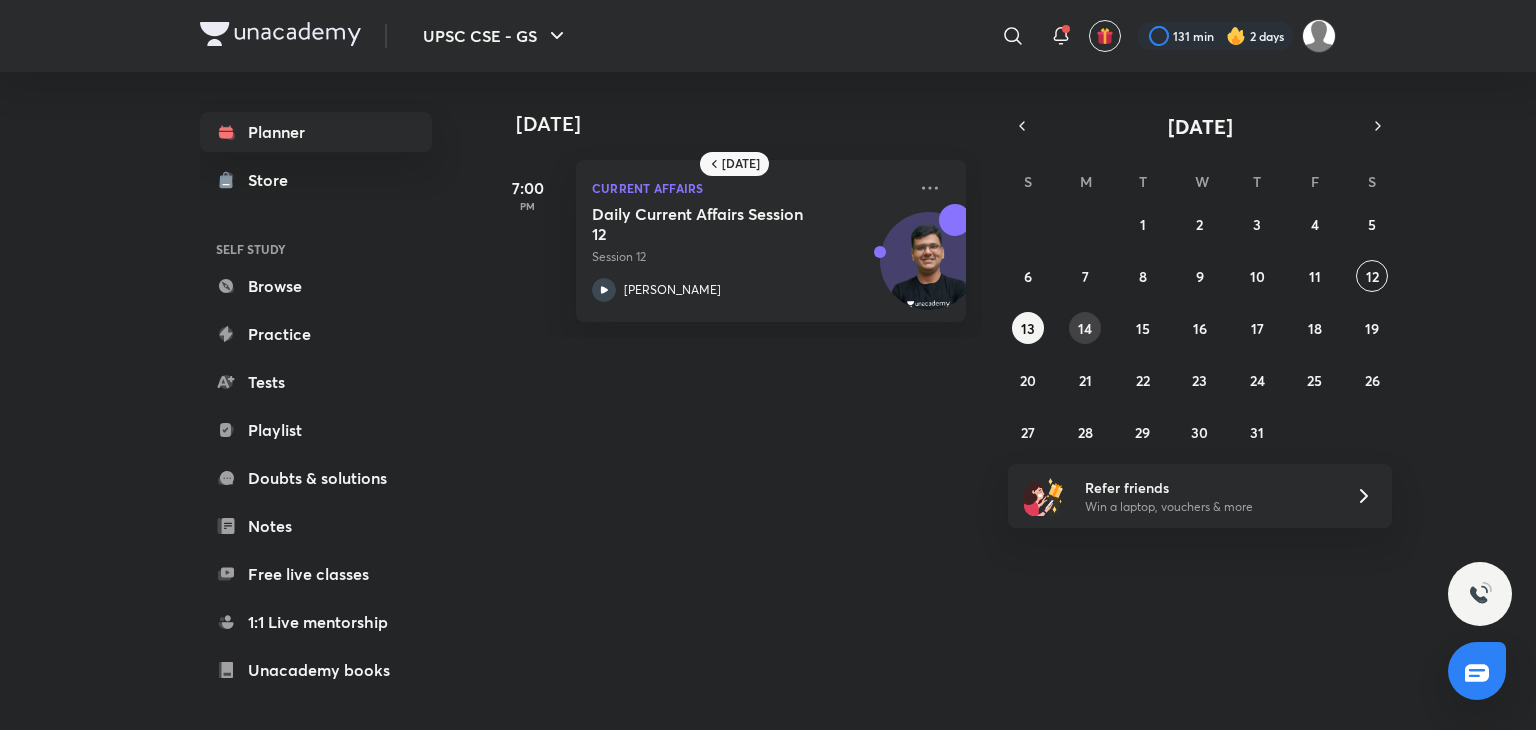 click on "14" at bounding box center (1085, 328) 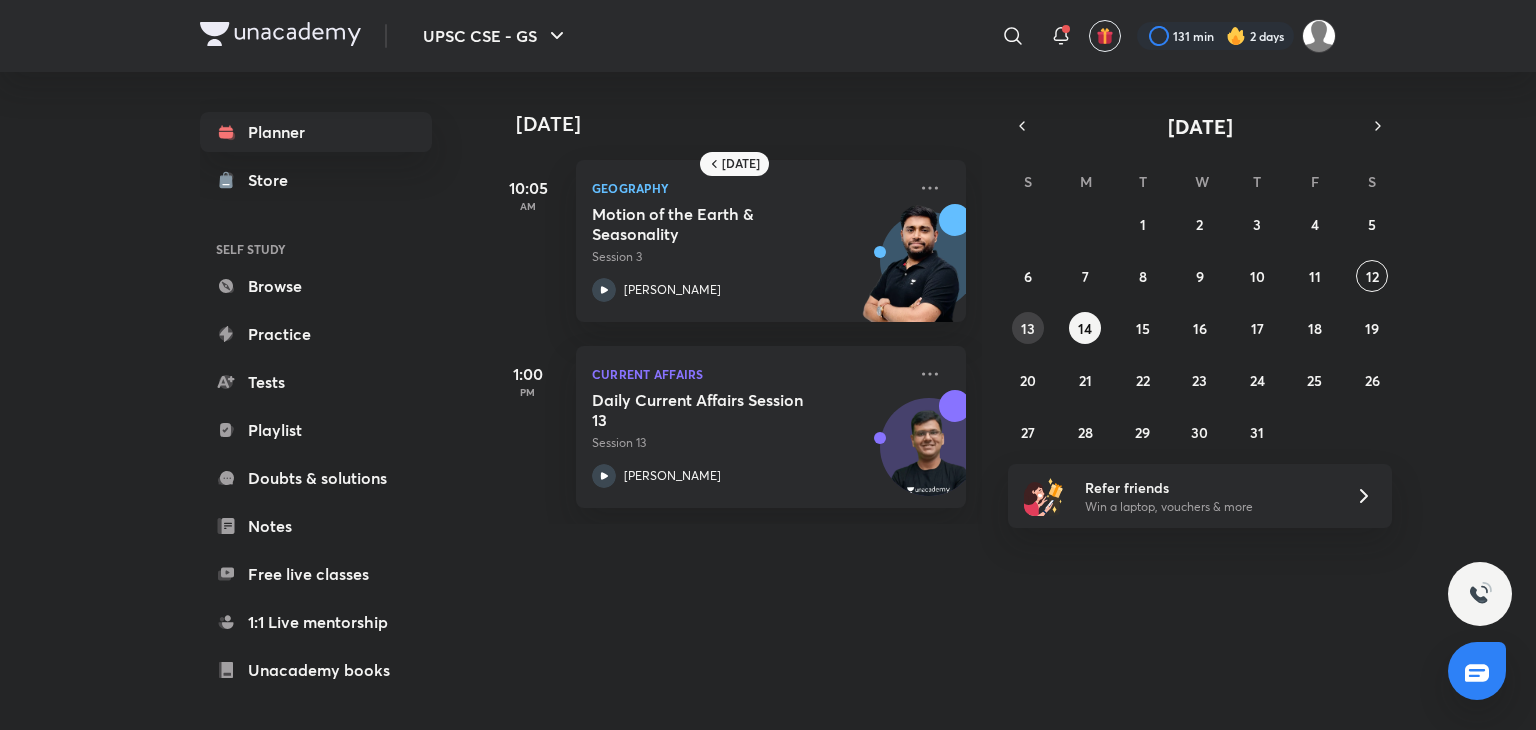 click on "13" at bounding box center (1028, 328) 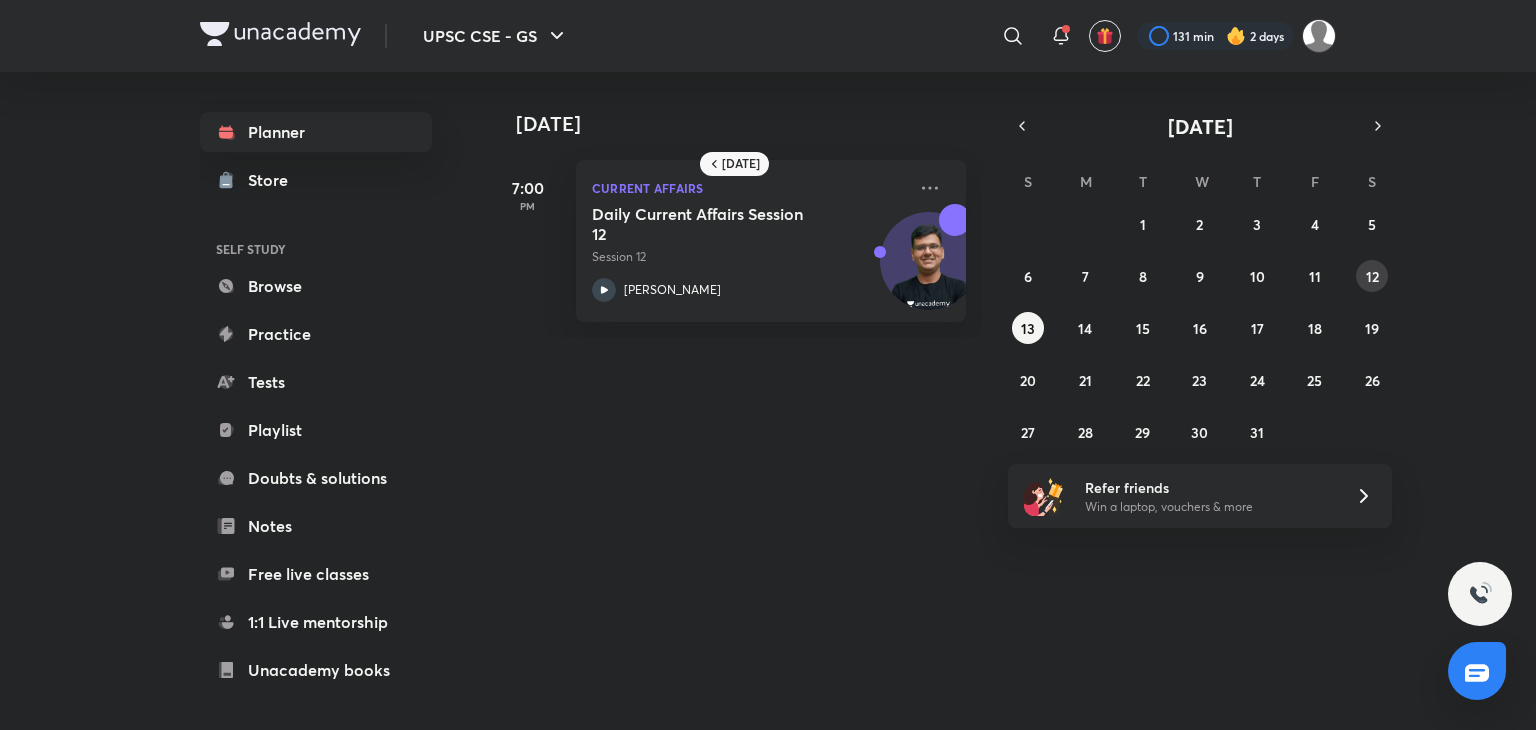 click on "12" at bounding box center [1372, 276] 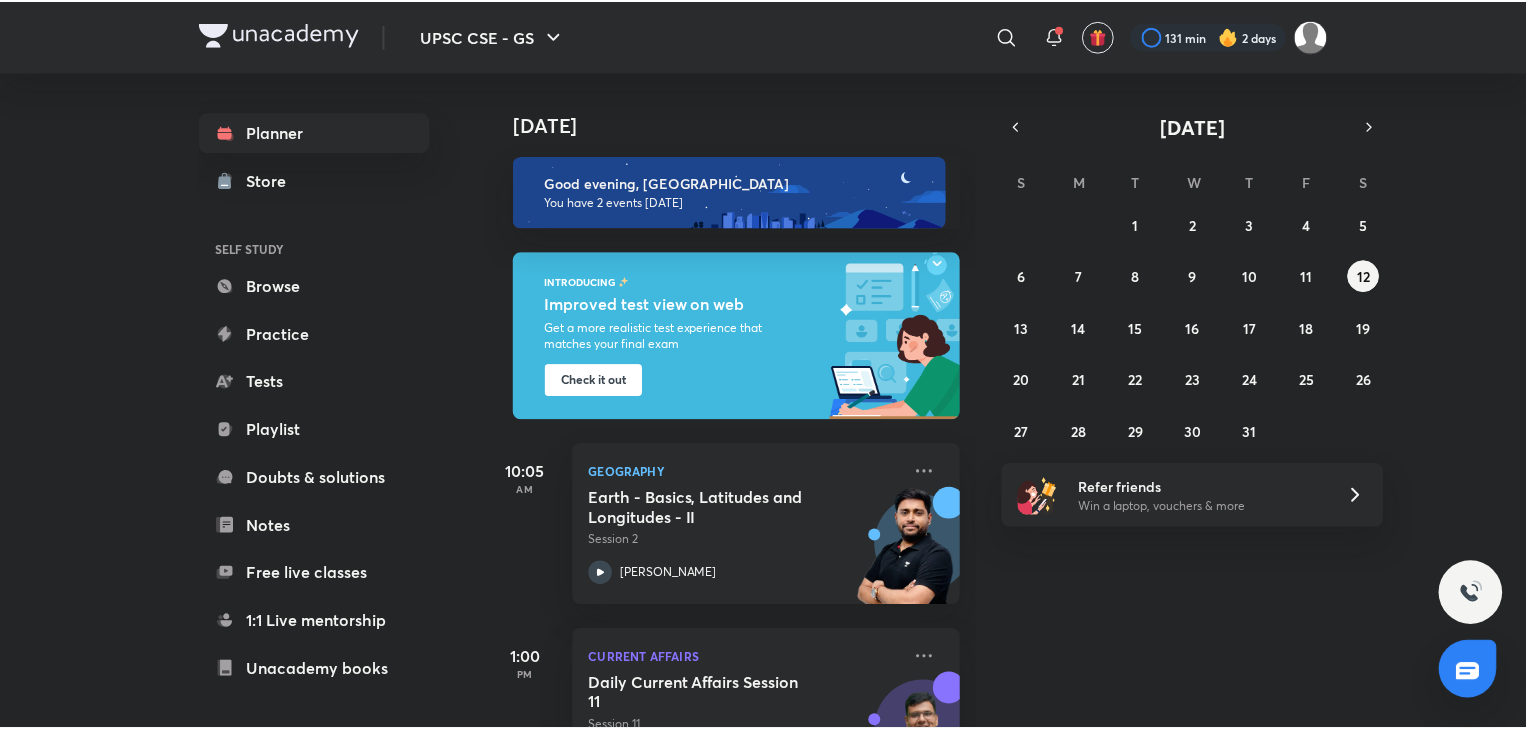 scroll, scrollTop: 93, scrollLeft: 0, axis: vertical 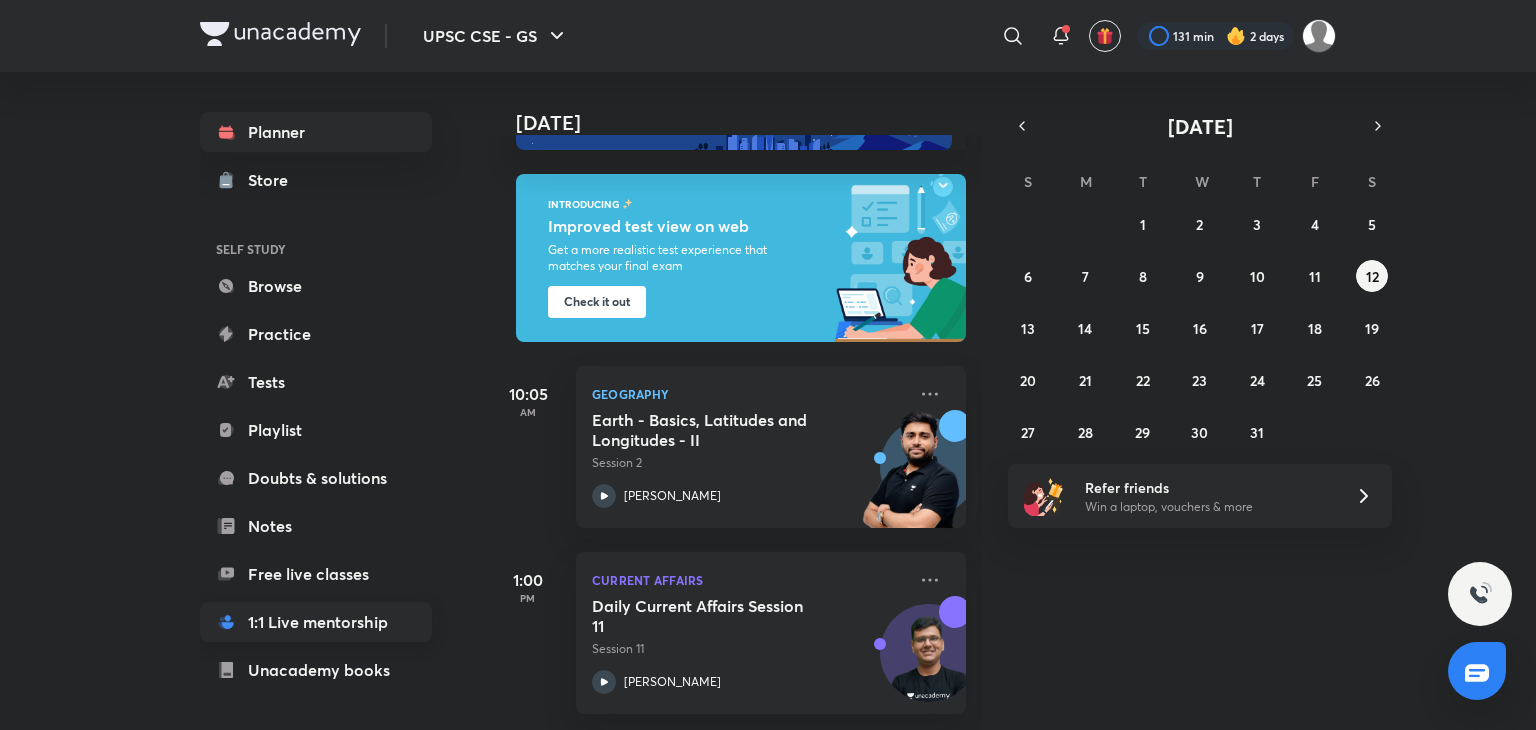 click on "1:1 Live mentorship" at bounding box center [316, 622] 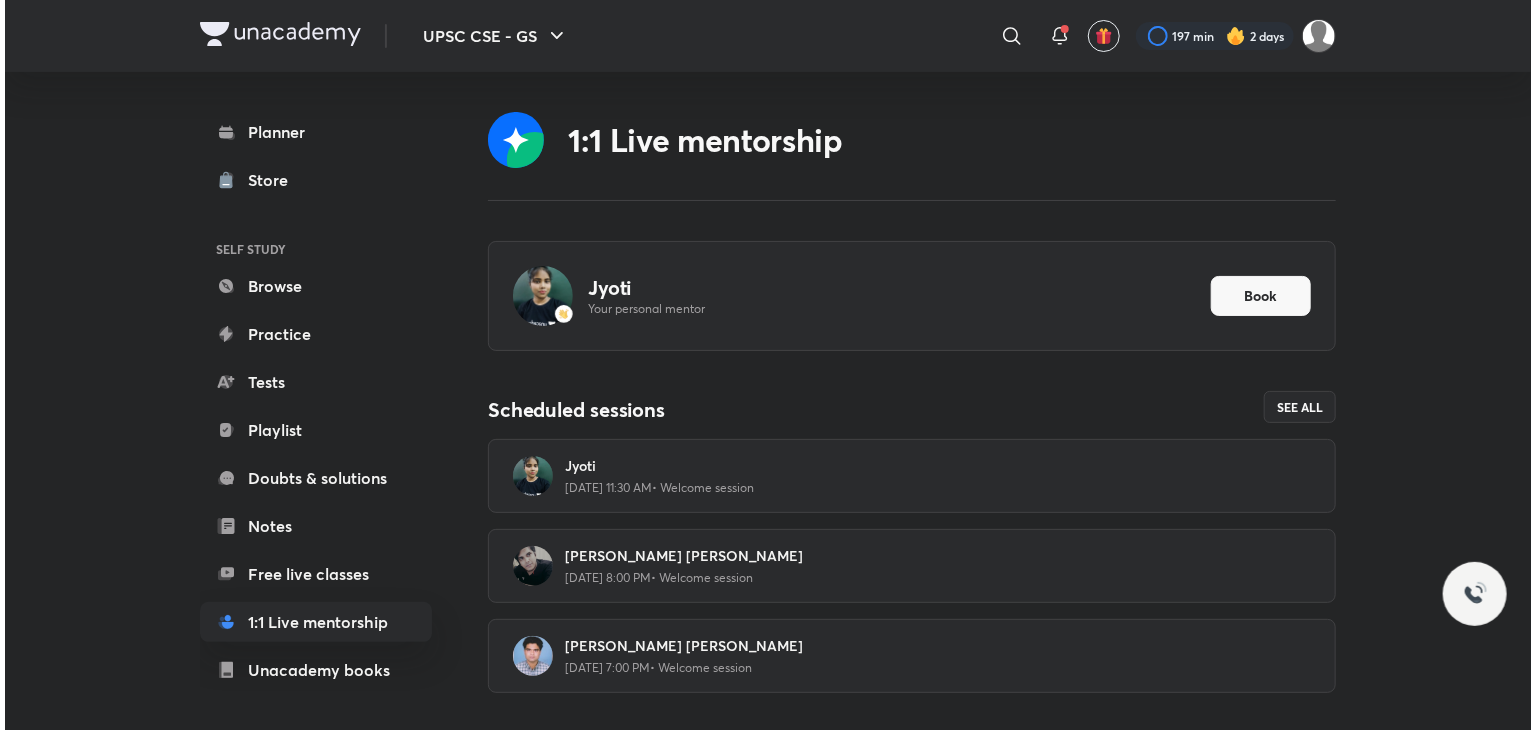 scroll, scrollTop: 20, scrollLeft: 0, axis: vertical 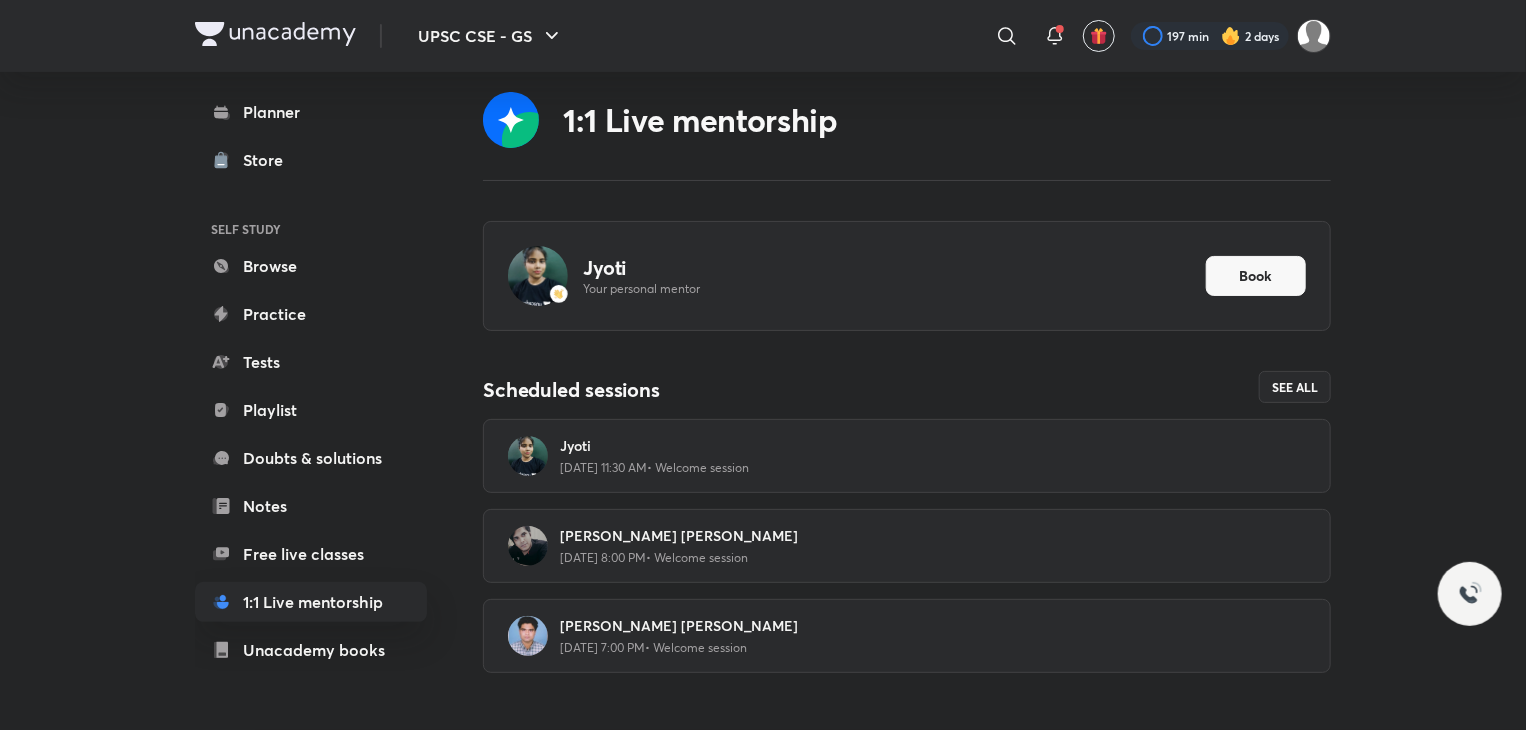 click on "Jyoti  16 Jul, 11:30 AM  • Welcome session" at bounding box center (907, 456) 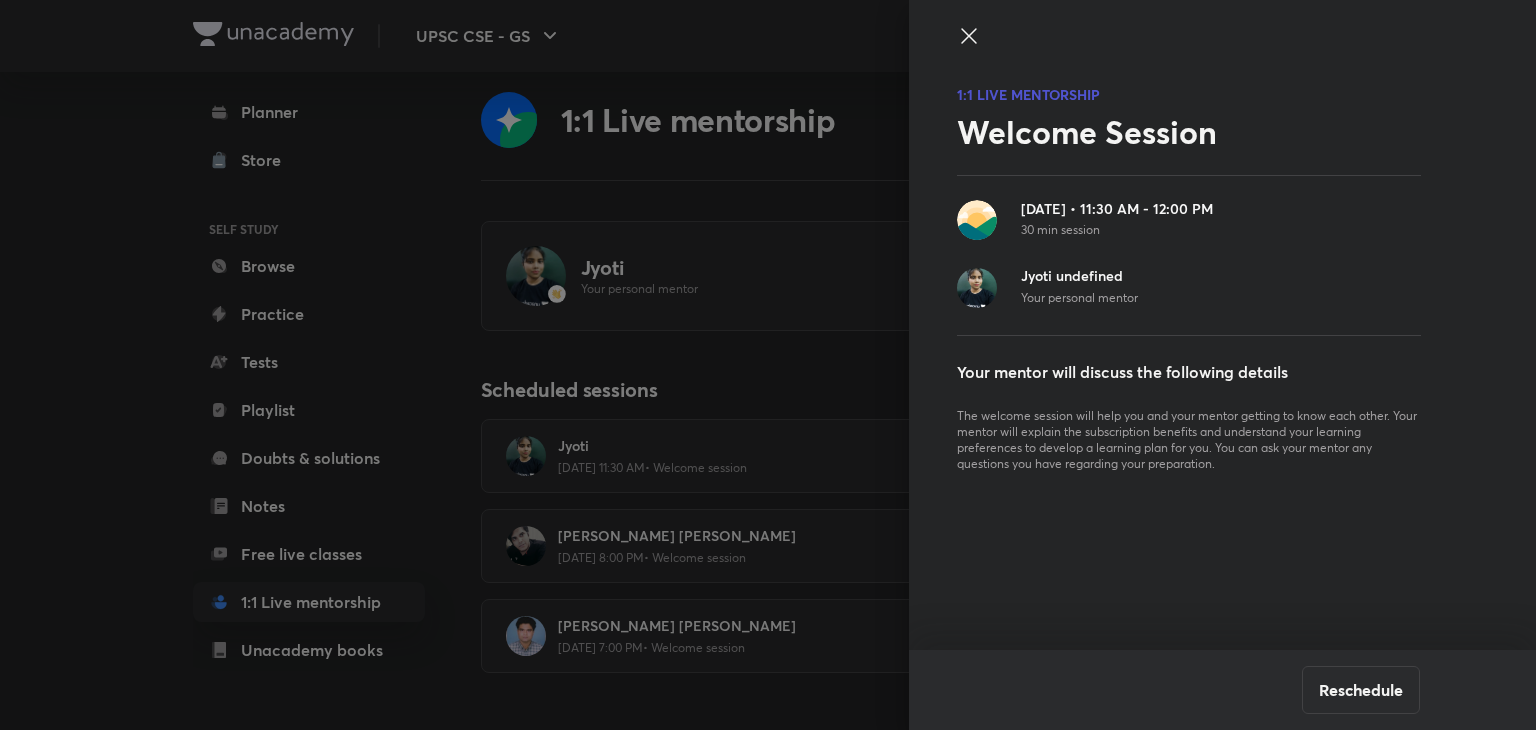 click on "Jyoti undefined Your personal mentor" at bounding box center [1270, 289] 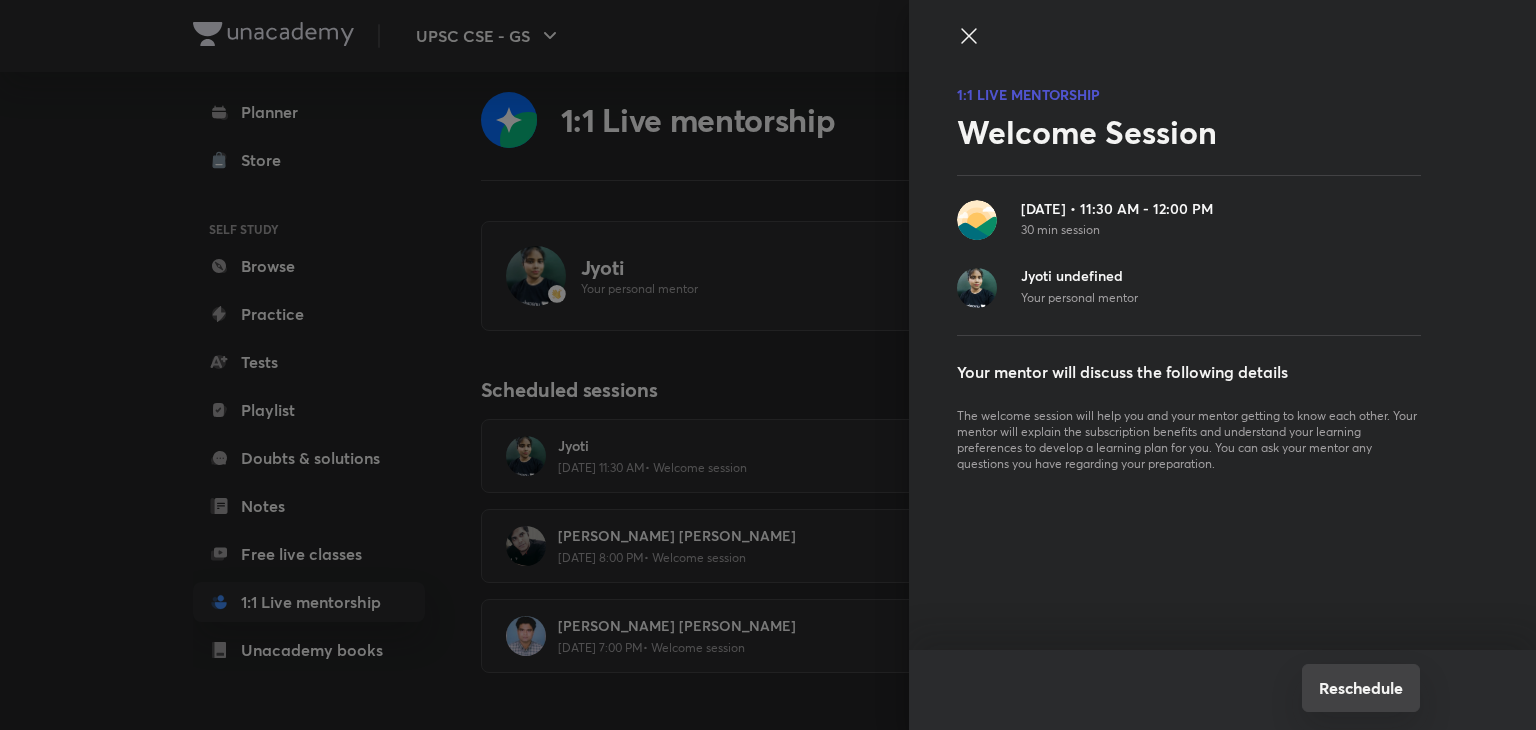 click on "Reschedule" at bounding box center (1361, 688) 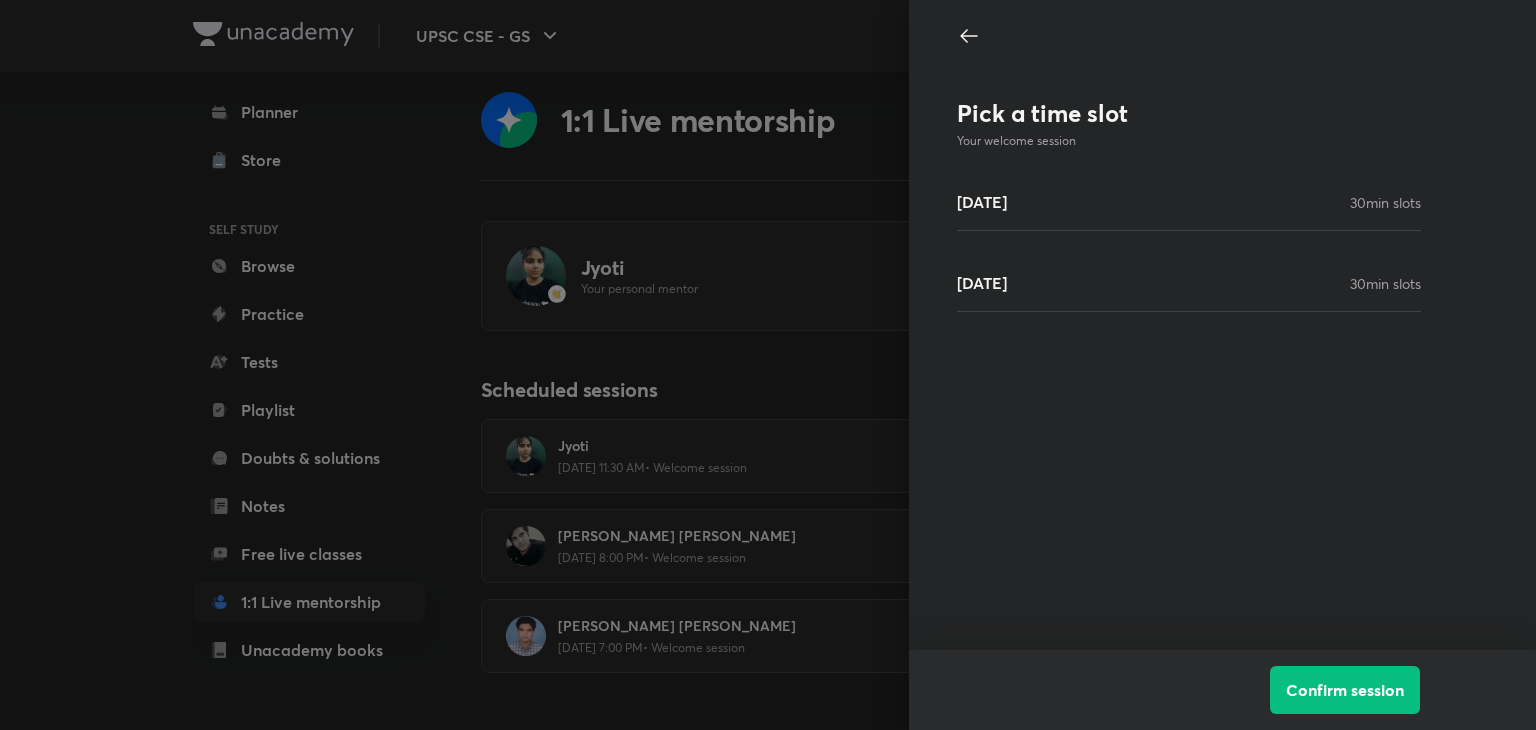 click on "Pick a time slot Your welcome session [DATE]  min slots [DATE]  min slots" at bounding box center [1189, 205] 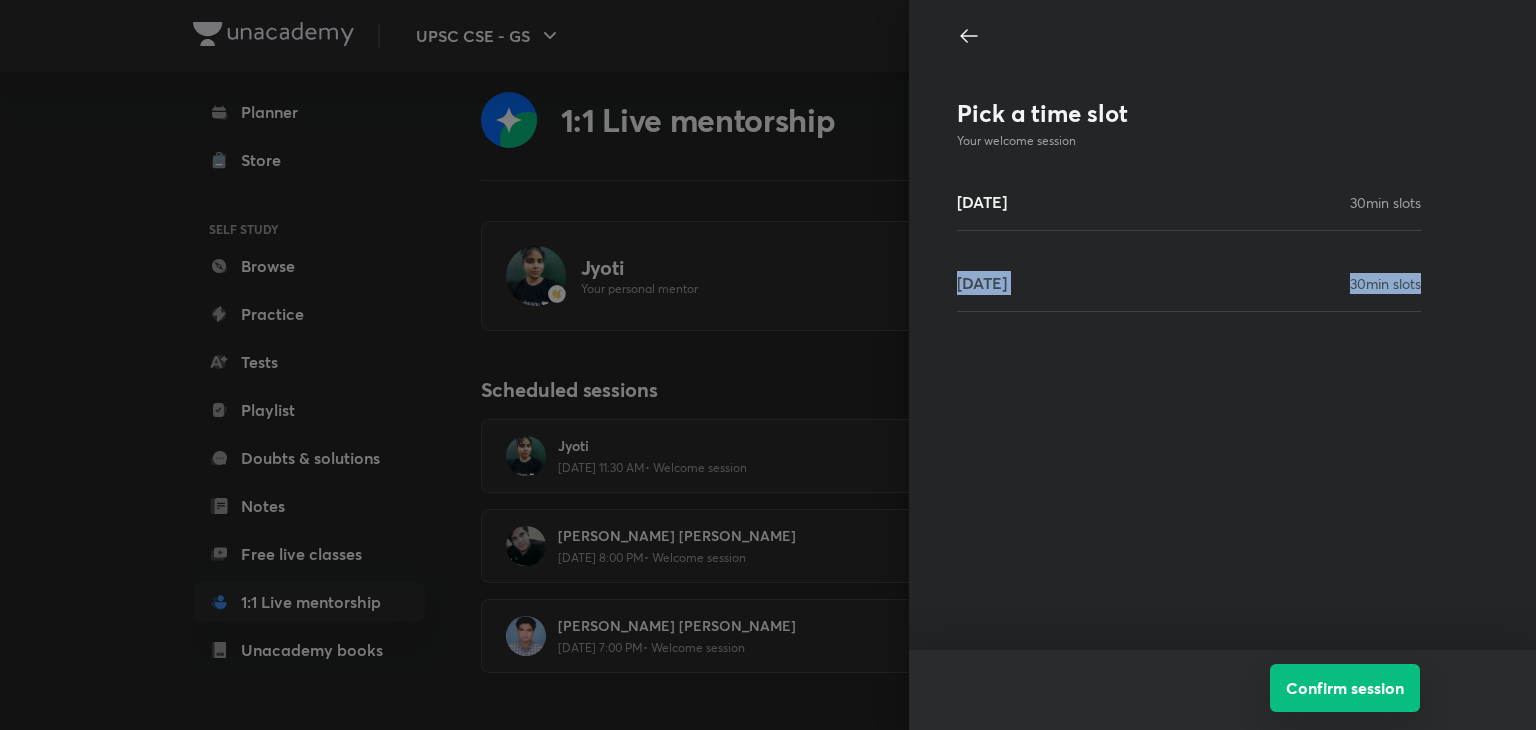 drag, startPoint x: 1062, startPoint y: 302, endPoint x: 1328, endPoint y: 685, distance: 466.31 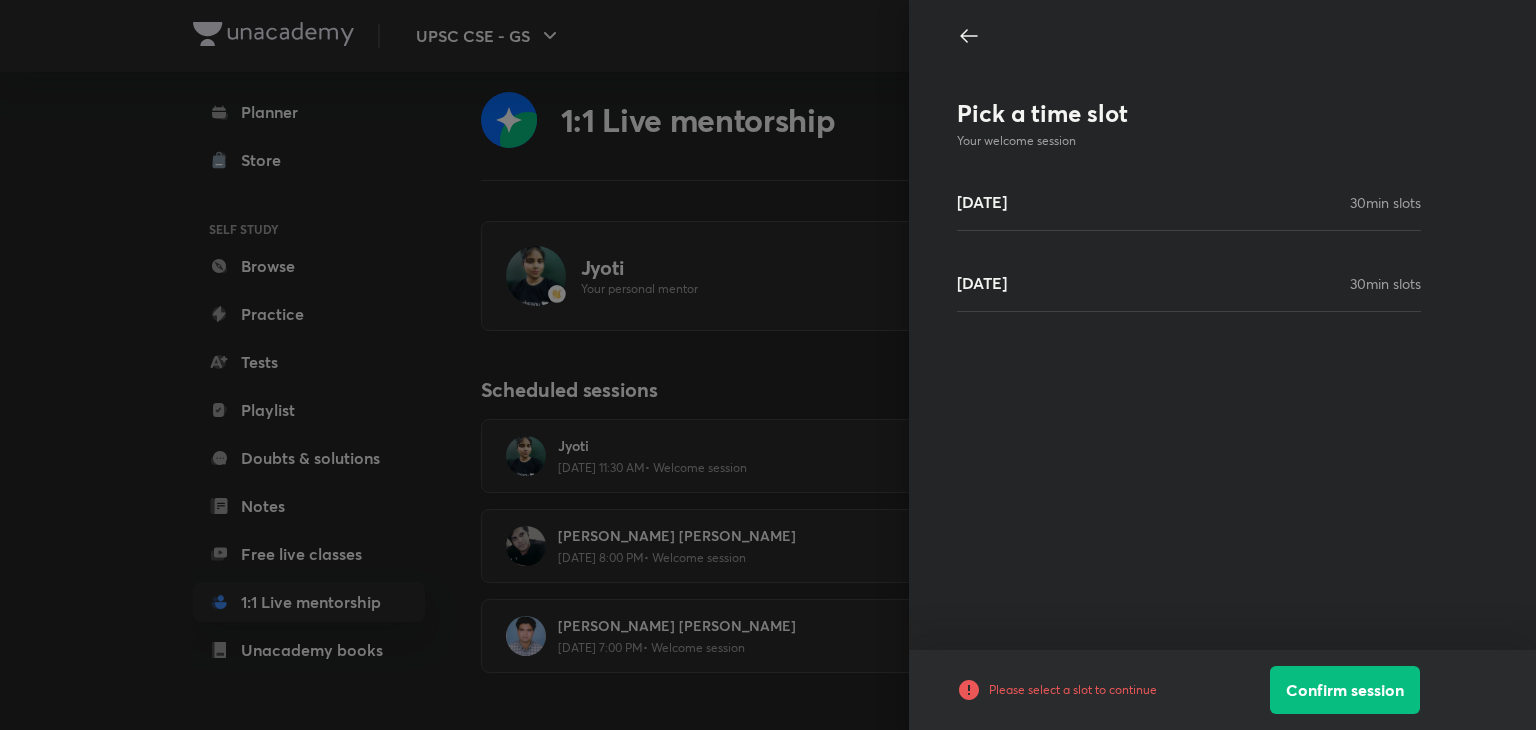 click on "[DATE]  min slots" at bounding box center (1189, 283) 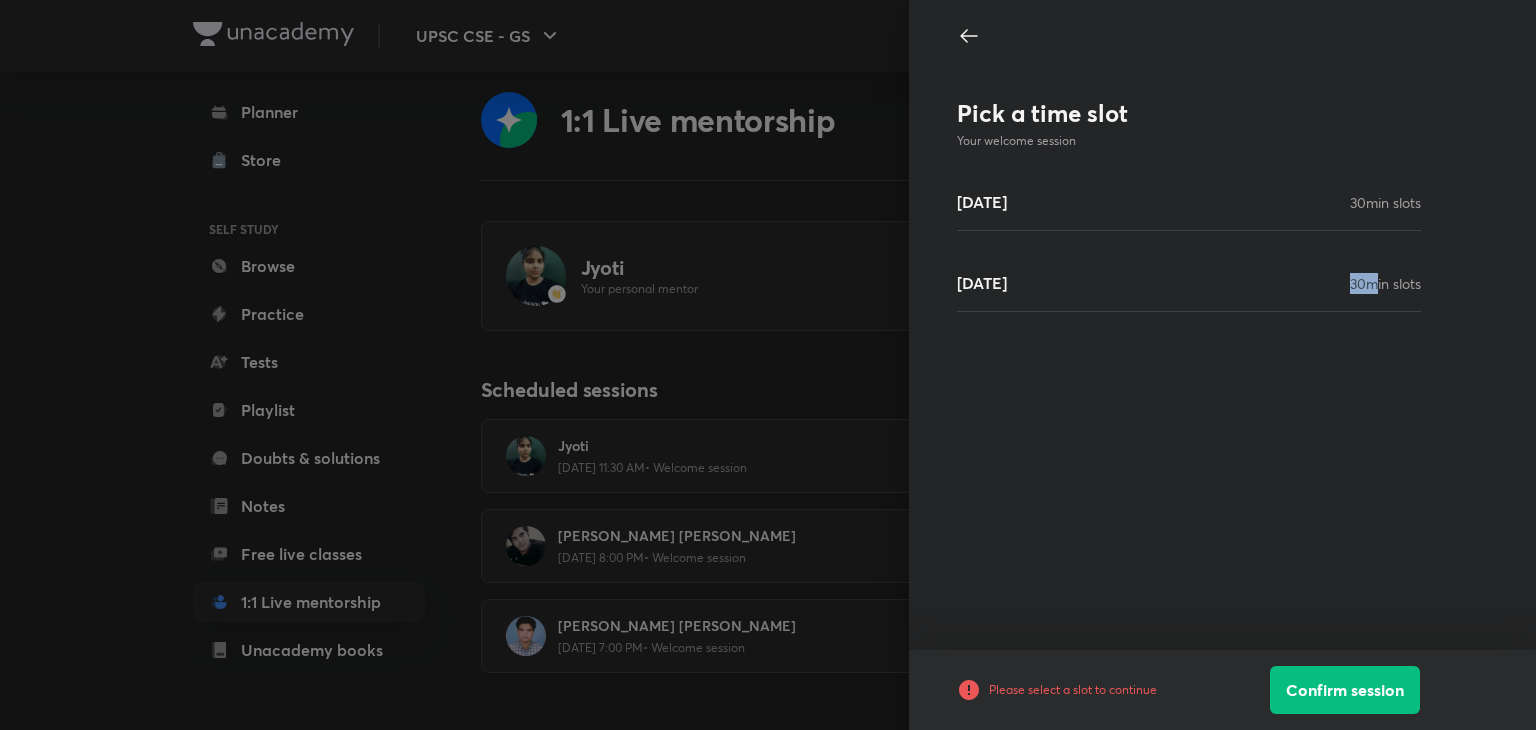 click on "[DATE]  min slots" at bounding box center [1189, 283] 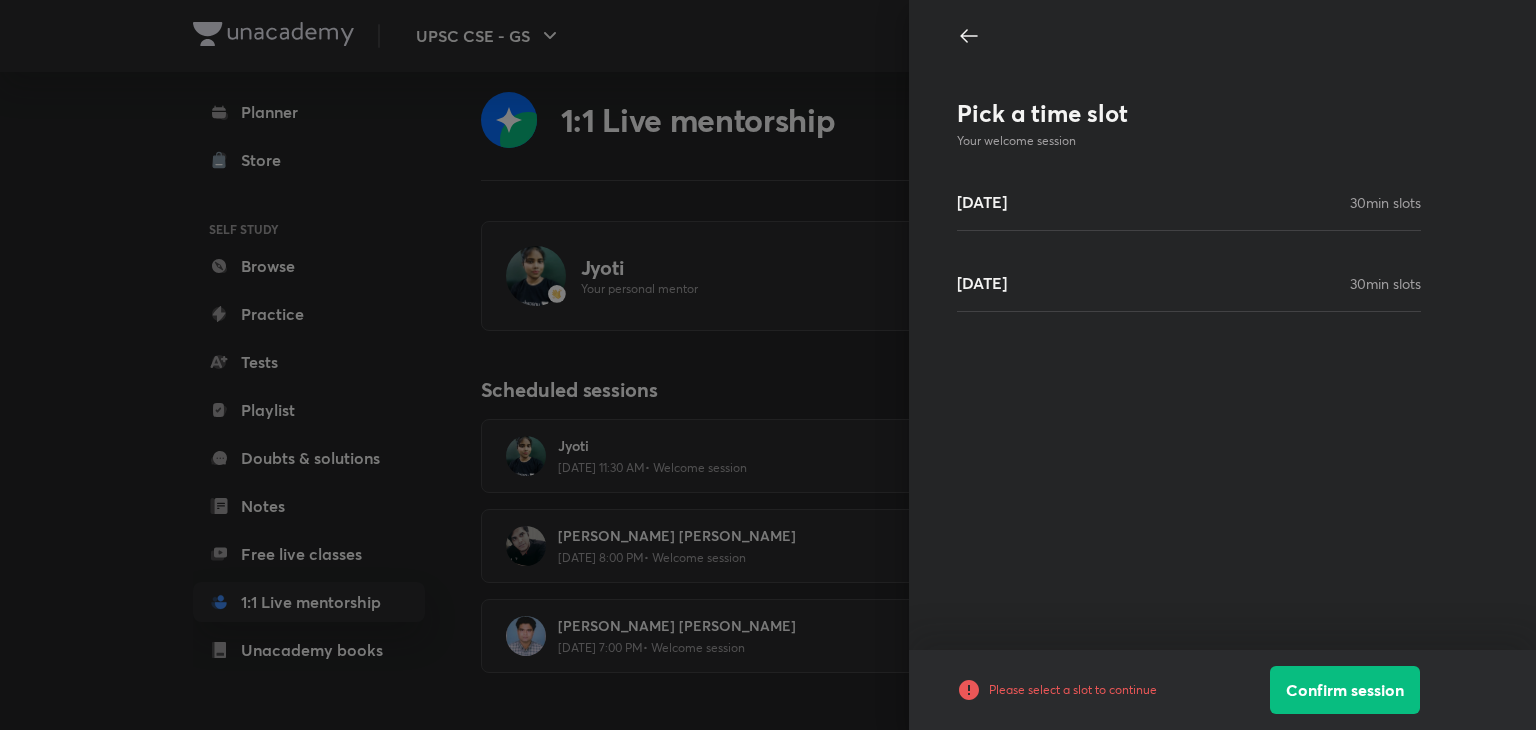 click on "[DATE]" at bounding box center [982, 202] 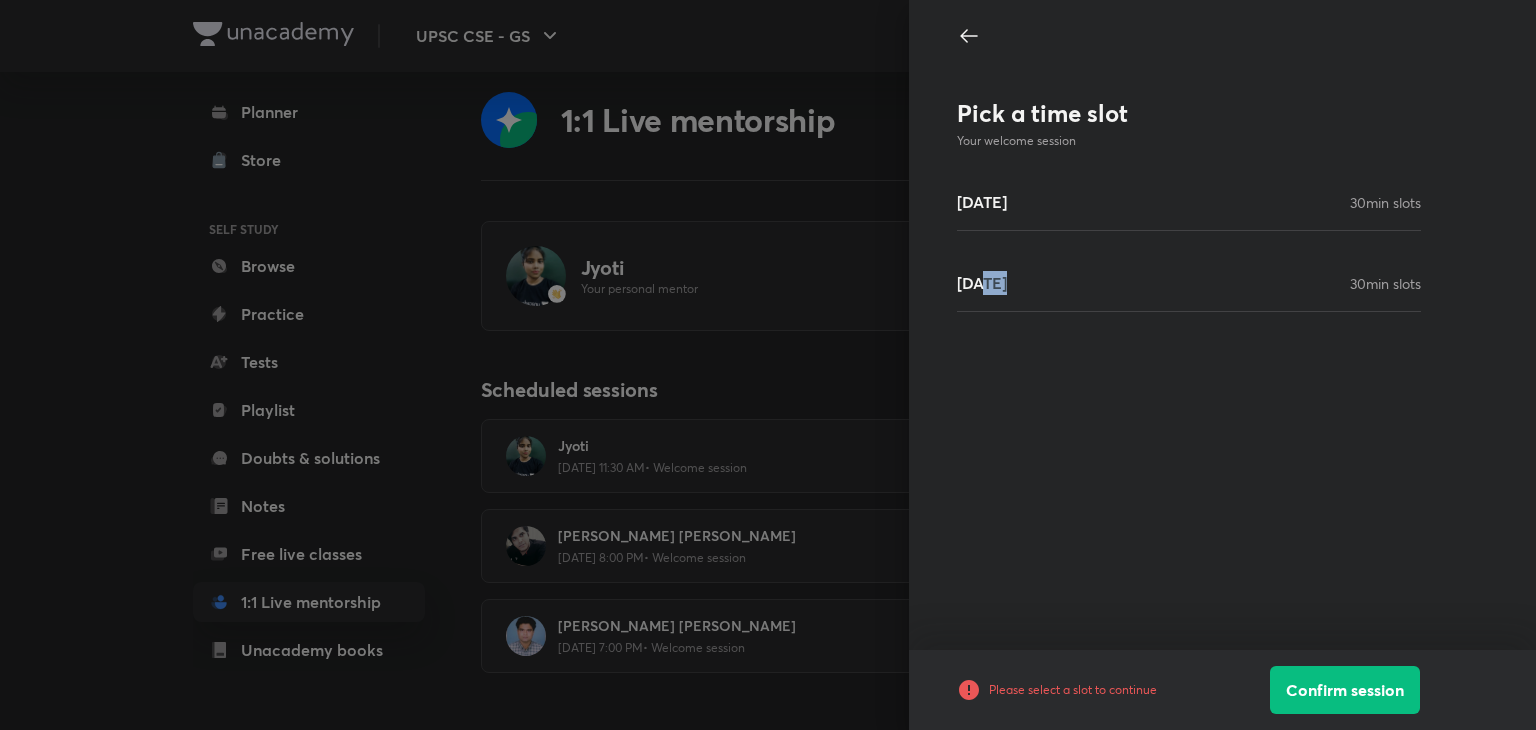 click on "[DATE]" at bounding box center (982, 283) 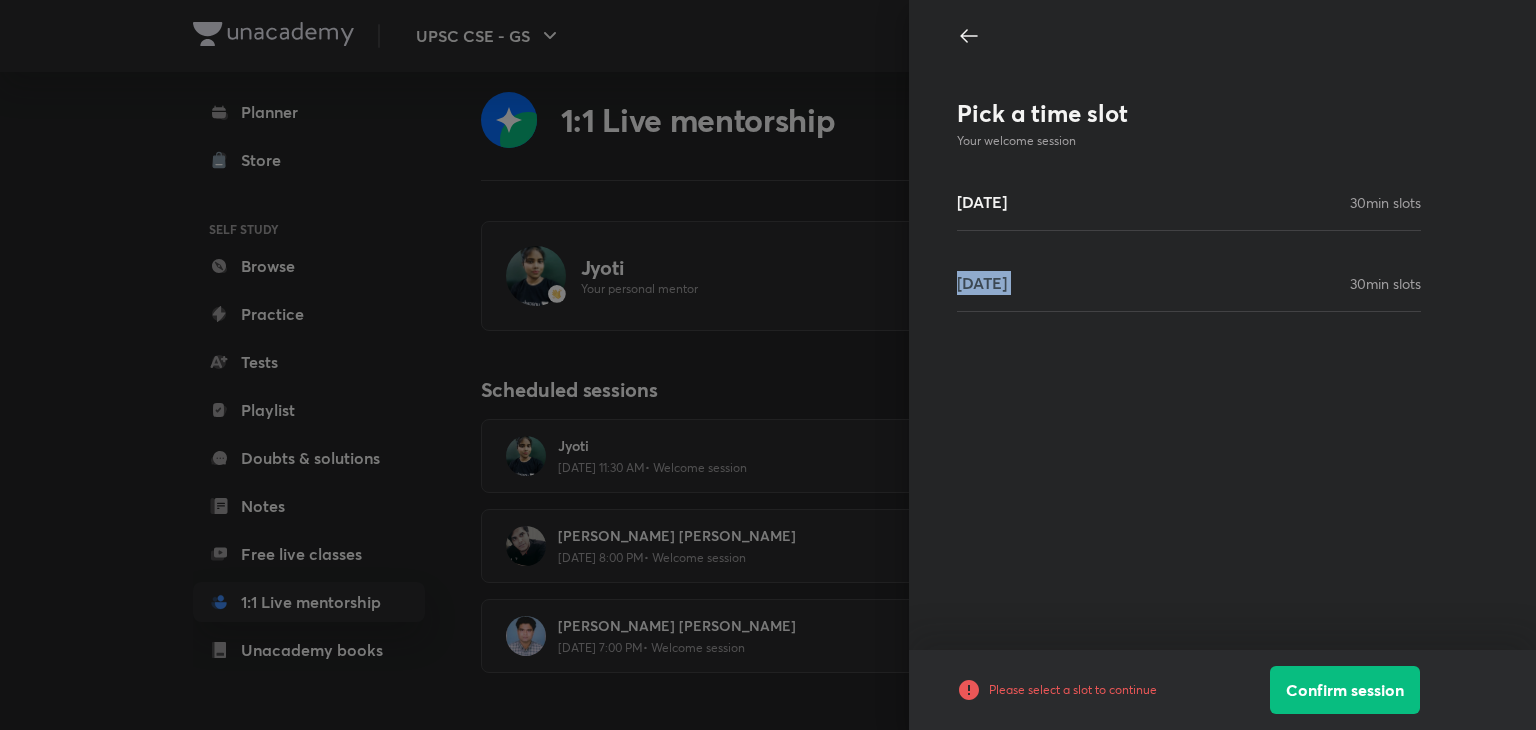 click on "[DATE]" at bounding box center [982, 283] 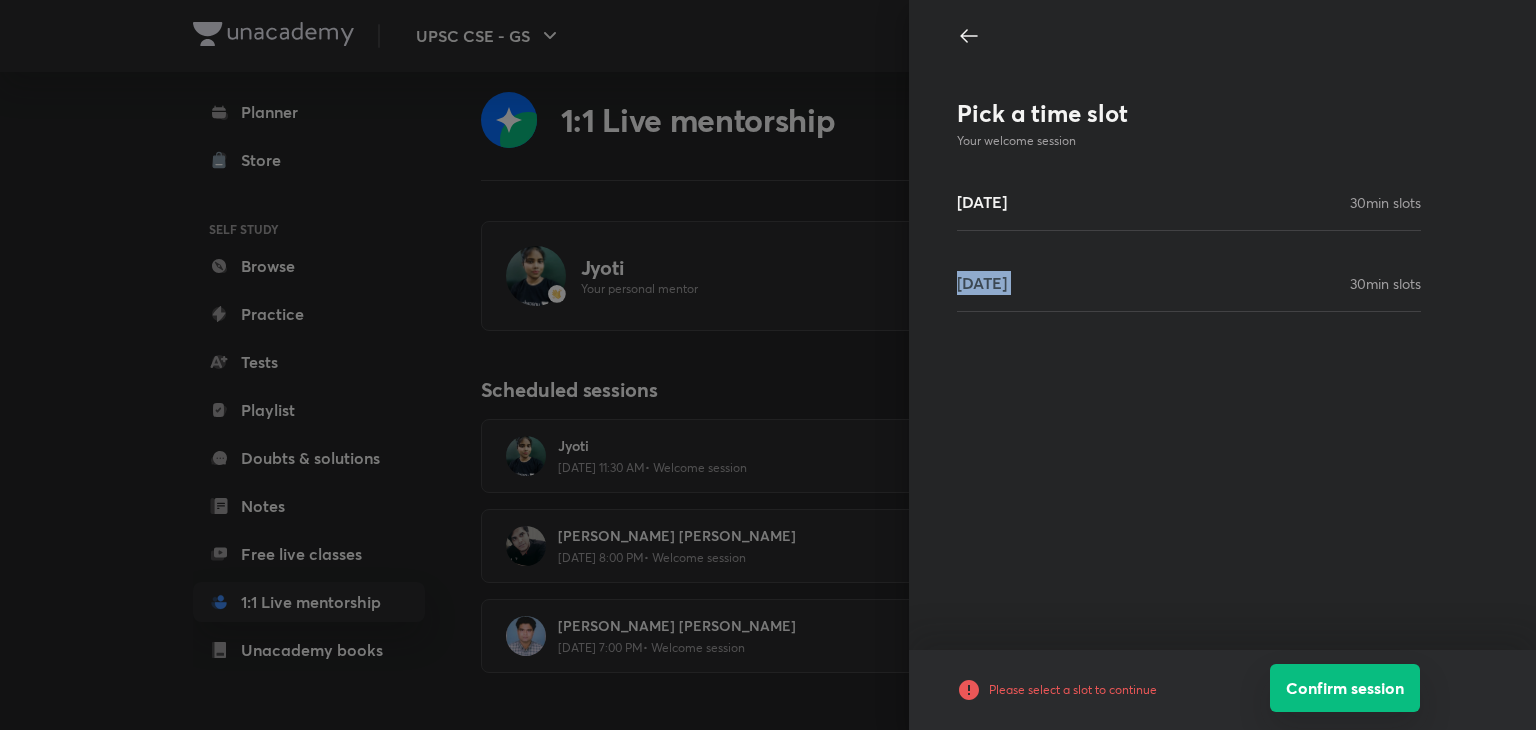 click on "Confirm session" at bounding box center (1345, 688) 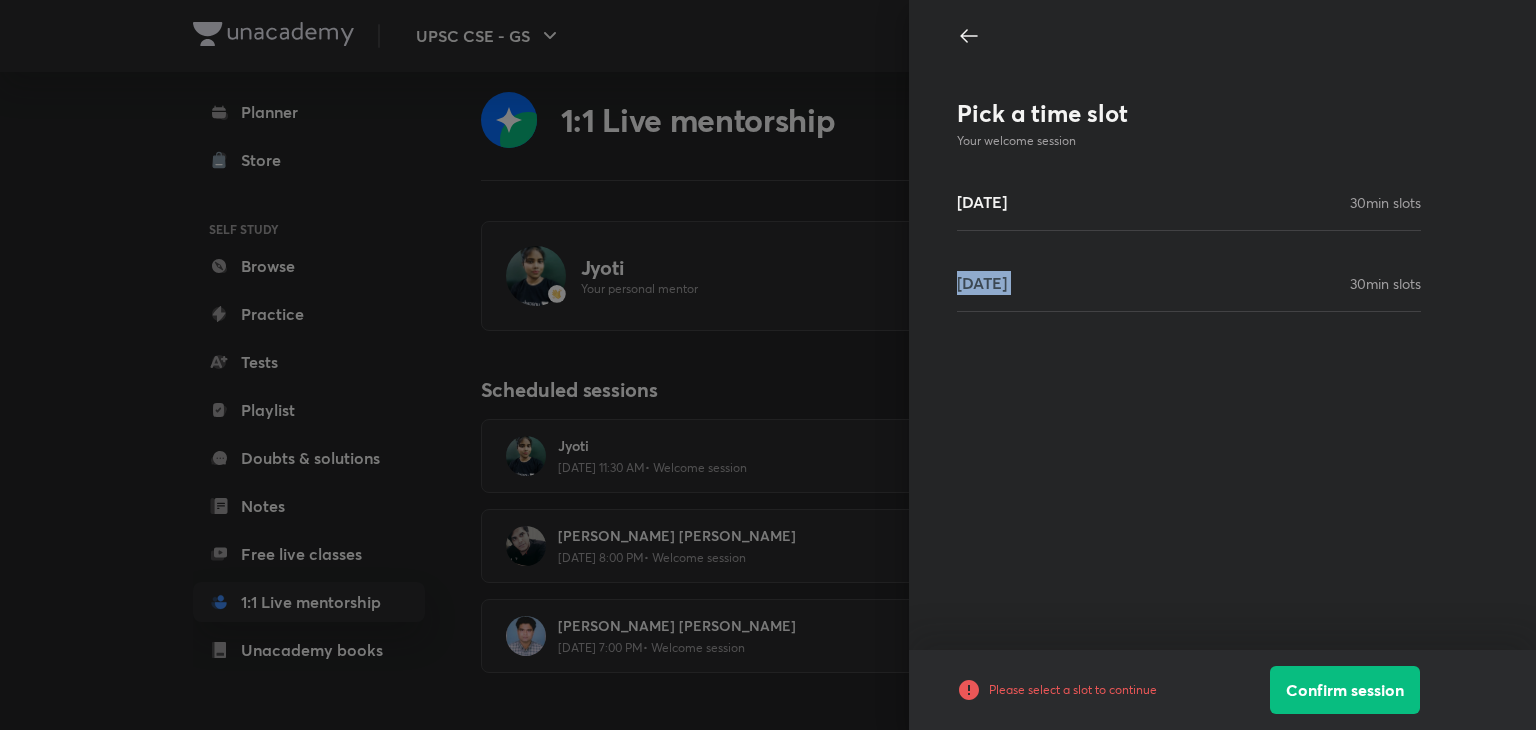 click on "[DATE]" at bounding box center [982, 283] 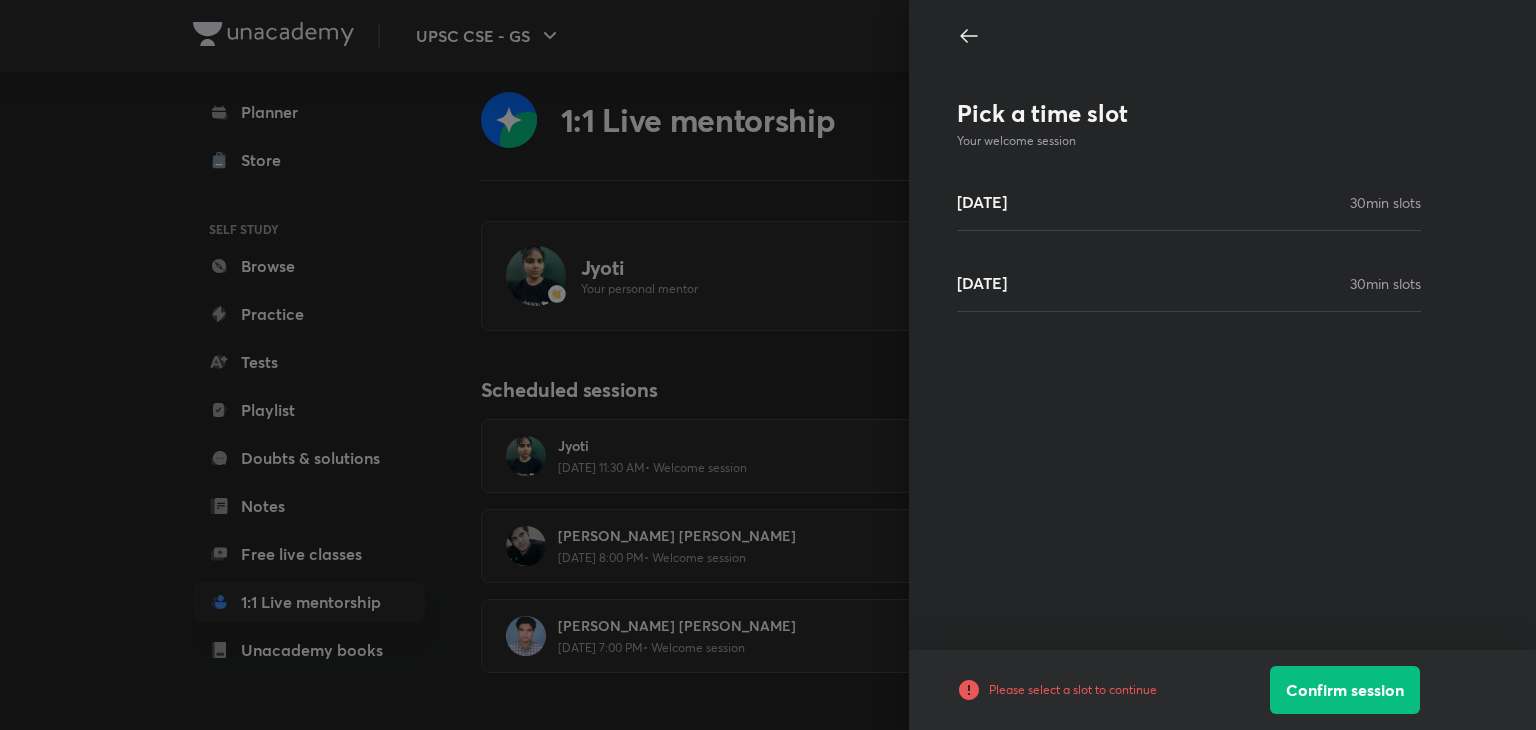 click on "[DATE]  min slots" at bounding box center (1189, 283) 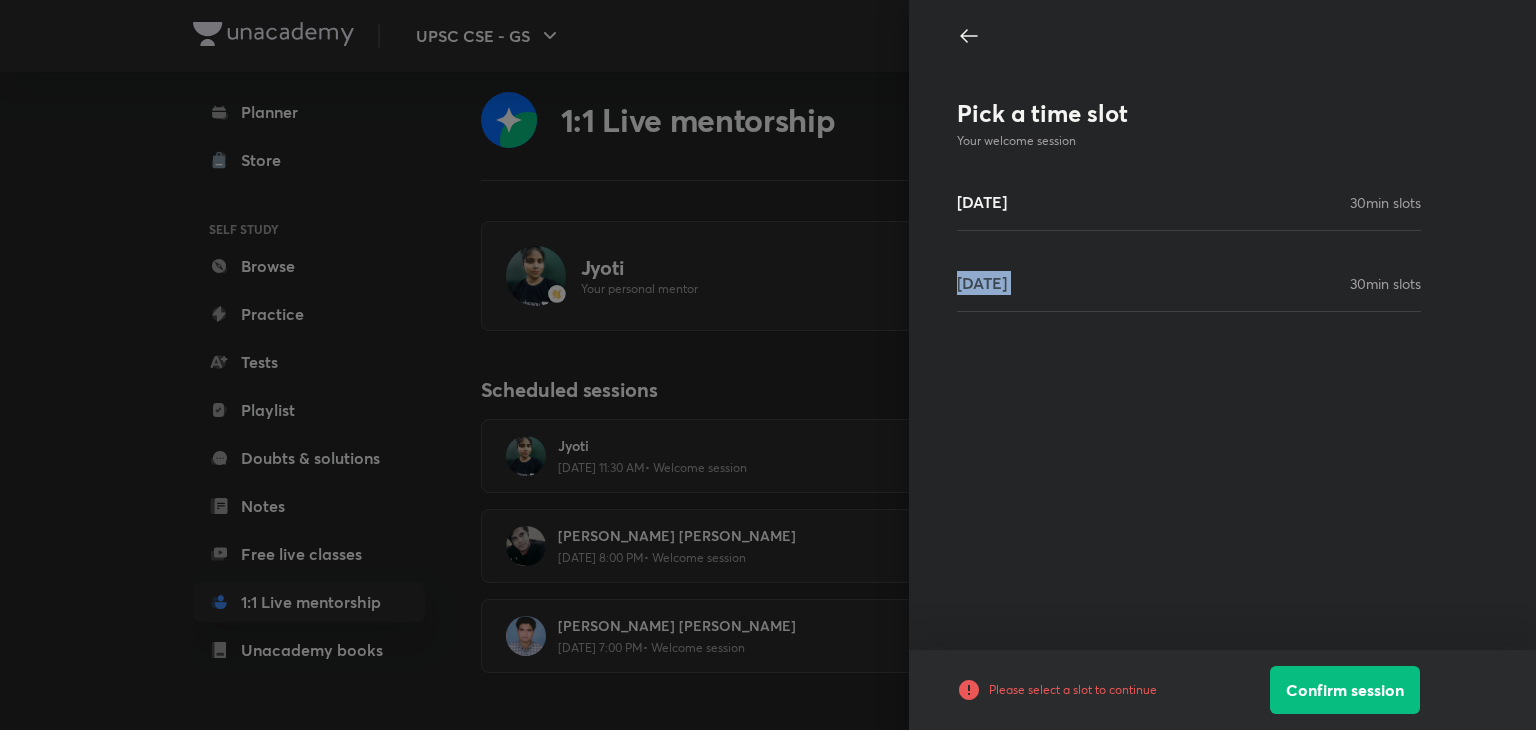 click on "[DATE]  min slots" at bounding box center [1189, 283] 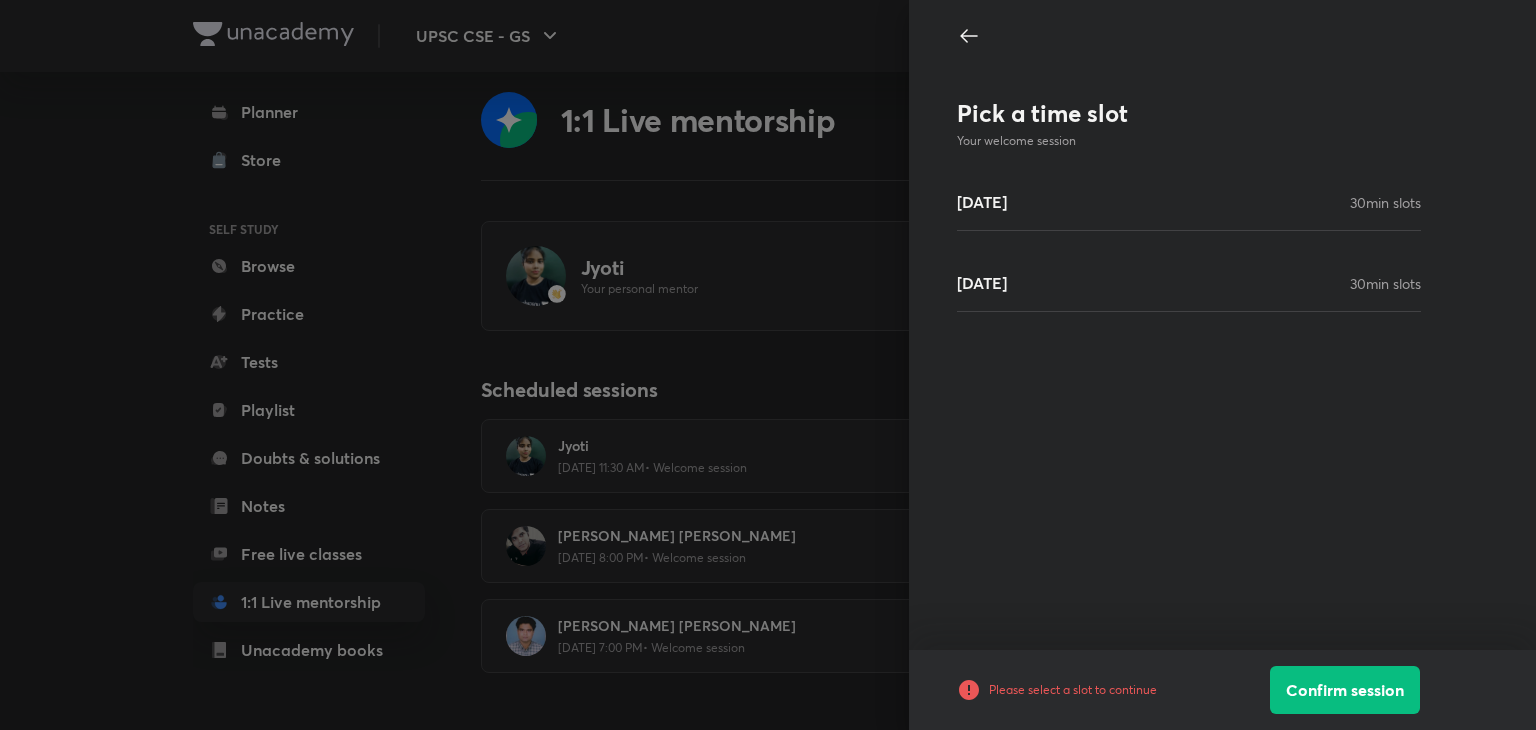click on "Pick a time slot Your welcome session [DATE]  min slots [DATE]  min slots" at bounding box center (1222, 325) 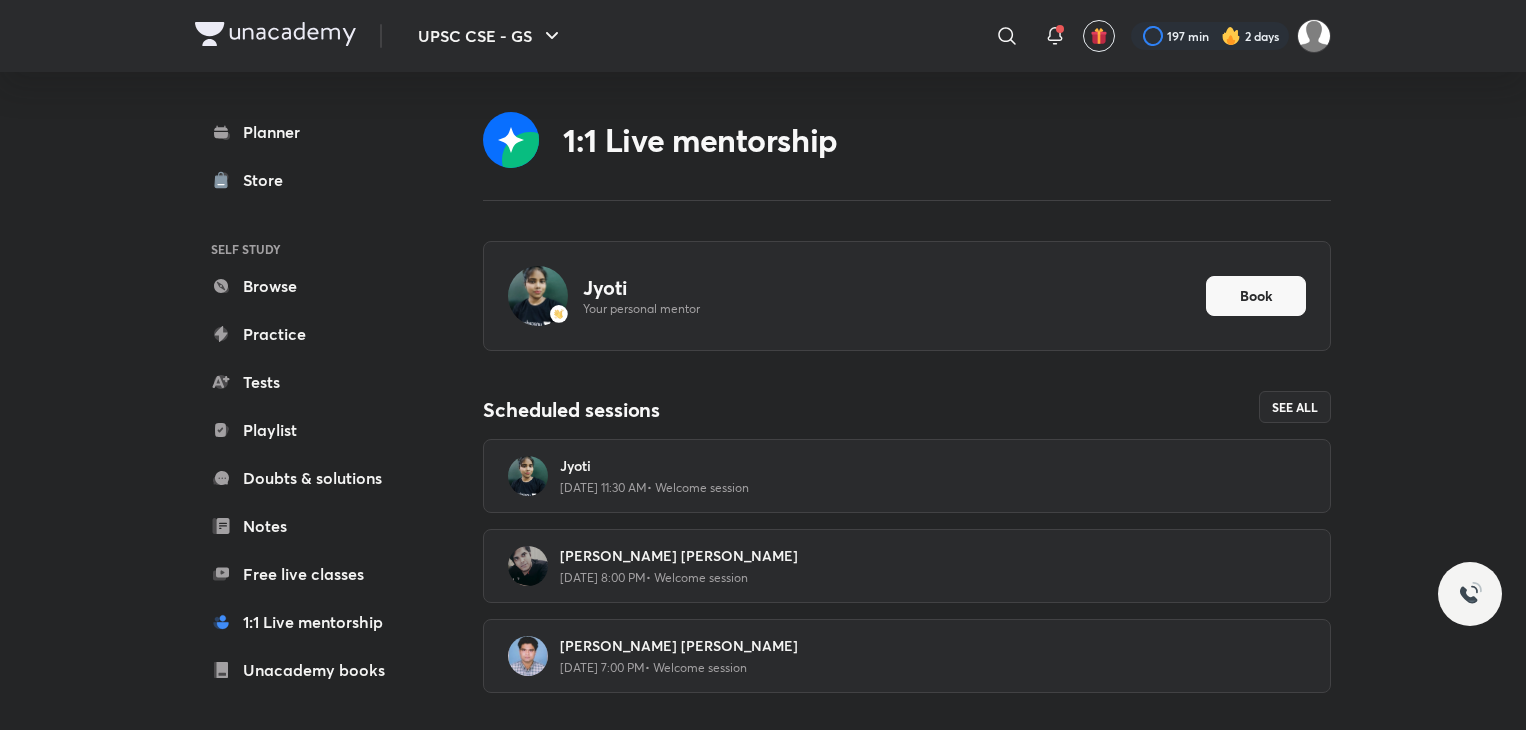scroll, scrollTop: 20, scrollLeft: 0, axis: vertical 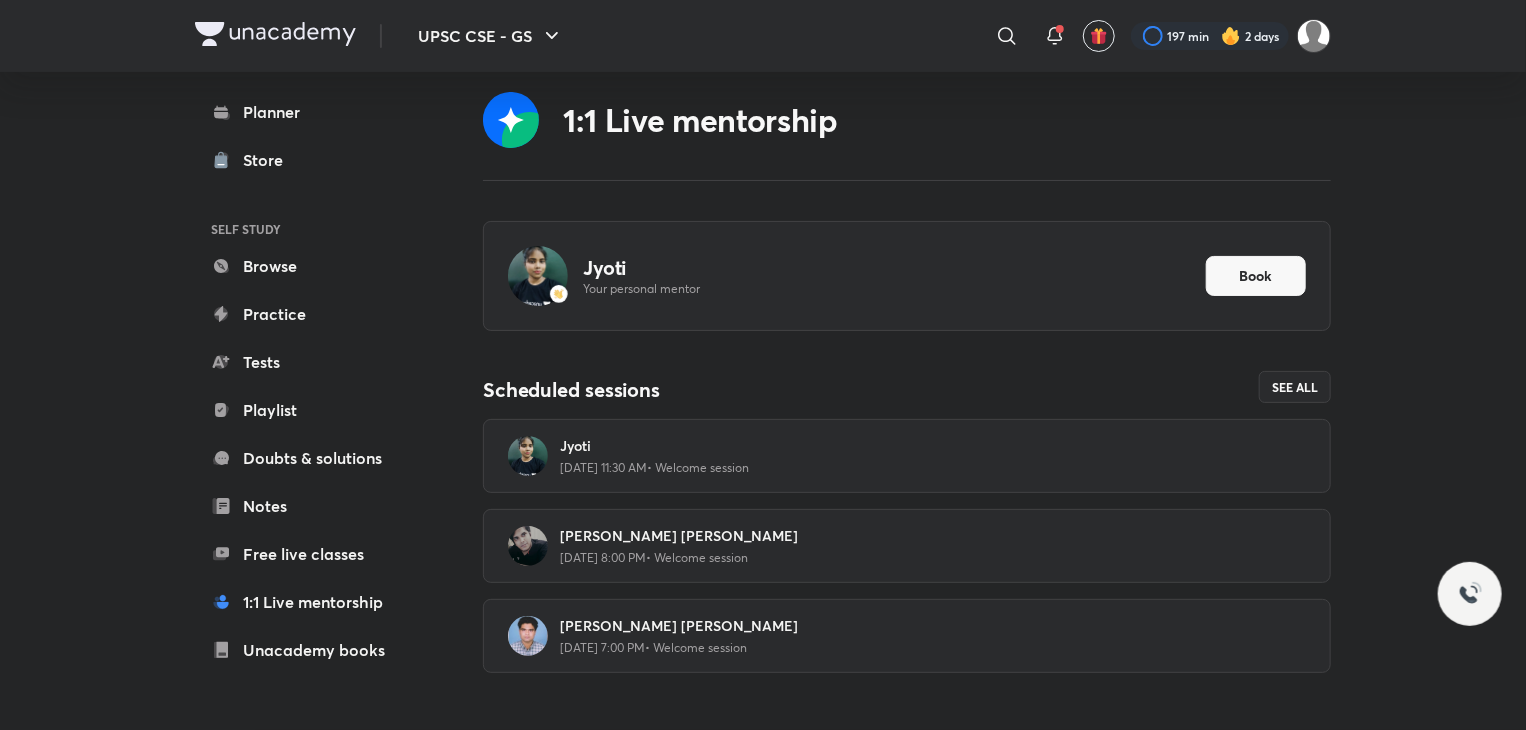 click on "Jyoti" at bounding box center [933, 446] 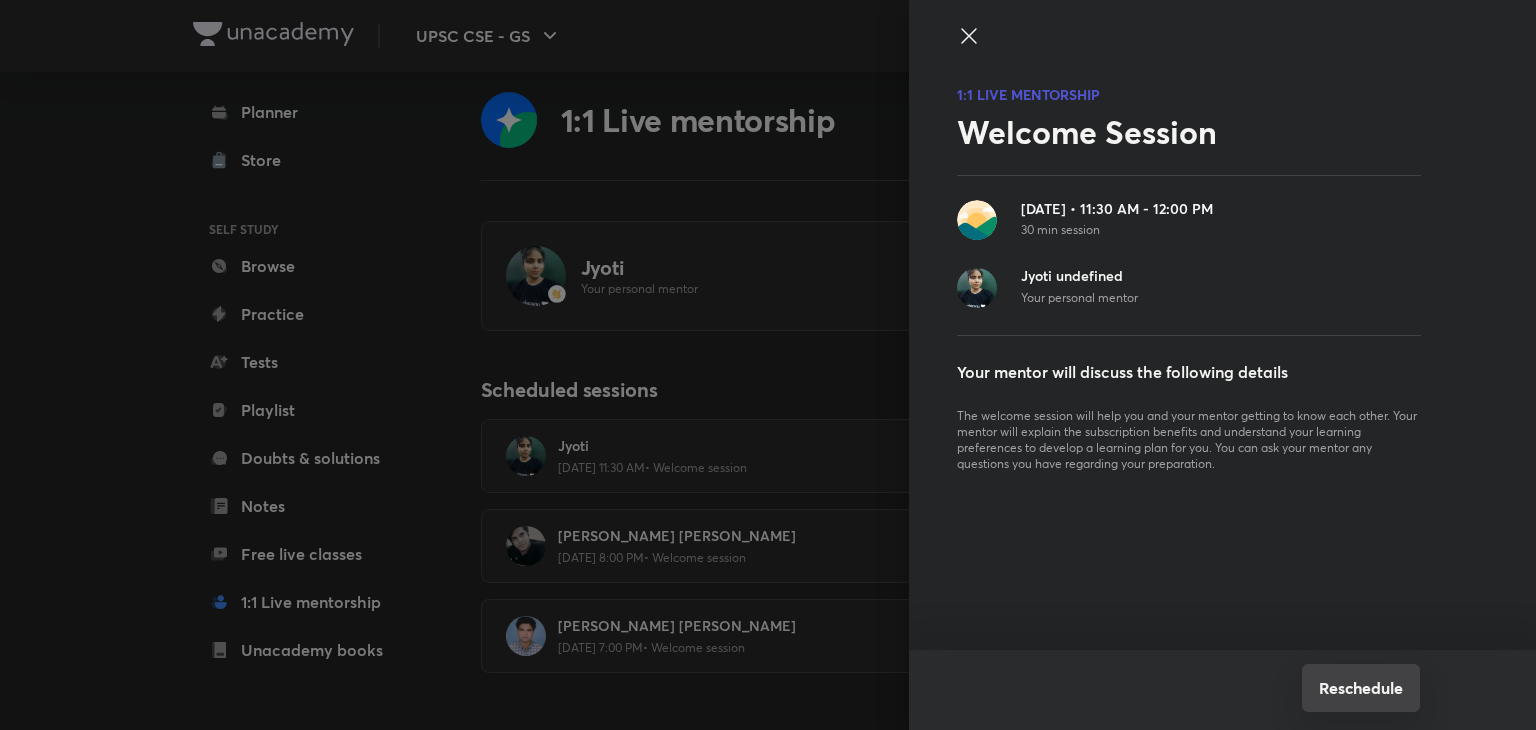 click on "Reschedule" at bounding box center (1361, 688) 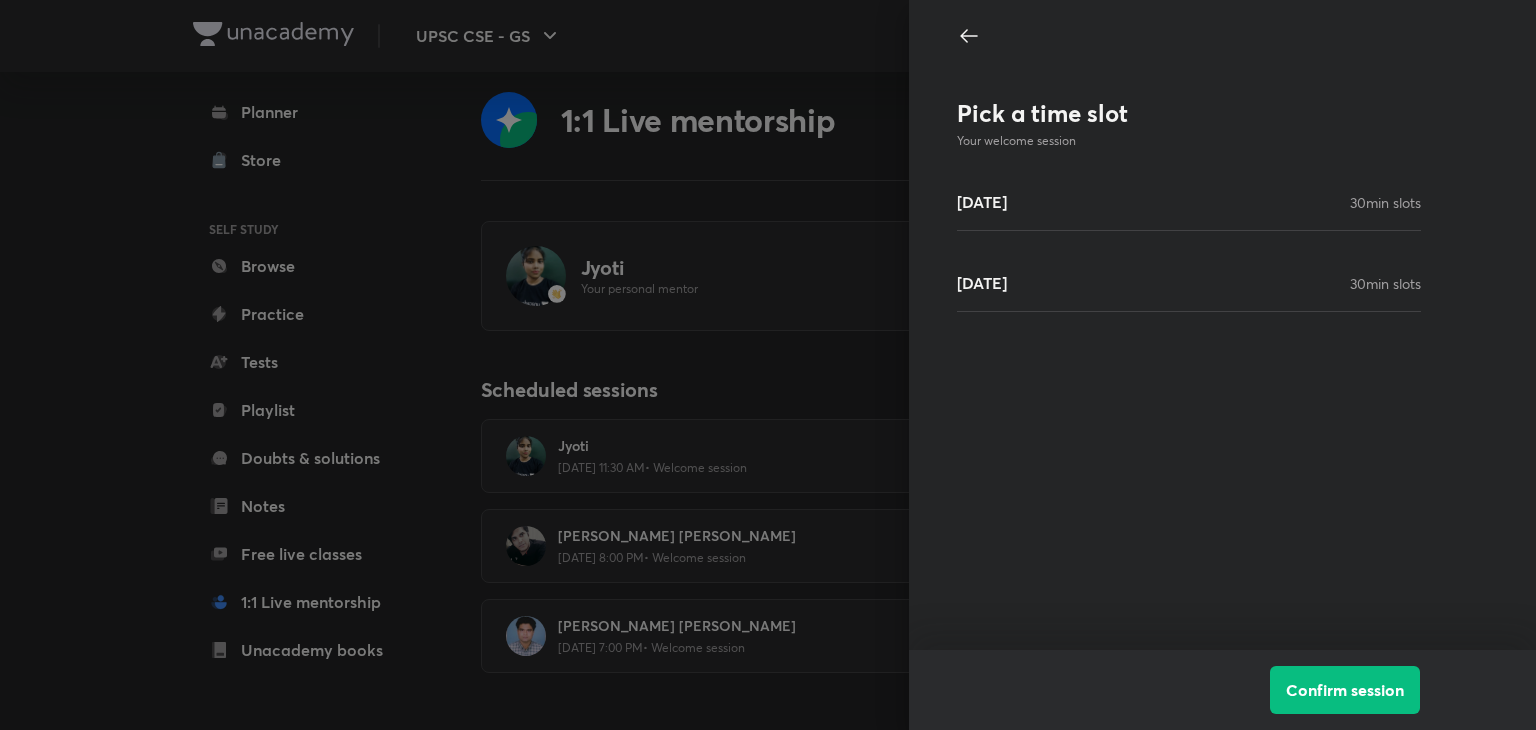 click on "[DATE]  min slots" at bounding box center (1189, 283) 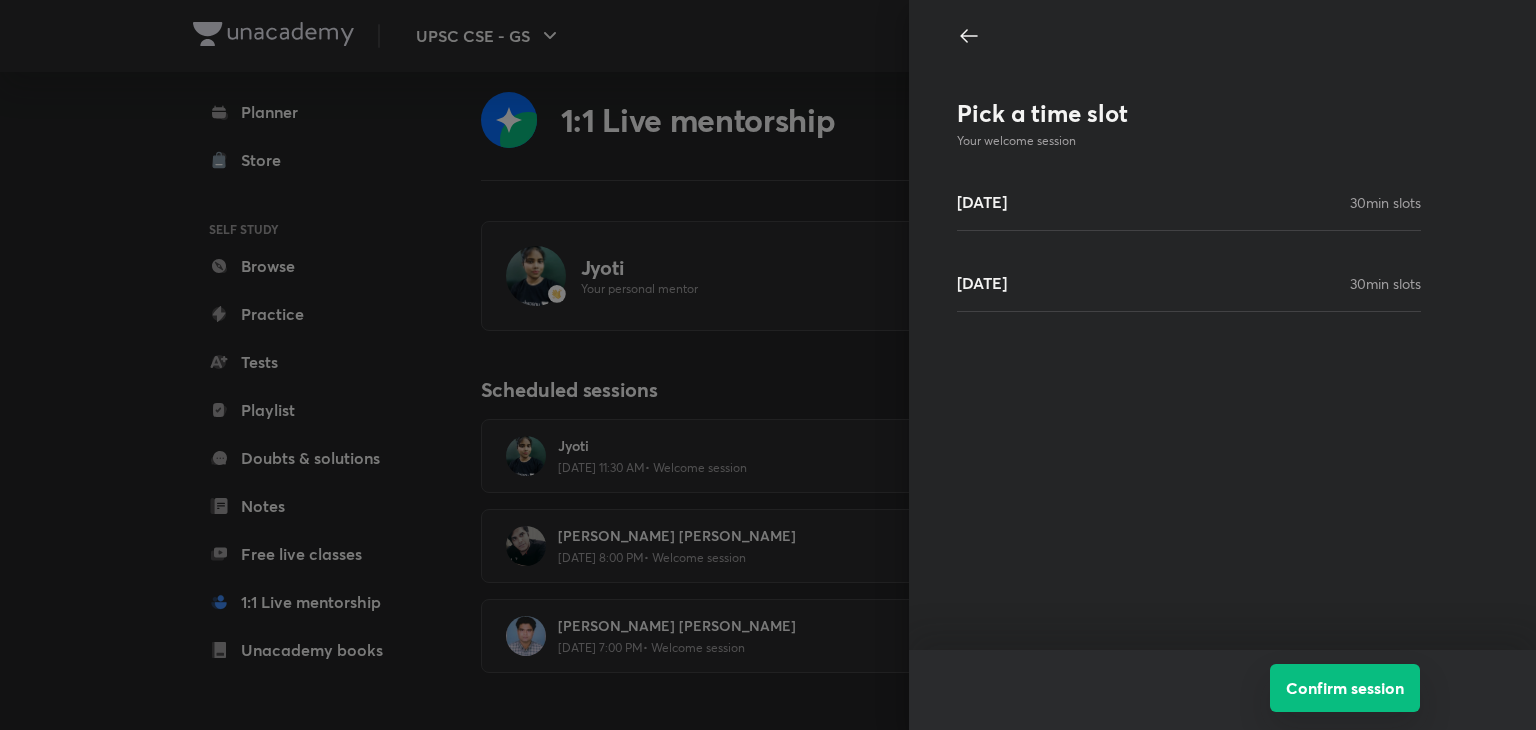click on "Confirm session" at bounding box center [1345, 688] 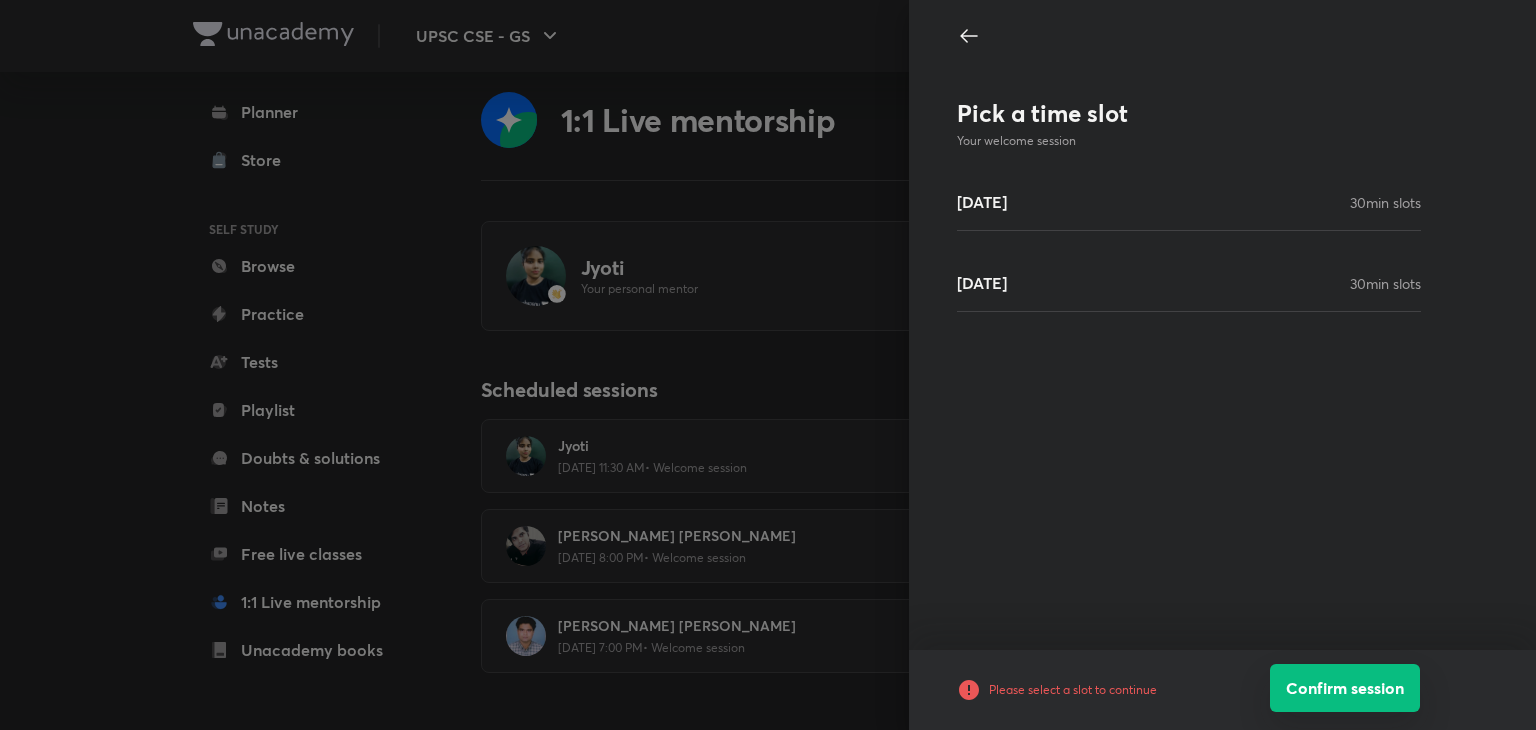 click on "Confirm session" at bounding box center (1345, 688) 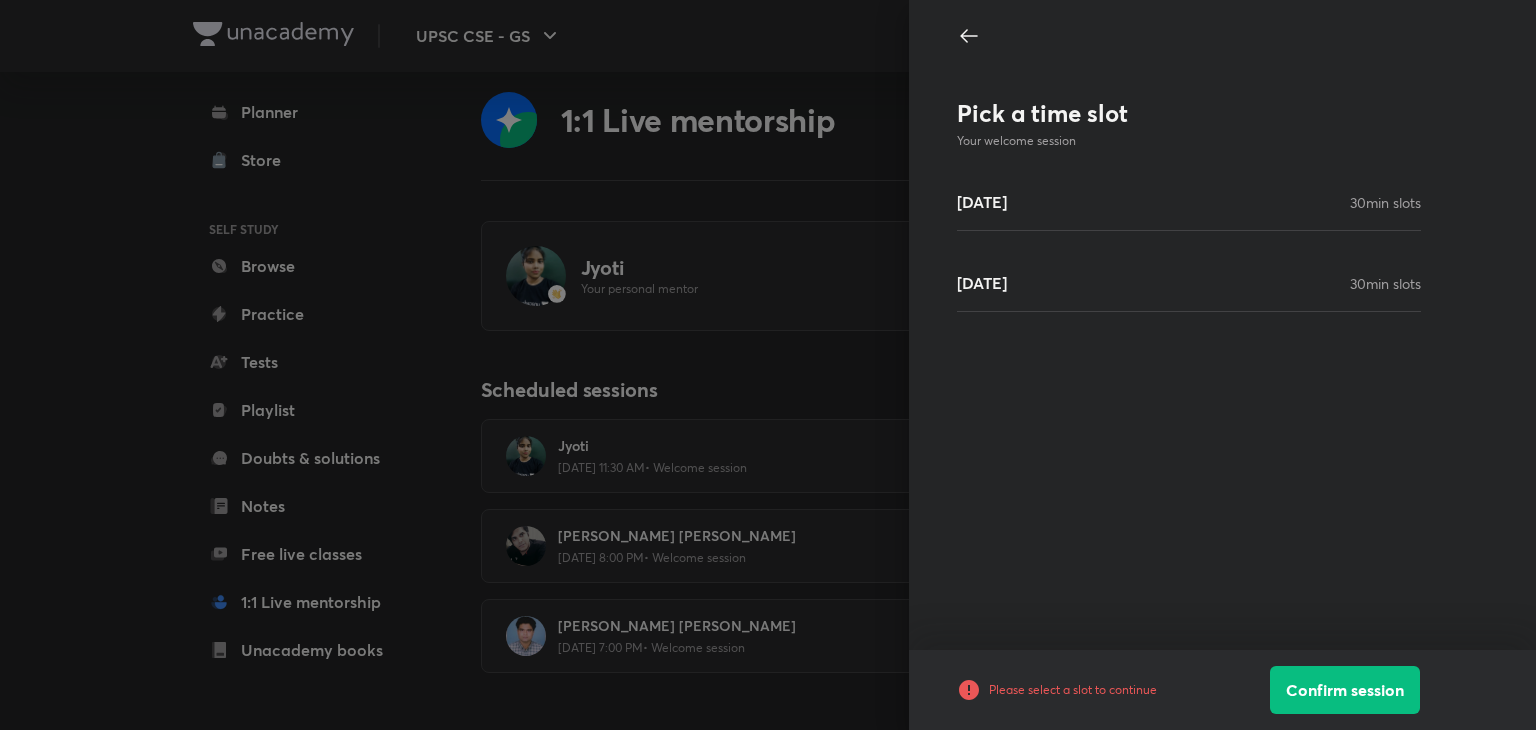 click on "Pick a time slot Your welcome session [DATE]  min slots [DATE]  min slots" at bounding box center [1222, 325] 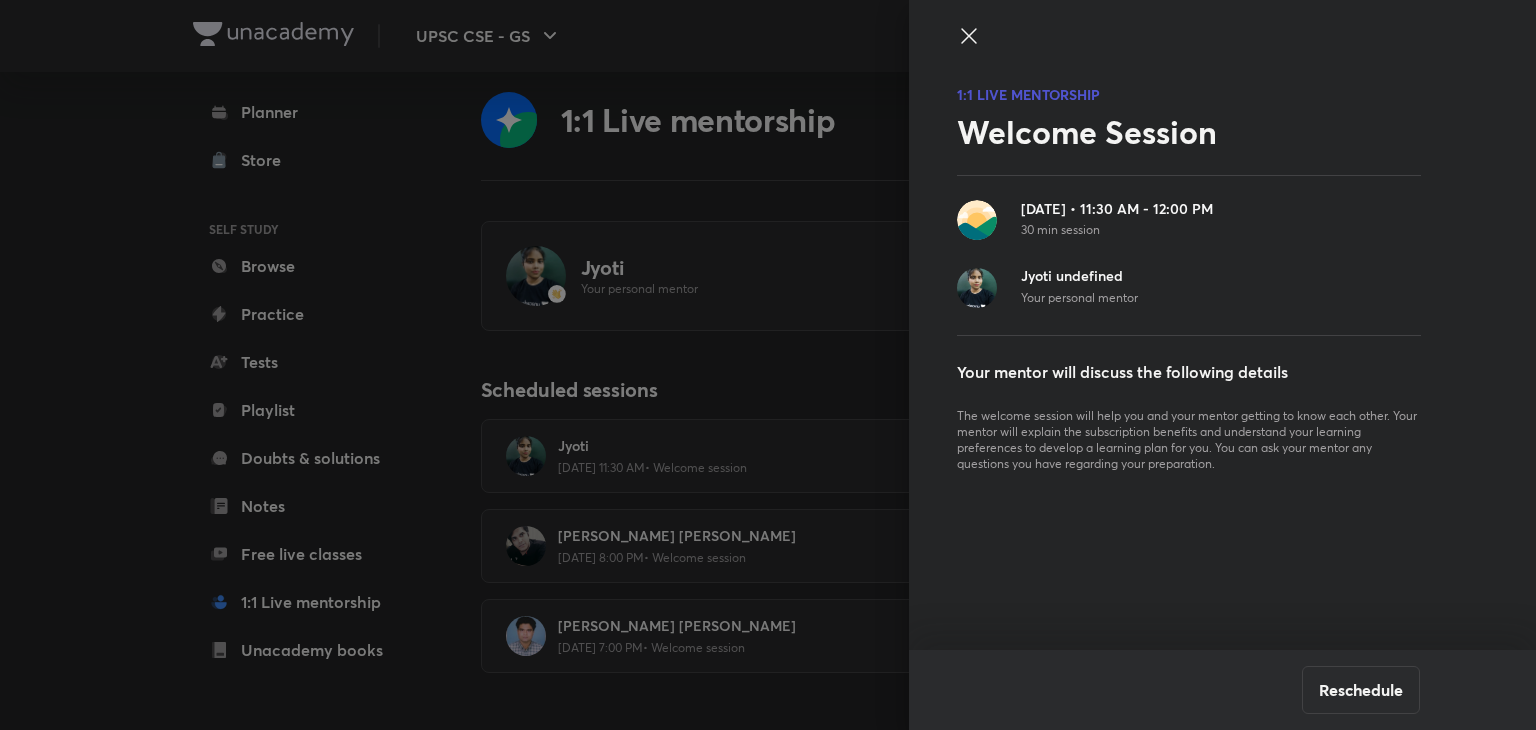 click 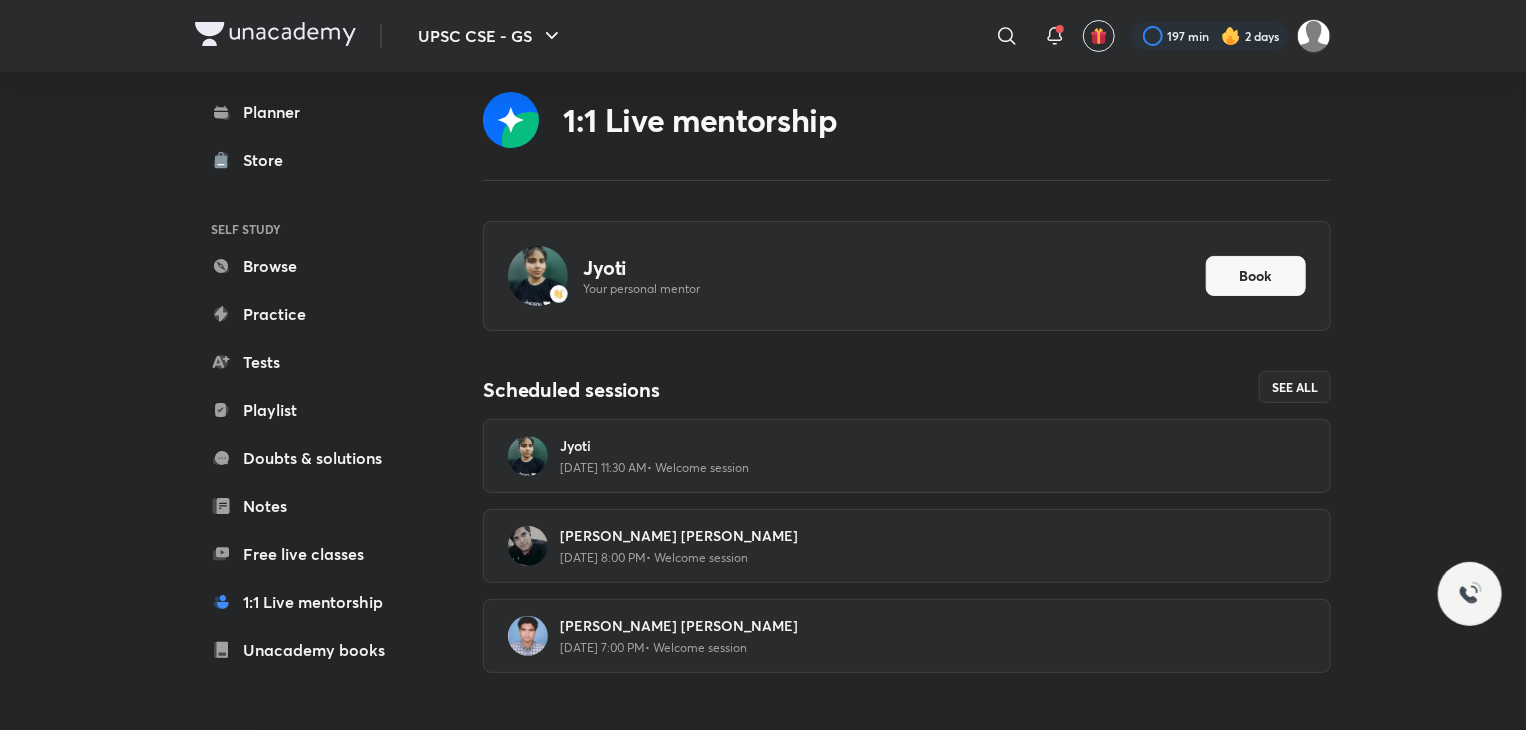 click on "[PERSON_NAME] [PERSON_NAME]" at bounding box center [933, 536] 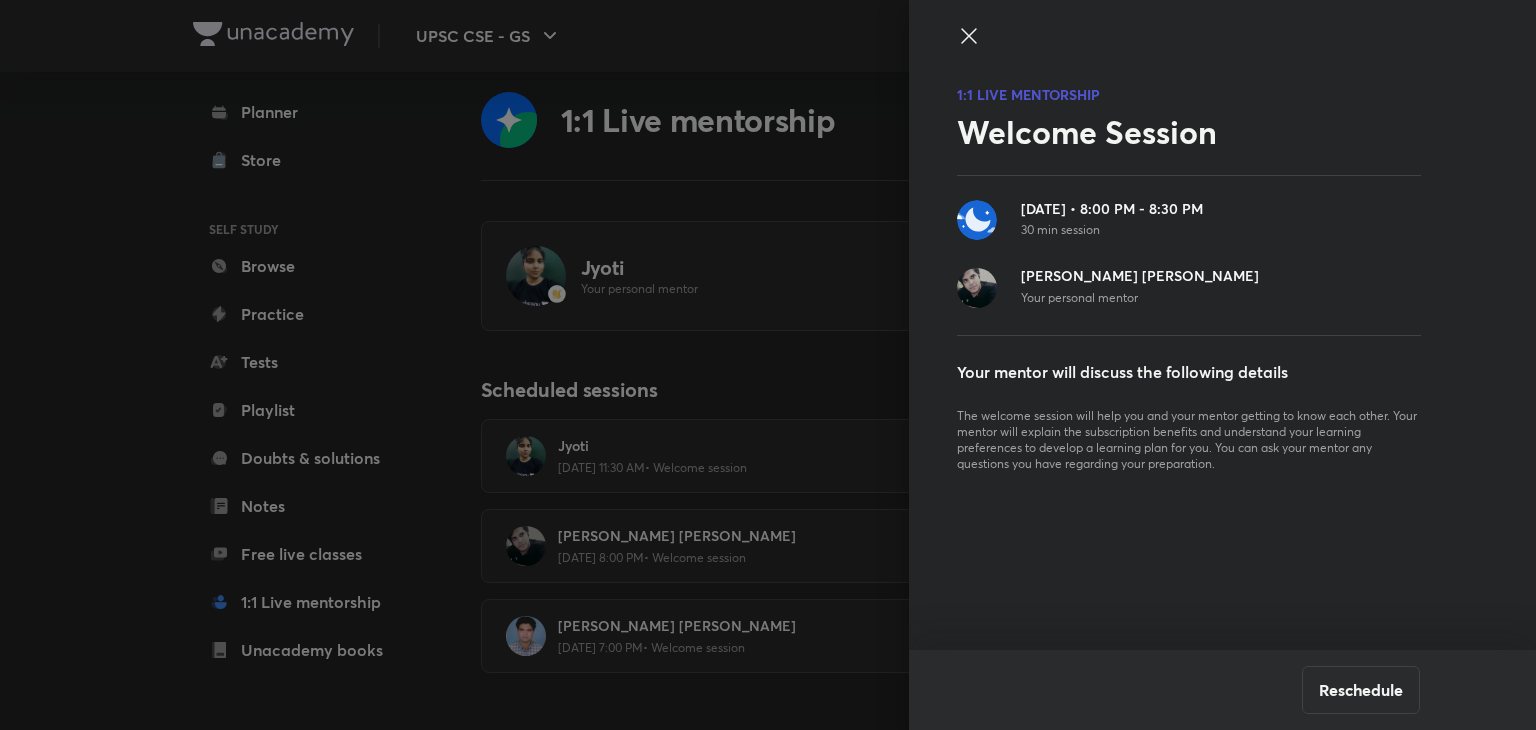 click 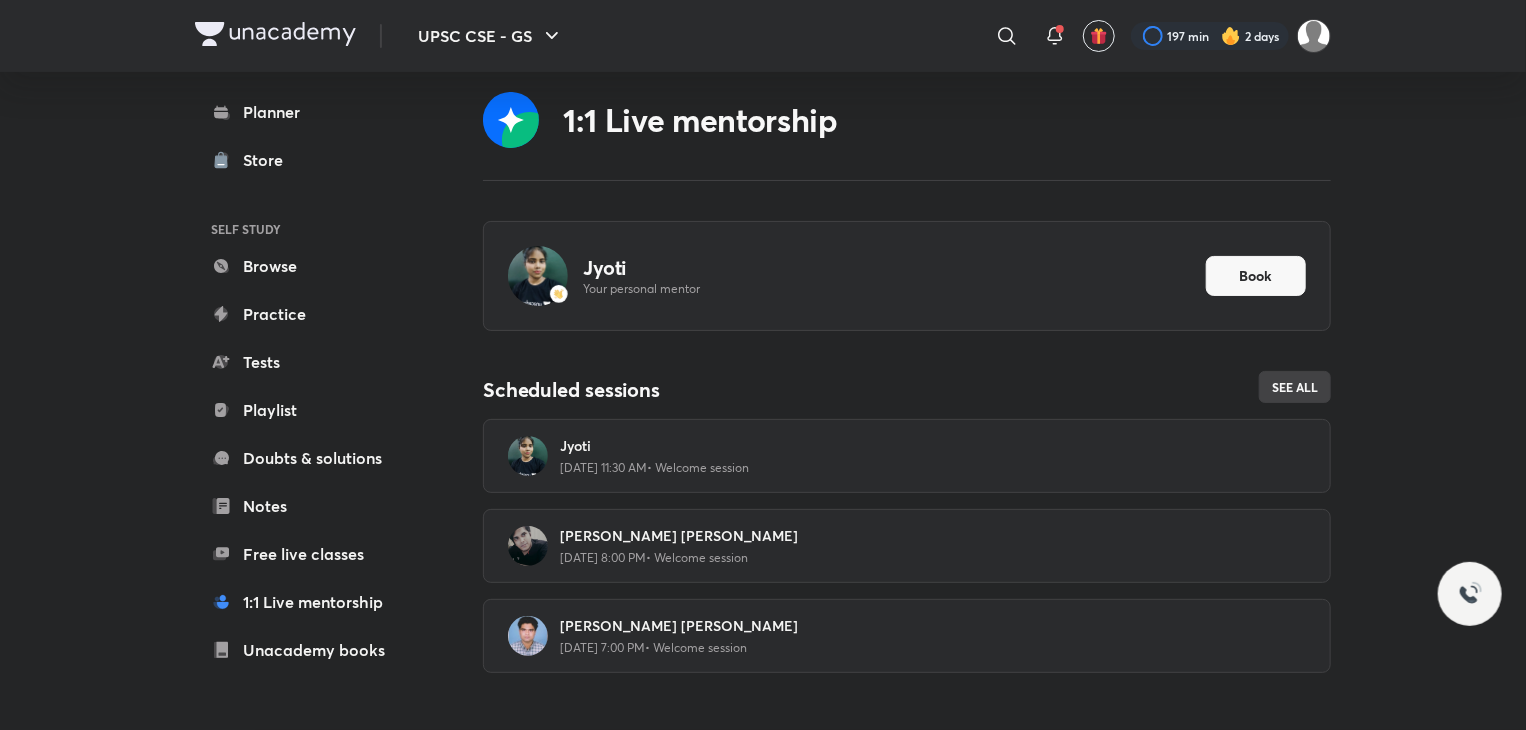 click on "See all" at bounding box center (1295, 387) 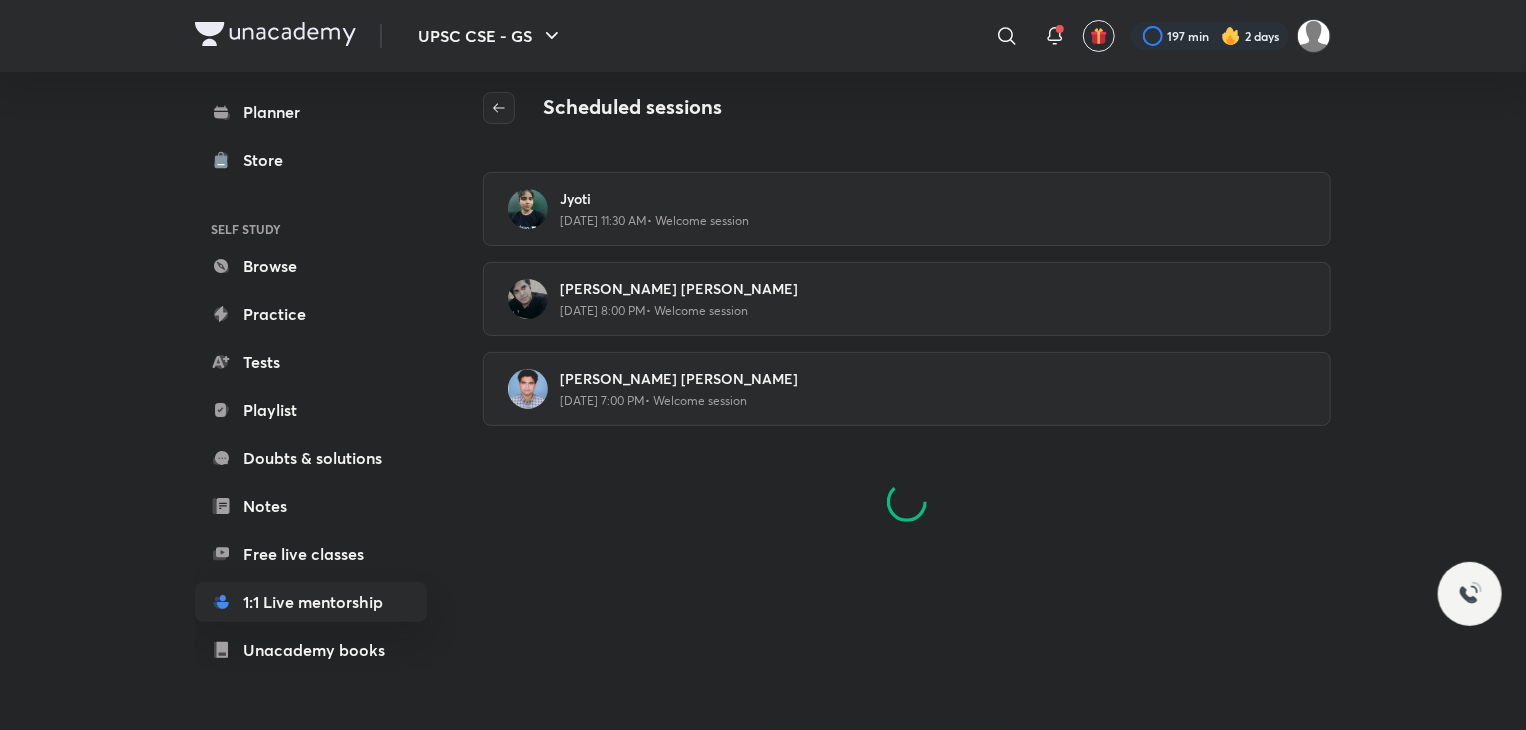 scroll, scrollTop: 0, scrollLeft: 0, axis: both 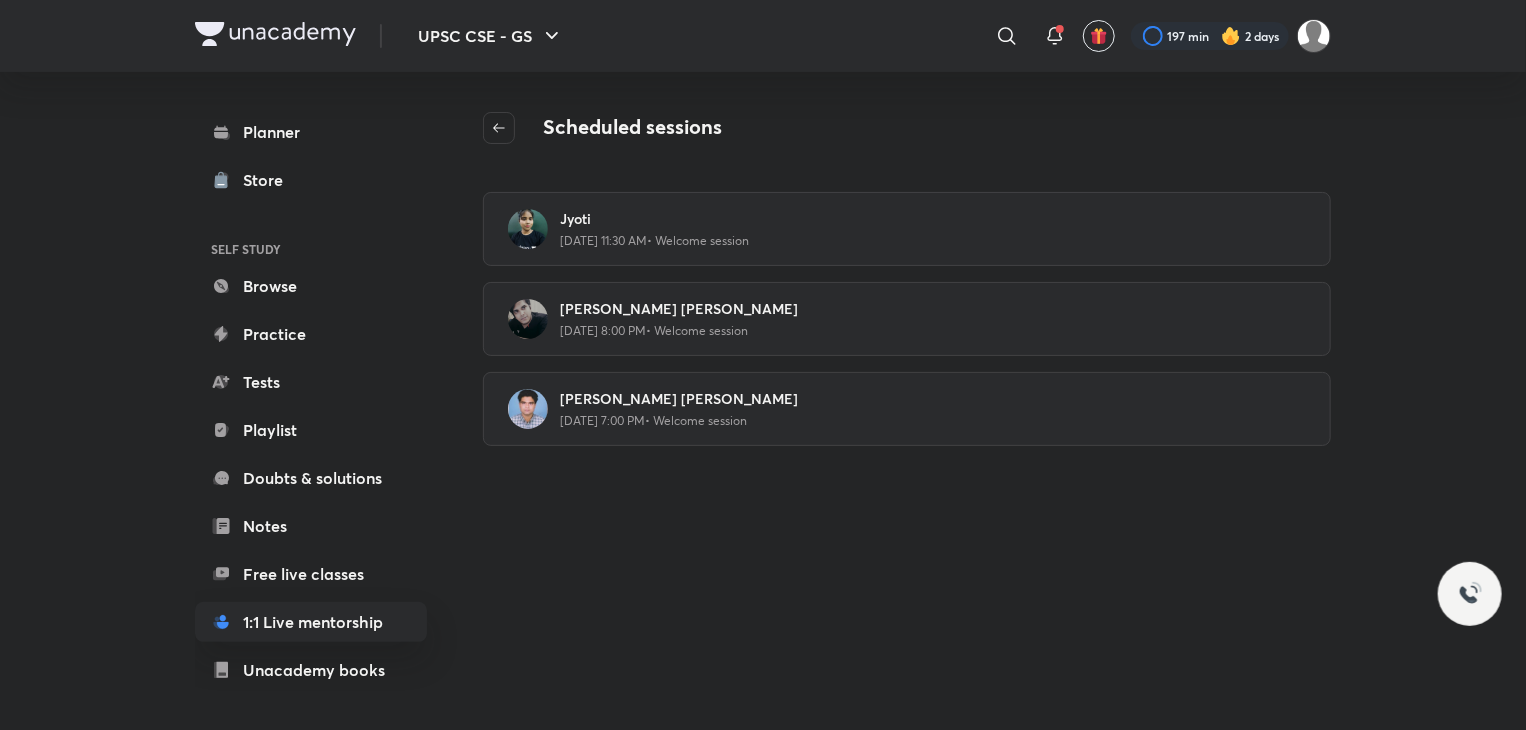 click 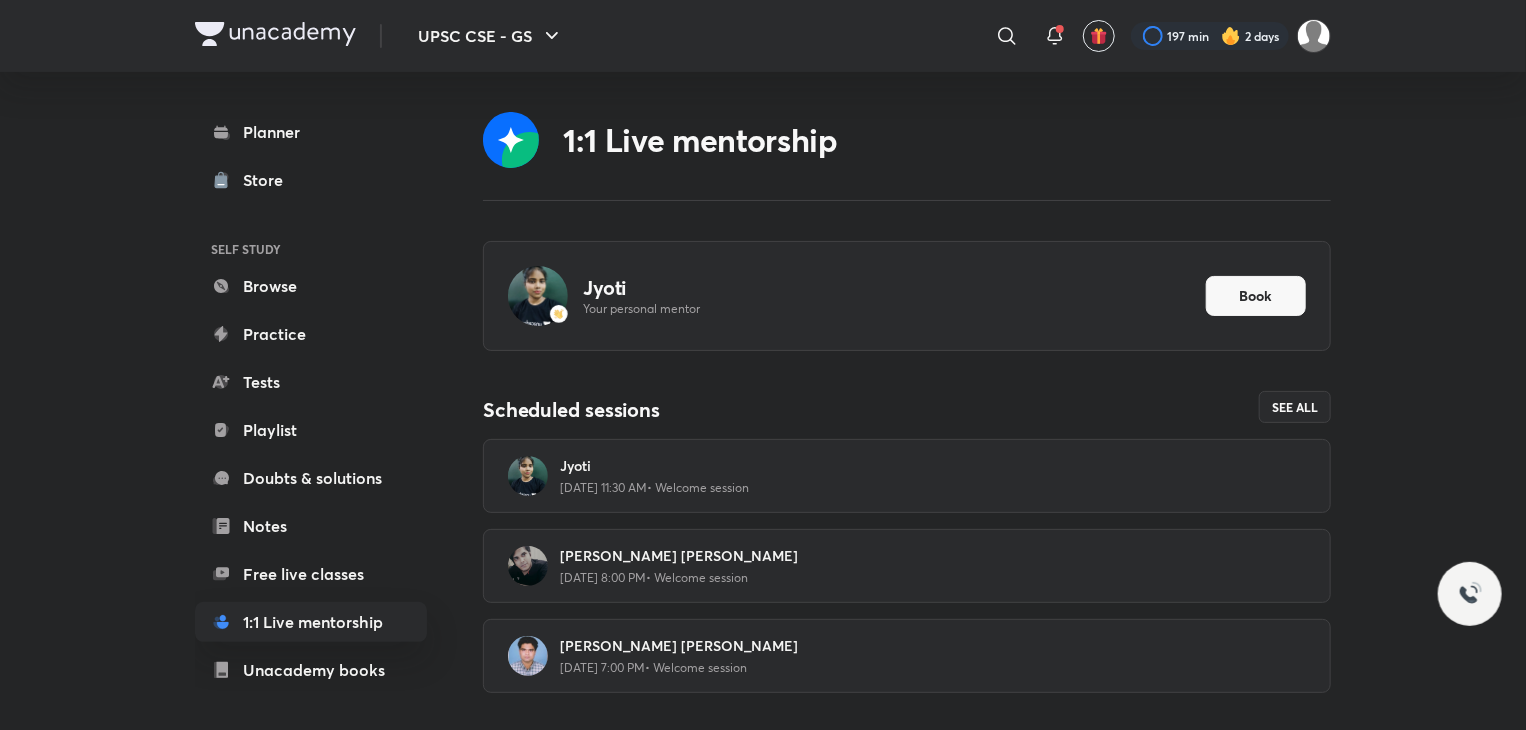 click on "Jyoti" at bounding box center [887, 288] 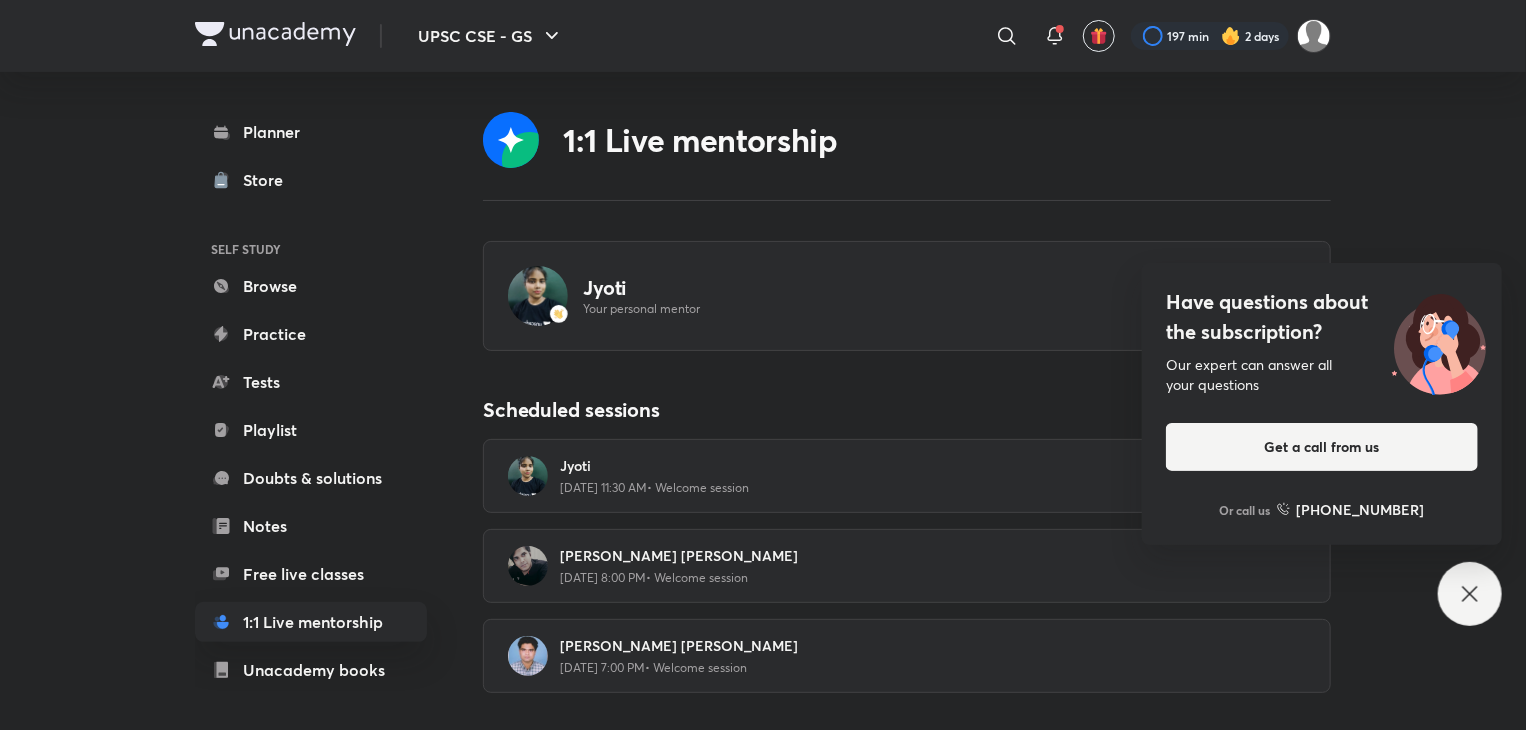 click on "Jyoti" at bounding box center [933, 466] 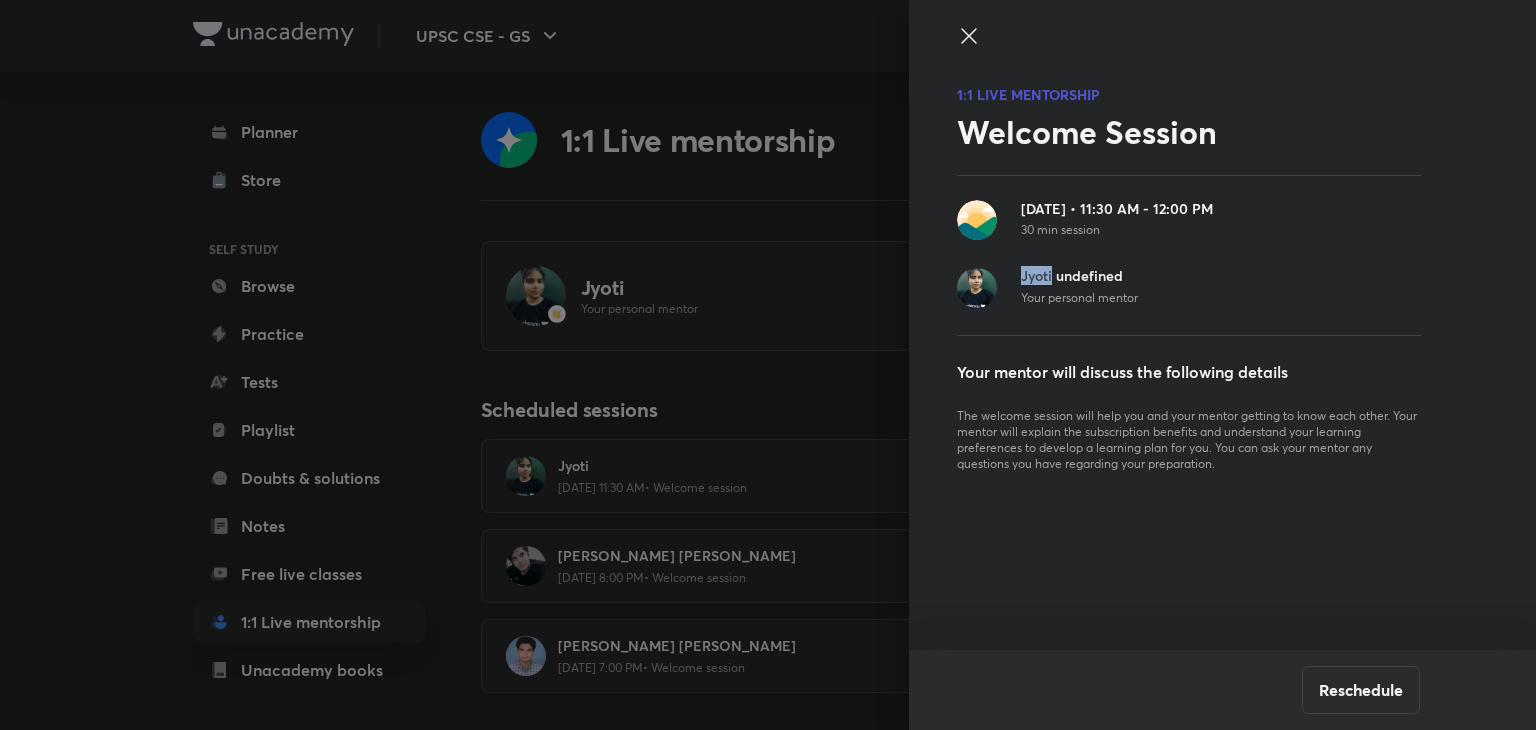 drag, startPoint x: 1015, startPoint y: 272, endPoint x: 1052, endPoint y: 284, distance: 38.8973 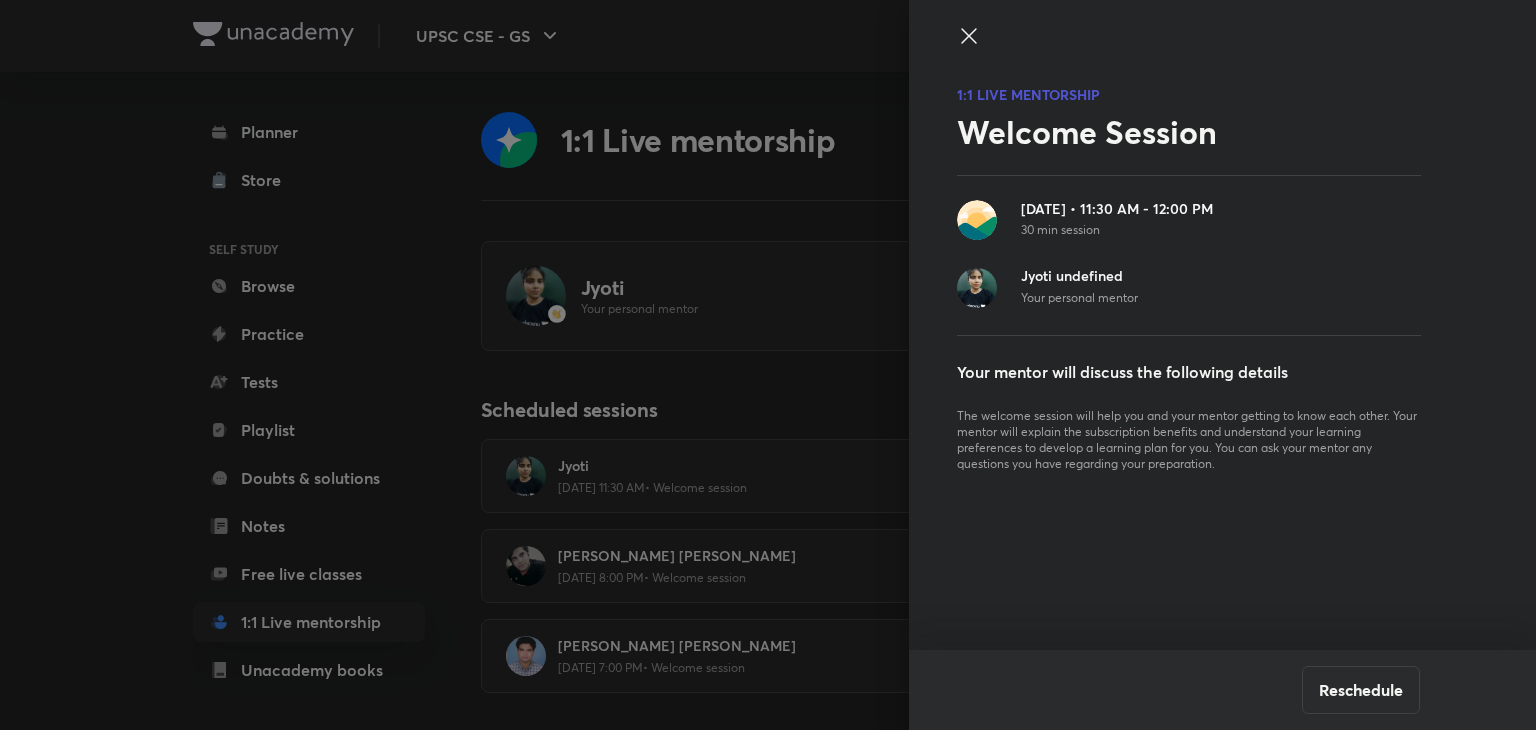 click 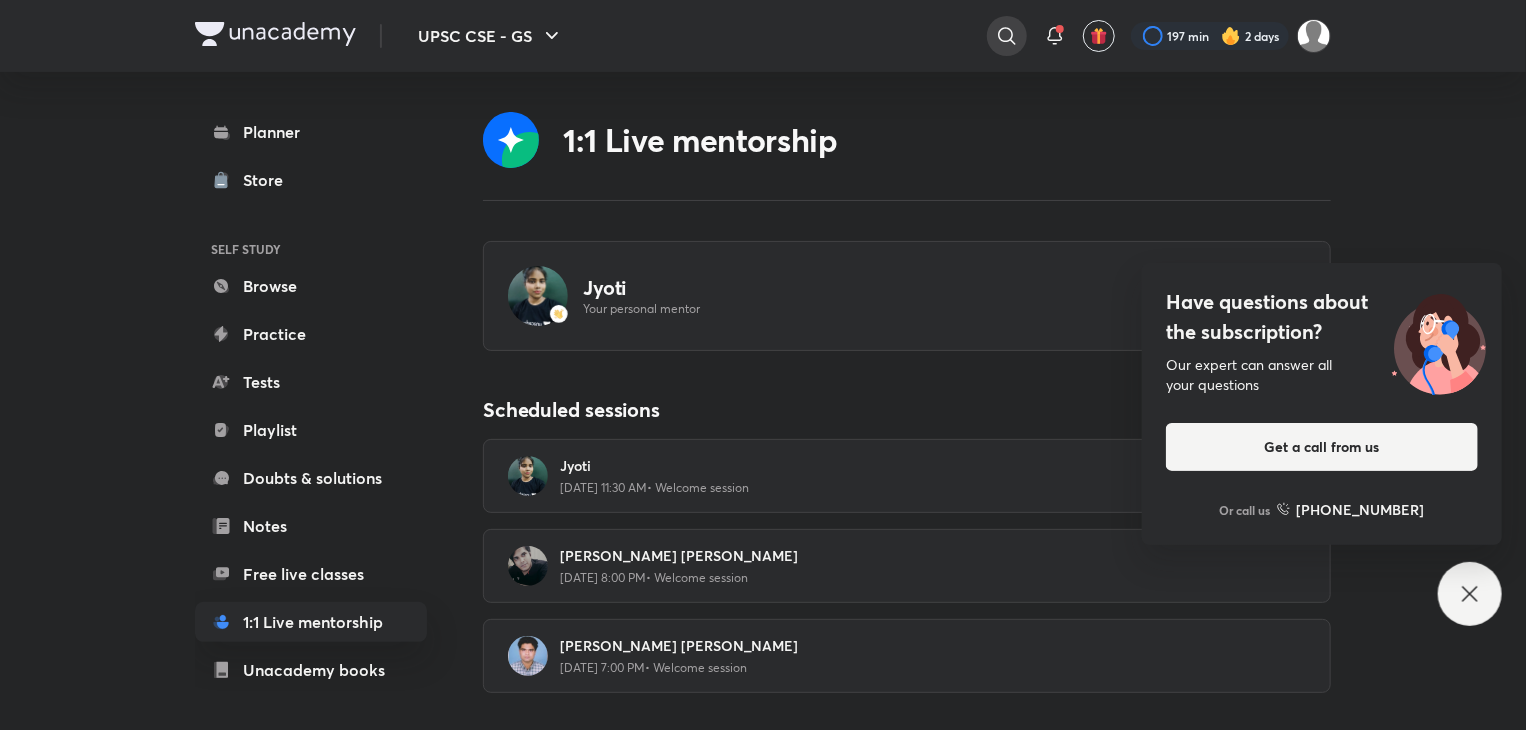 click 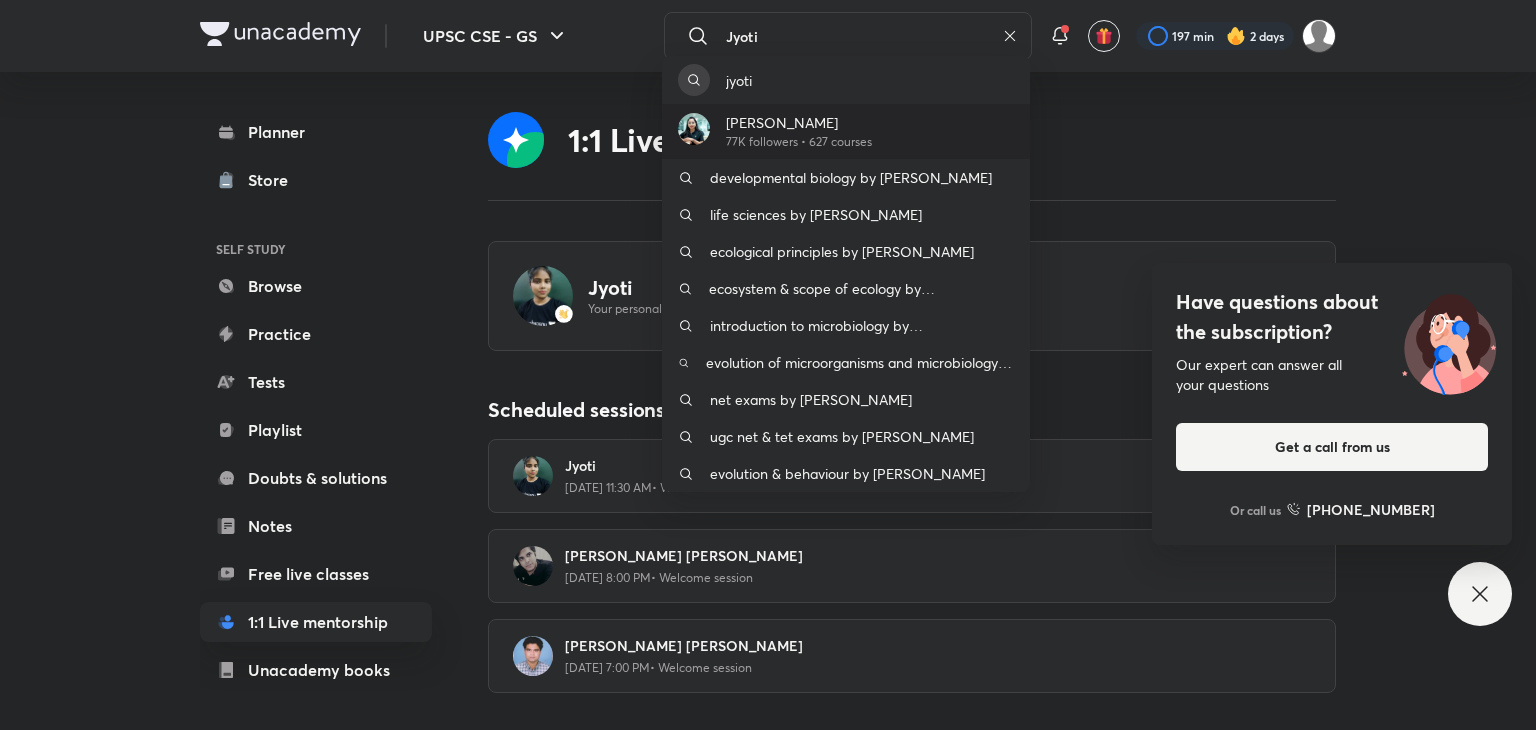 type on "Jyoti" 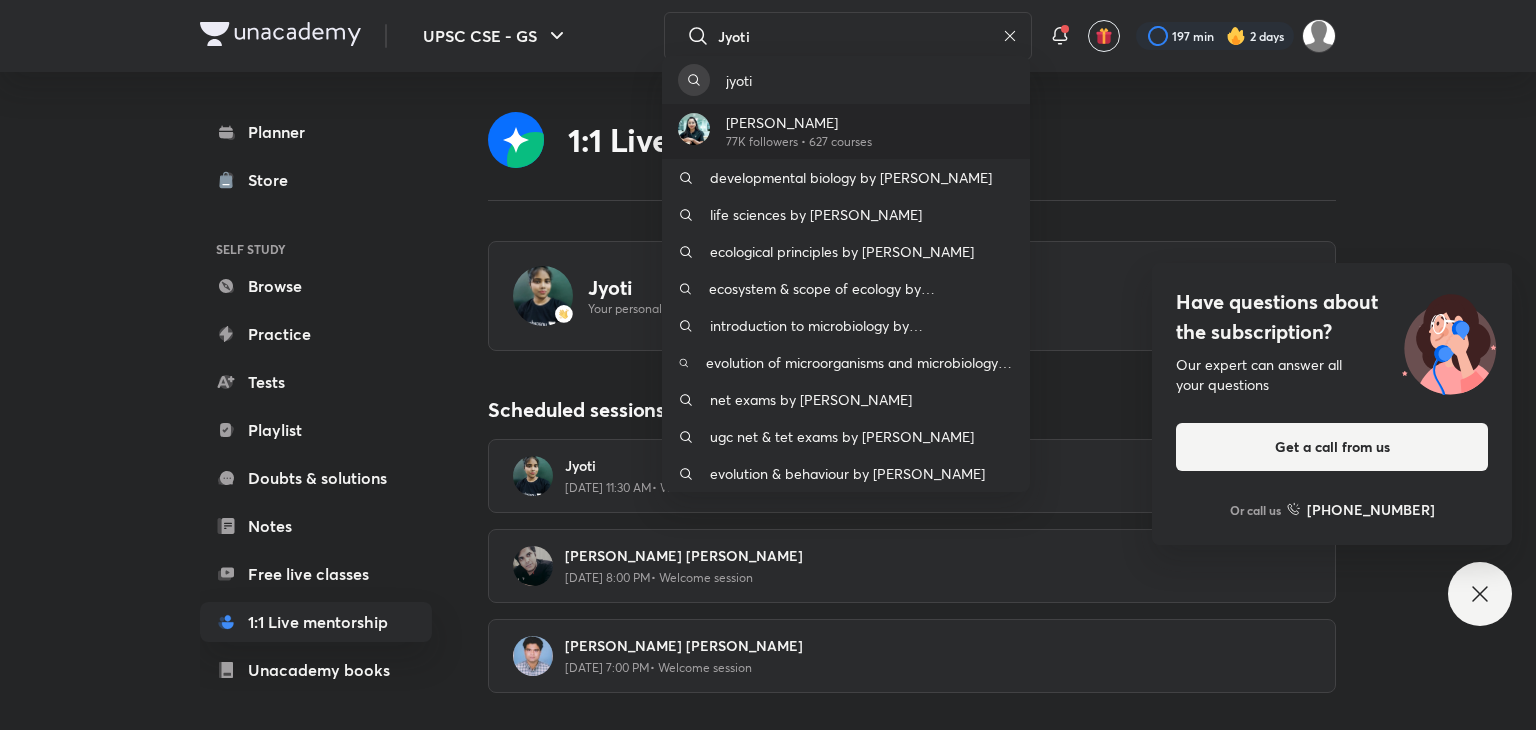 click on "[PERSON_NAME][DEMOGRAPHIC_DATA] 77K followers • 627 courses" at bounding box center [791, 131] 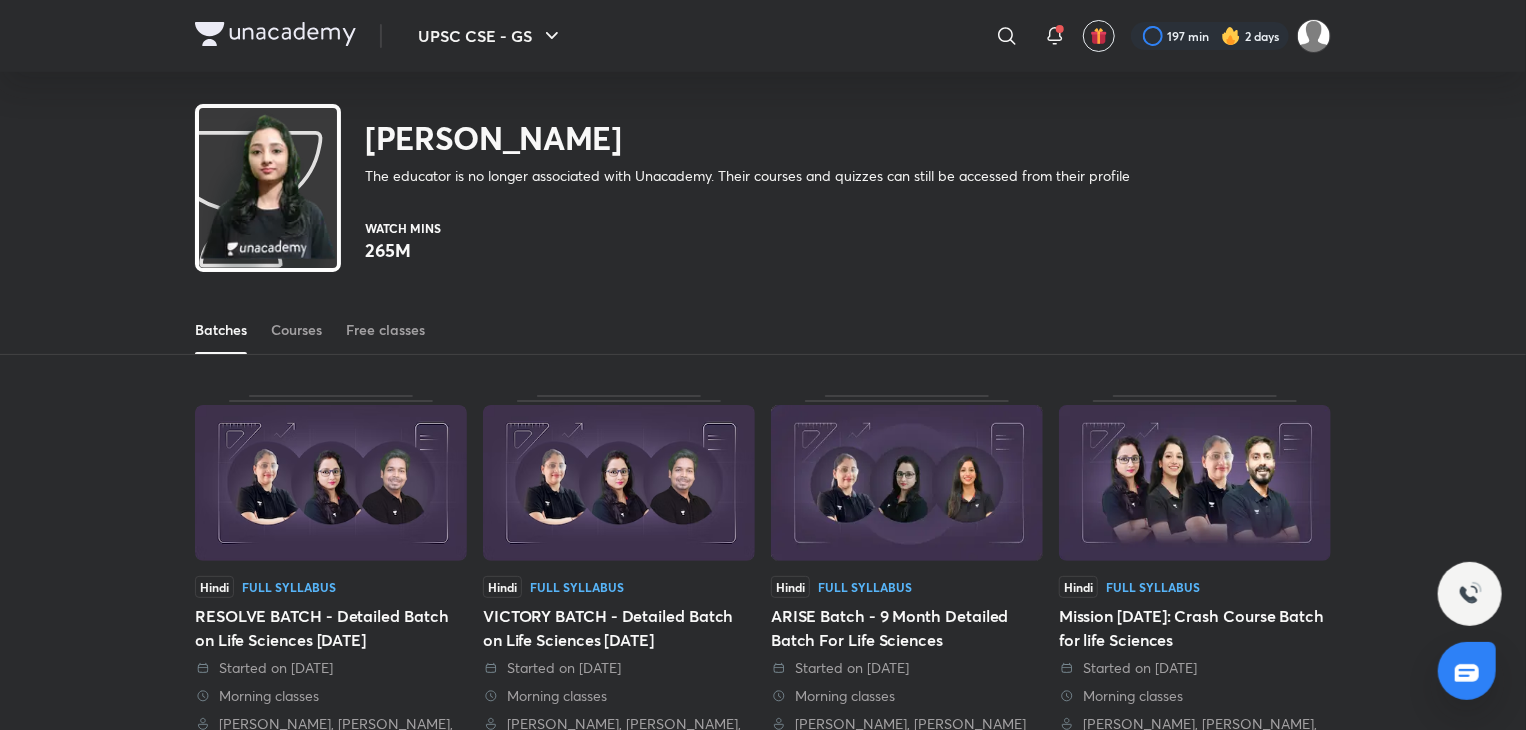 click on "[PERSON_NAME] The educator is no longer associated with Unacademy. Their courses and quizzes can still be accessed from their profile" at bounding box center (662, 145) 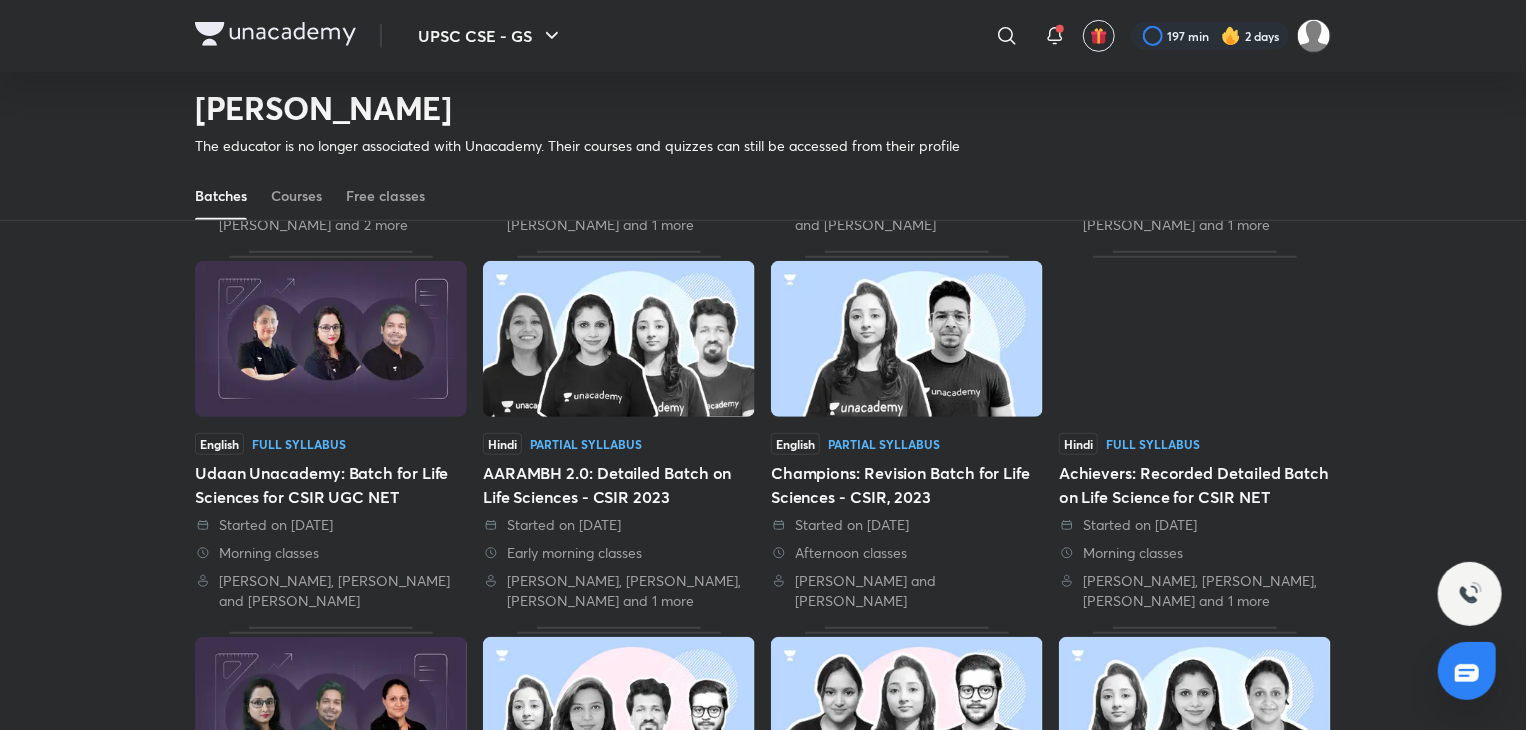 scroll, scrollTop: 505, scrollLeft: 0, axis: vertical 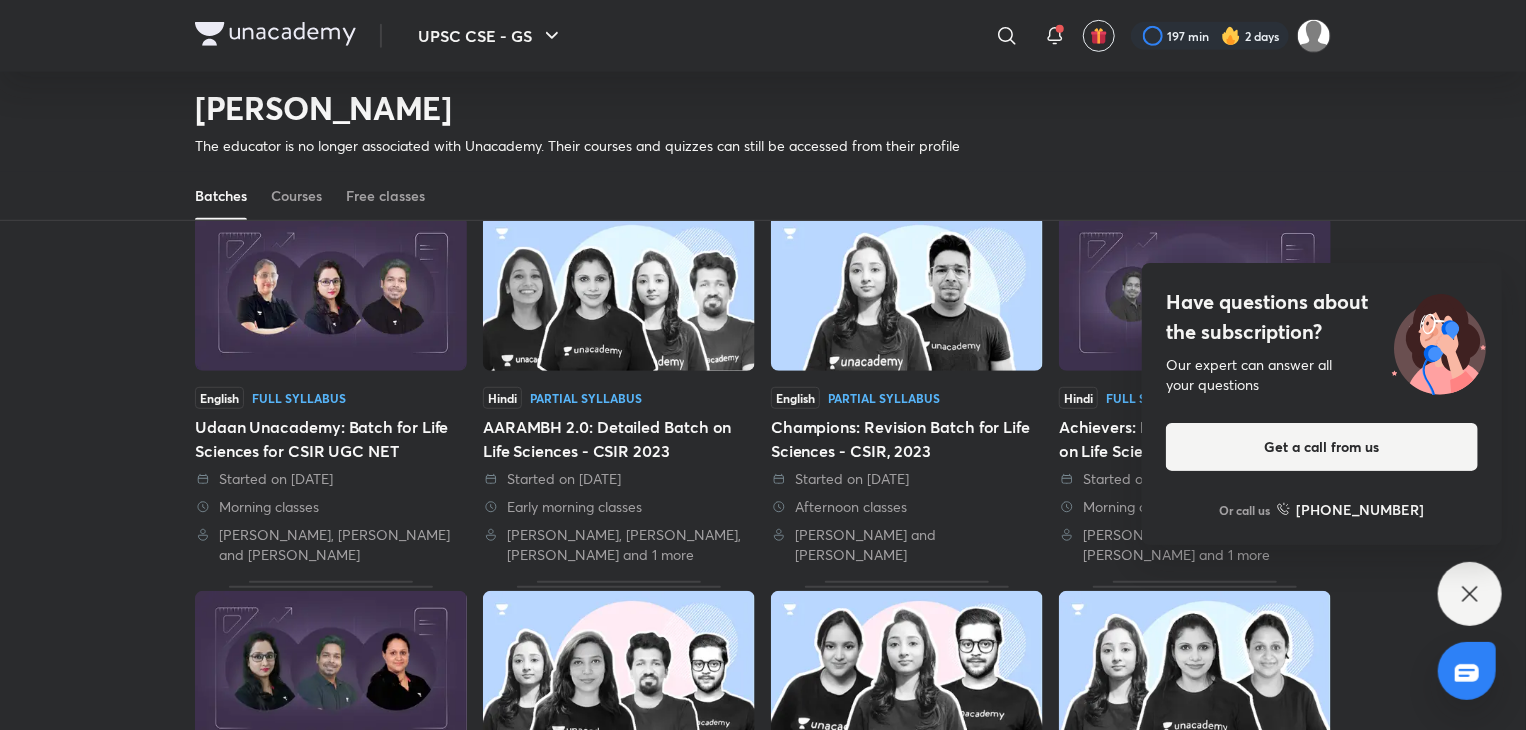 click 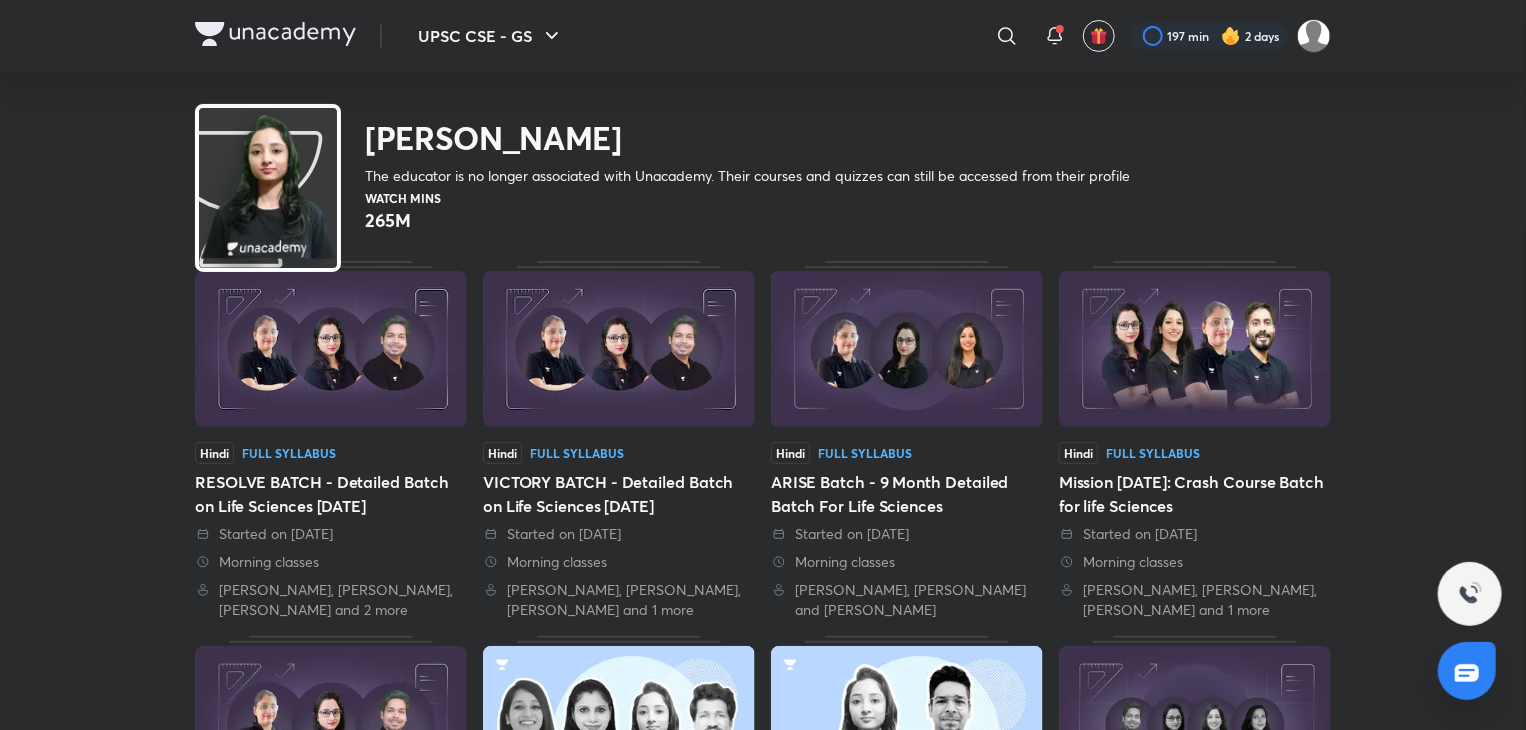 scroll, scrollTop: 0, scrollLeft: 0, axis: both 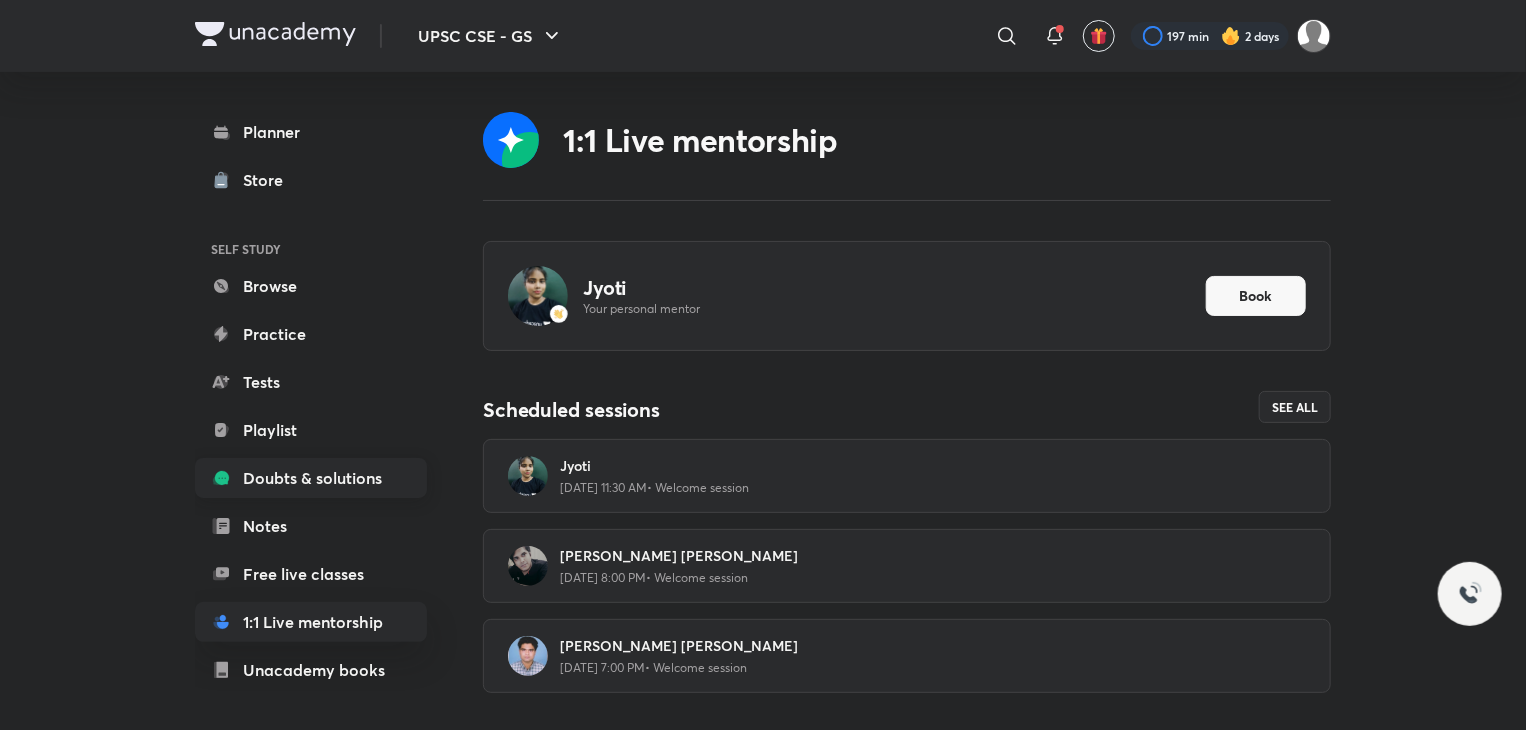 click on "Doubts & solutions" at bounding box center (311, 478) 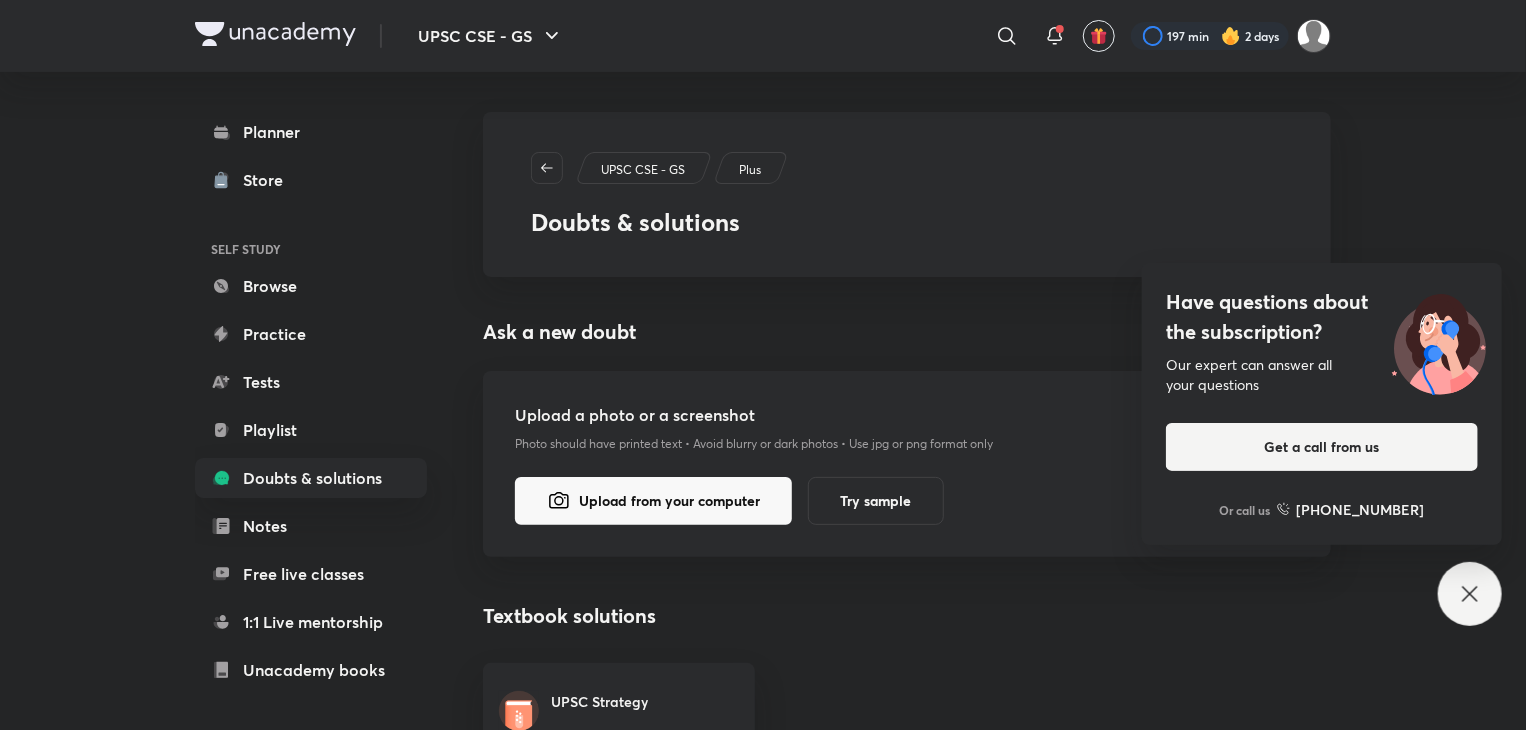 scroll, scrollTop: 627, scrollLeft: 0, axis: vertical 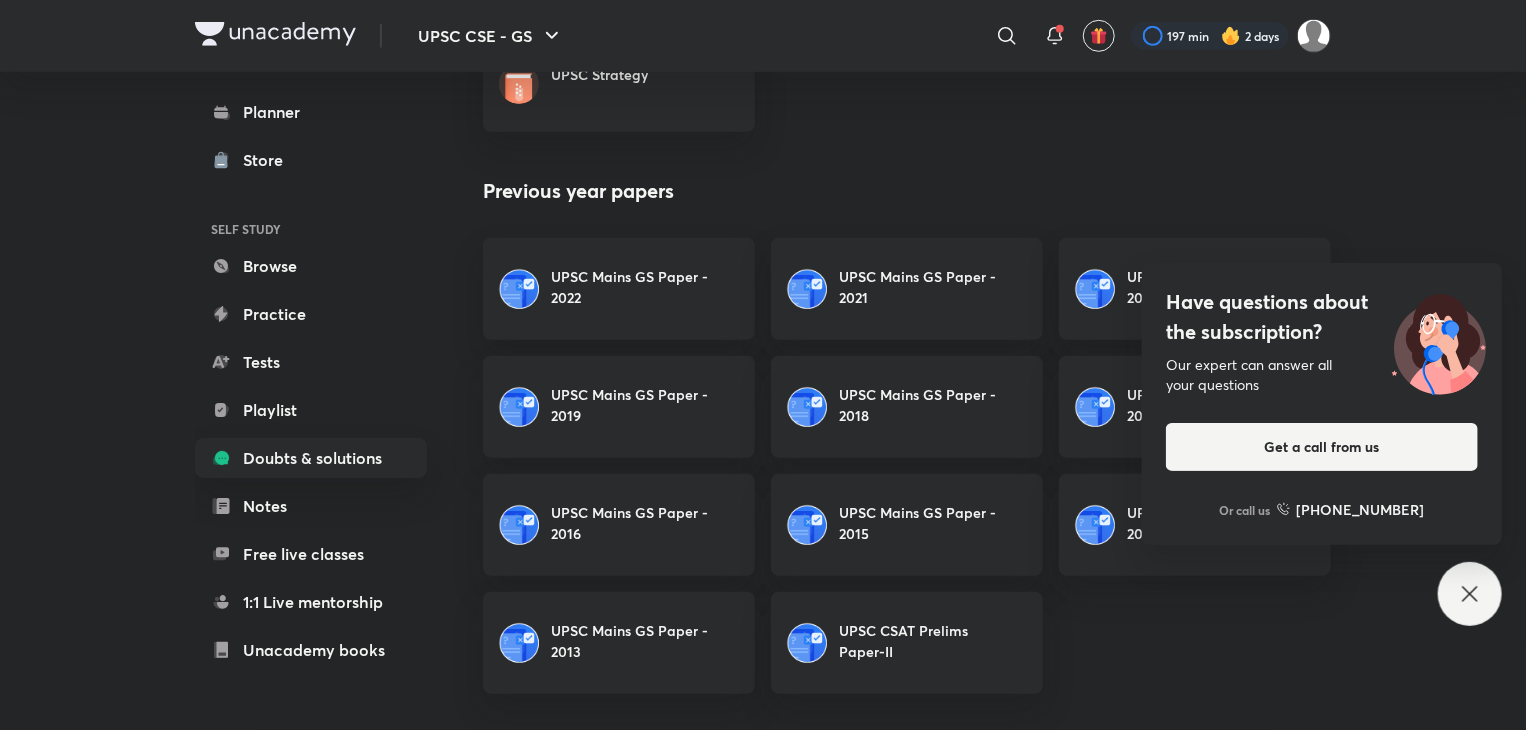 click on "Have questions about the subscription? Our expert can answer all your questions Get a call from us Or call us [PHONE_NUMBER]" at bounding box center [1470, 594] 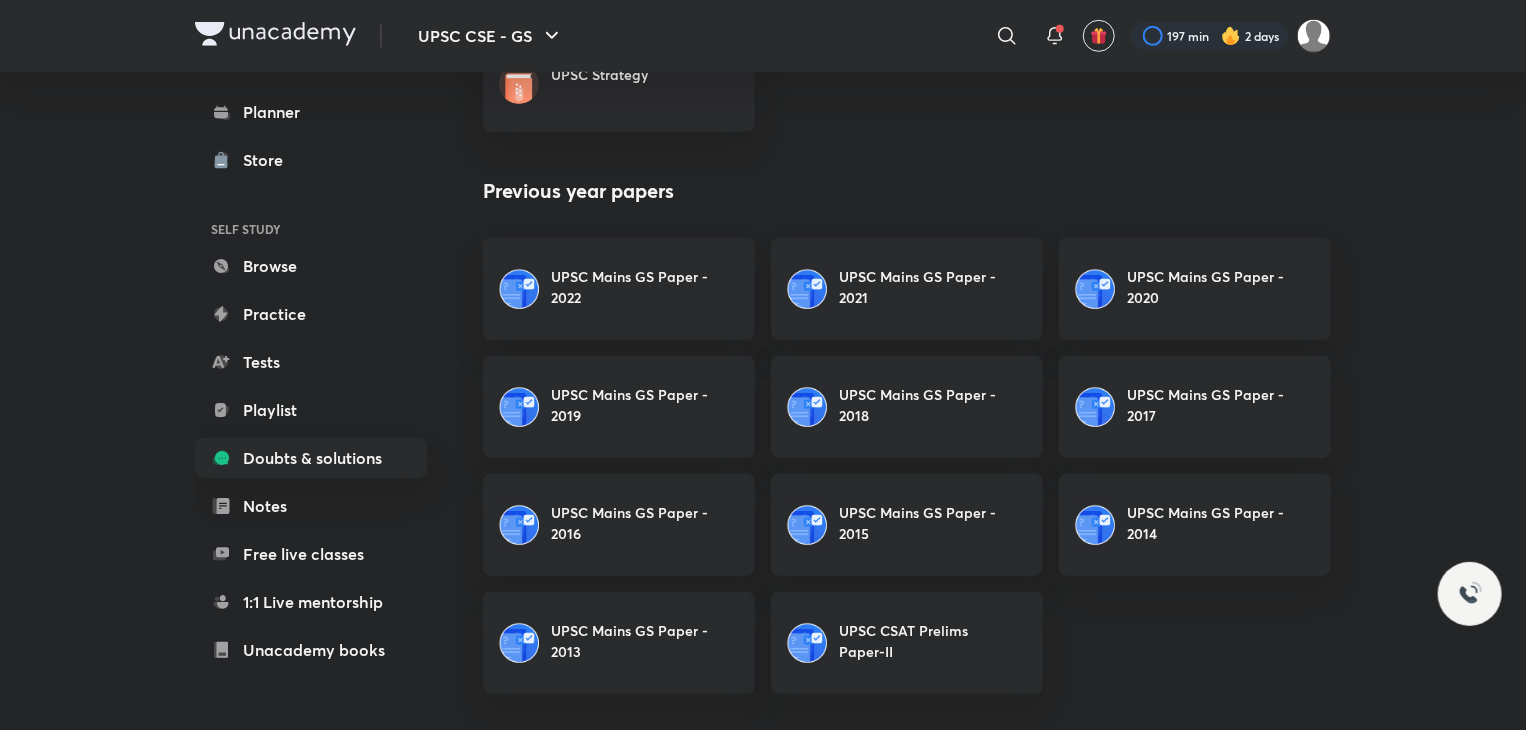 click on "UPSC Mains GS Paper - 2022" at bounding box center [639, 287] 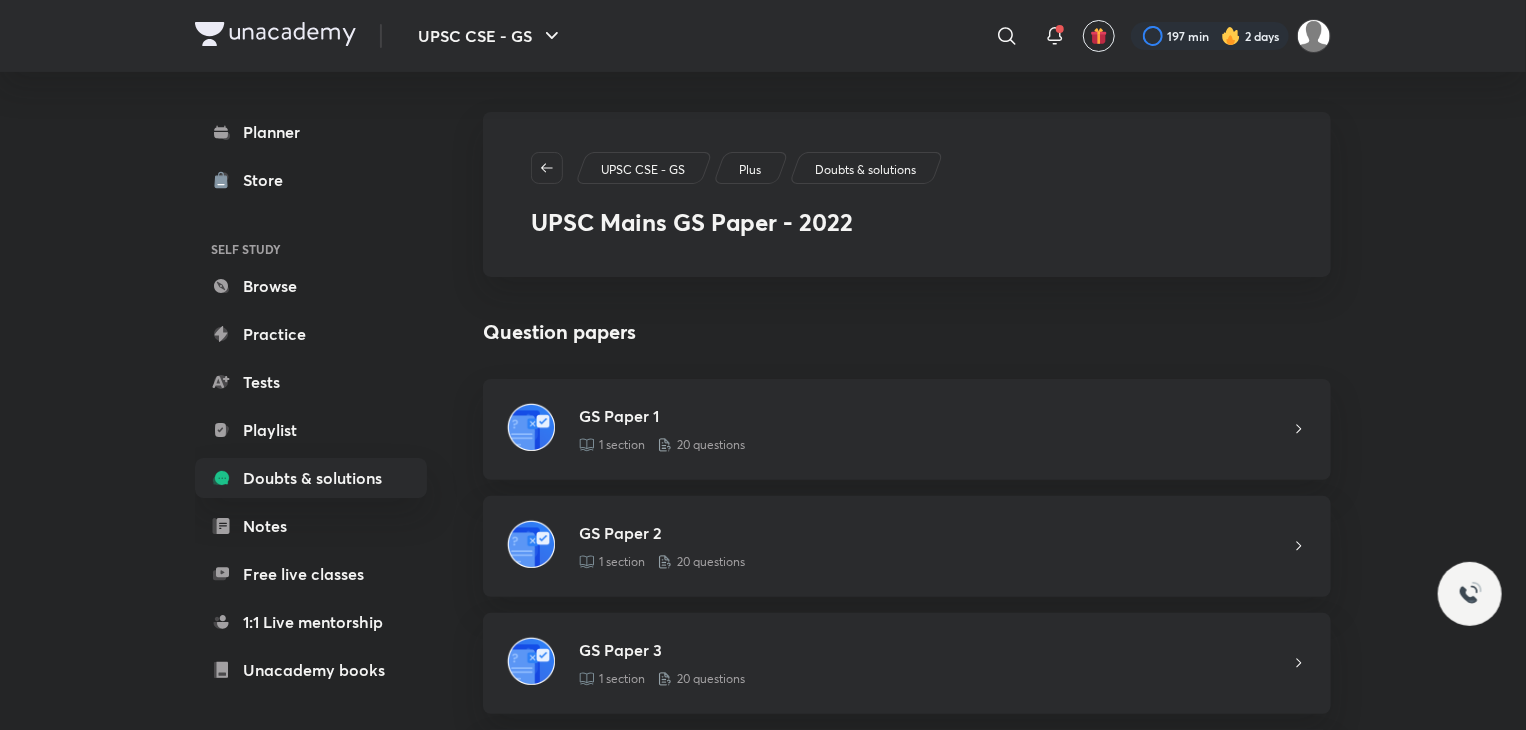 scroll, scrollTop: 135, scrollLeft: 0, axis: vertical 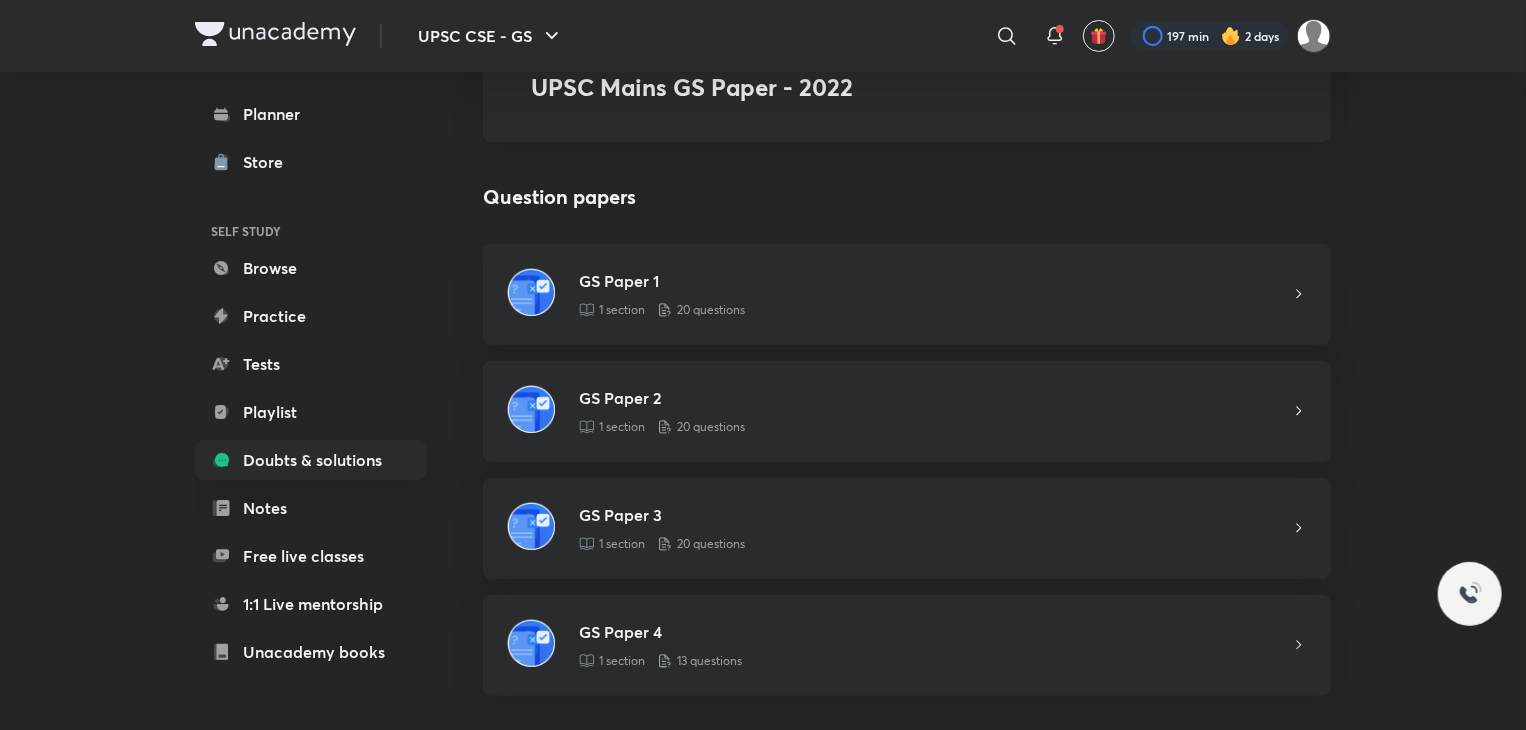 click on "GS Paper 4" at bounding box center [935, 632] 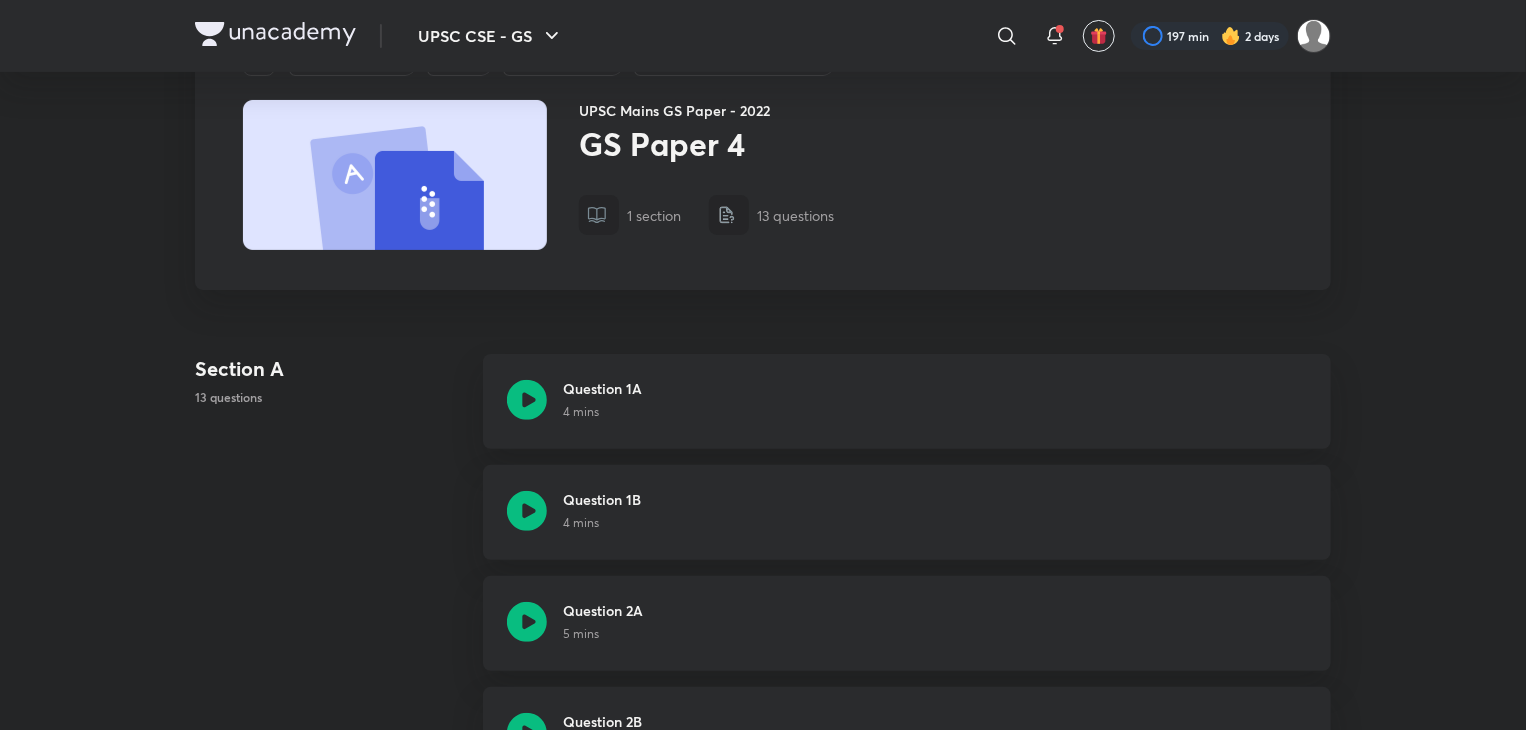 scroll, scrollTop: 111, scrollLeft: 0, axis: vertical 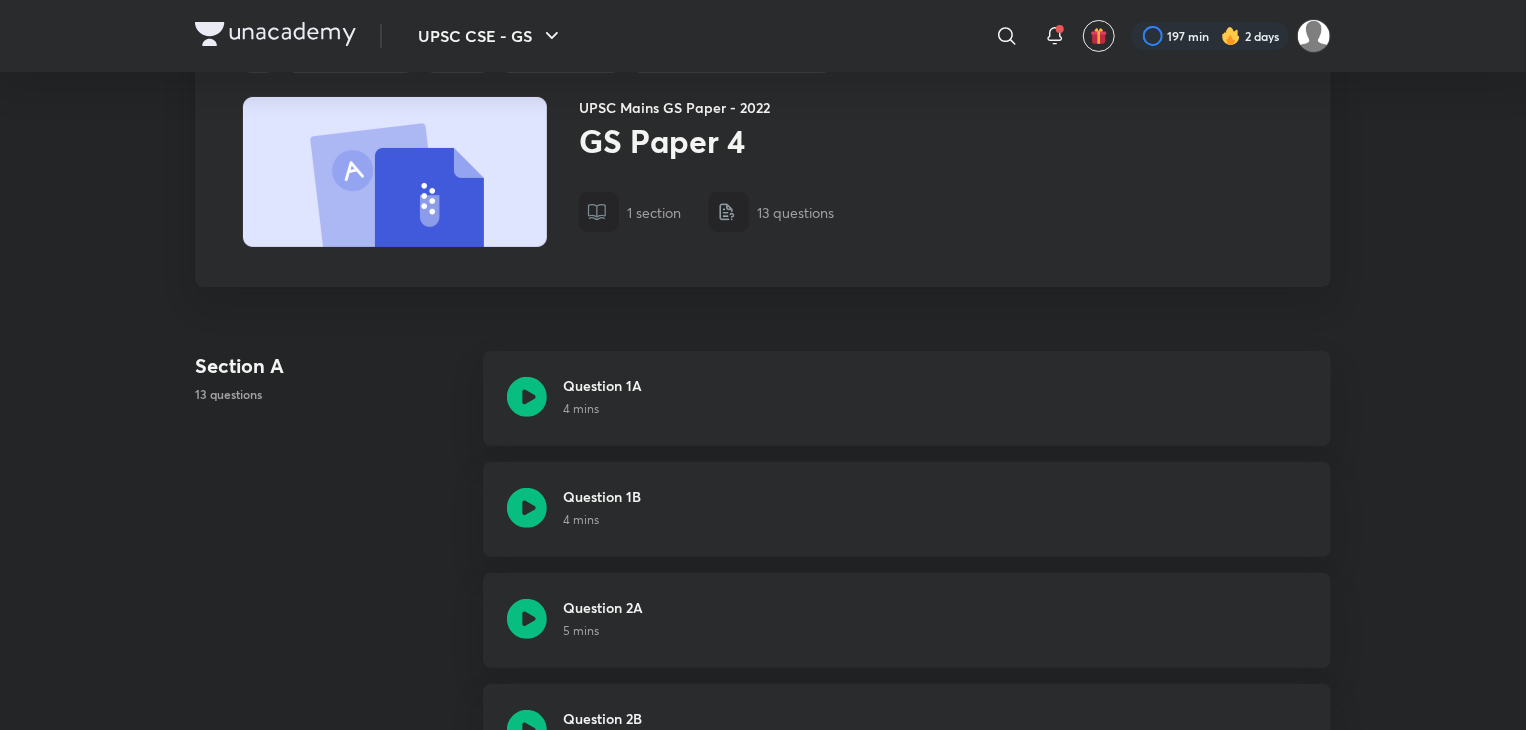 click 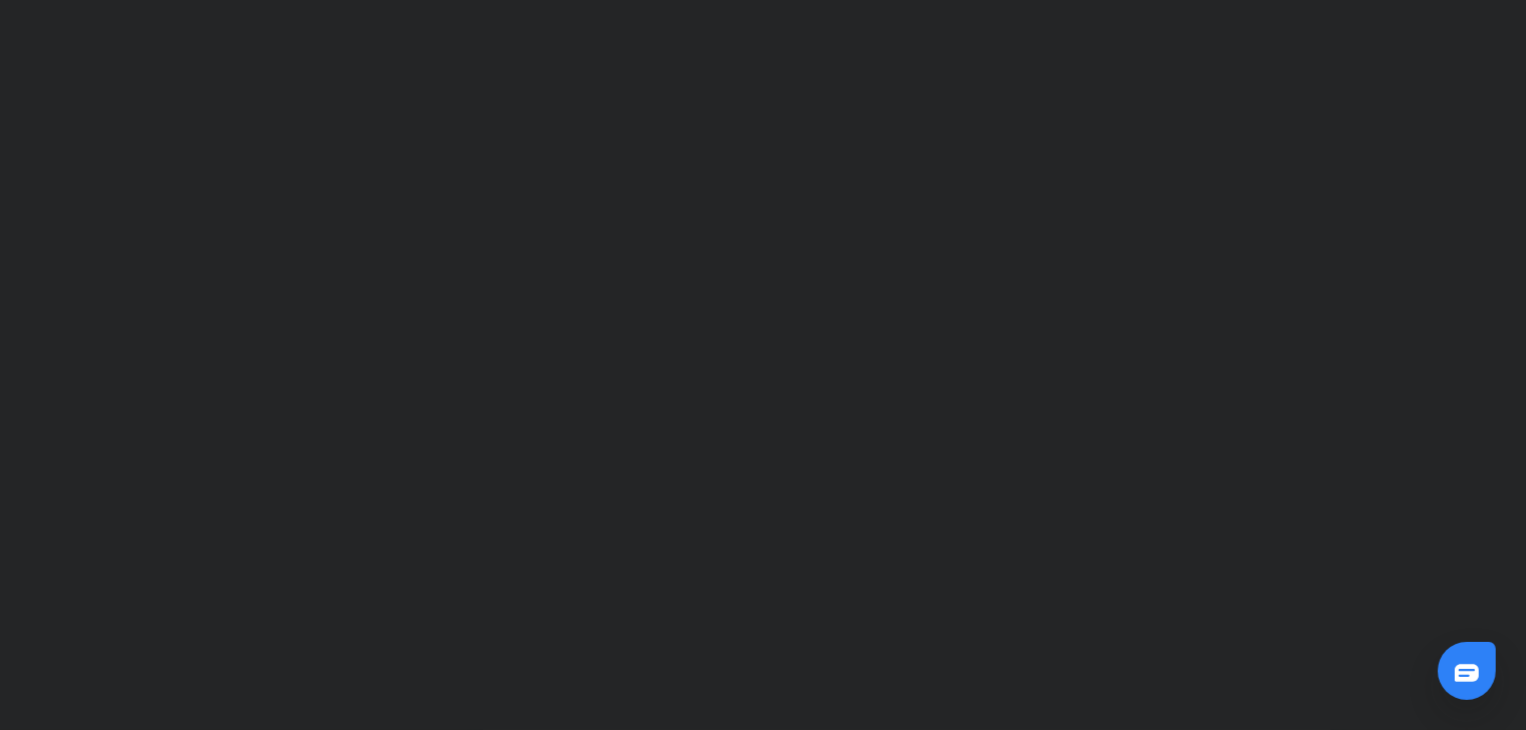 scroll, scrollTop: 1056, scrollLeft: 0, axis: vertical 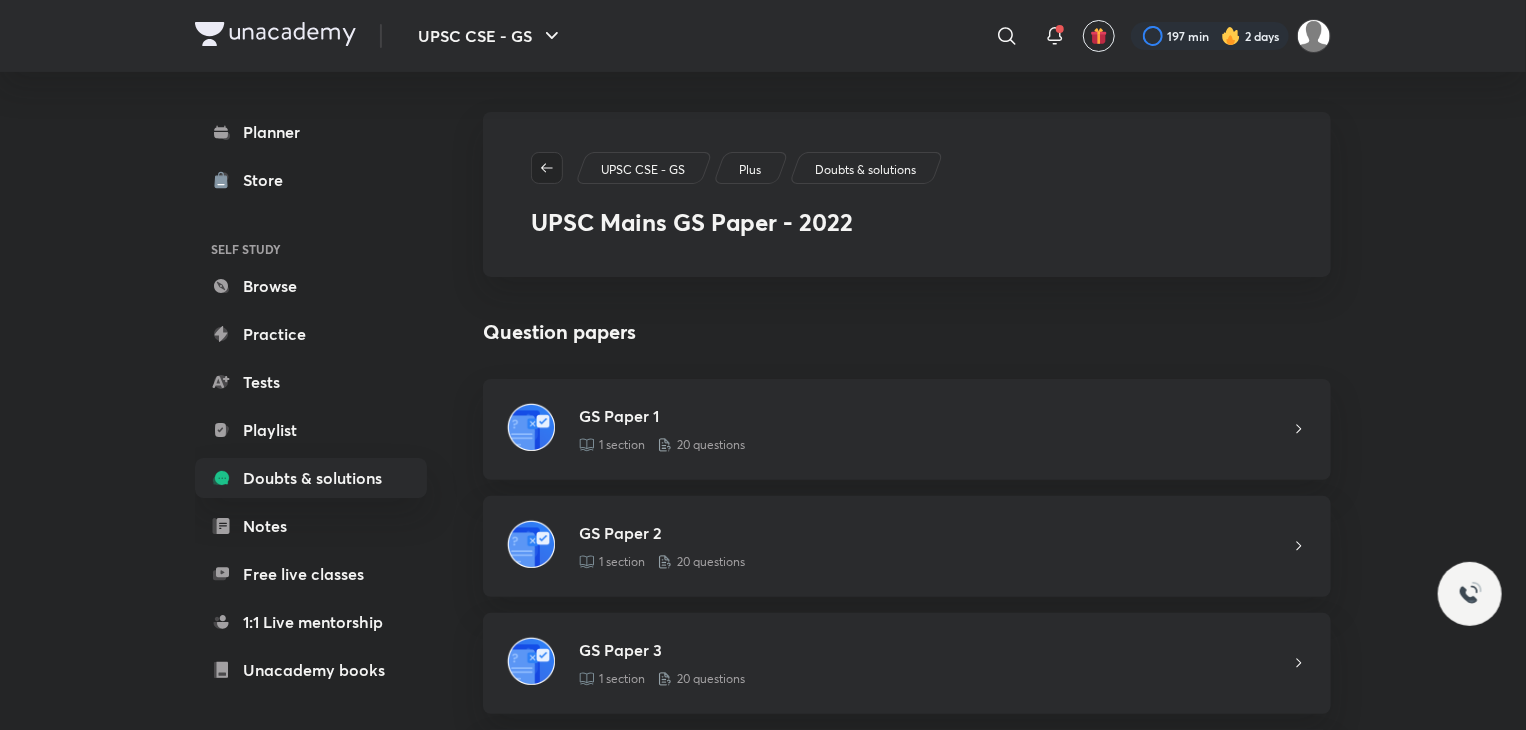 click 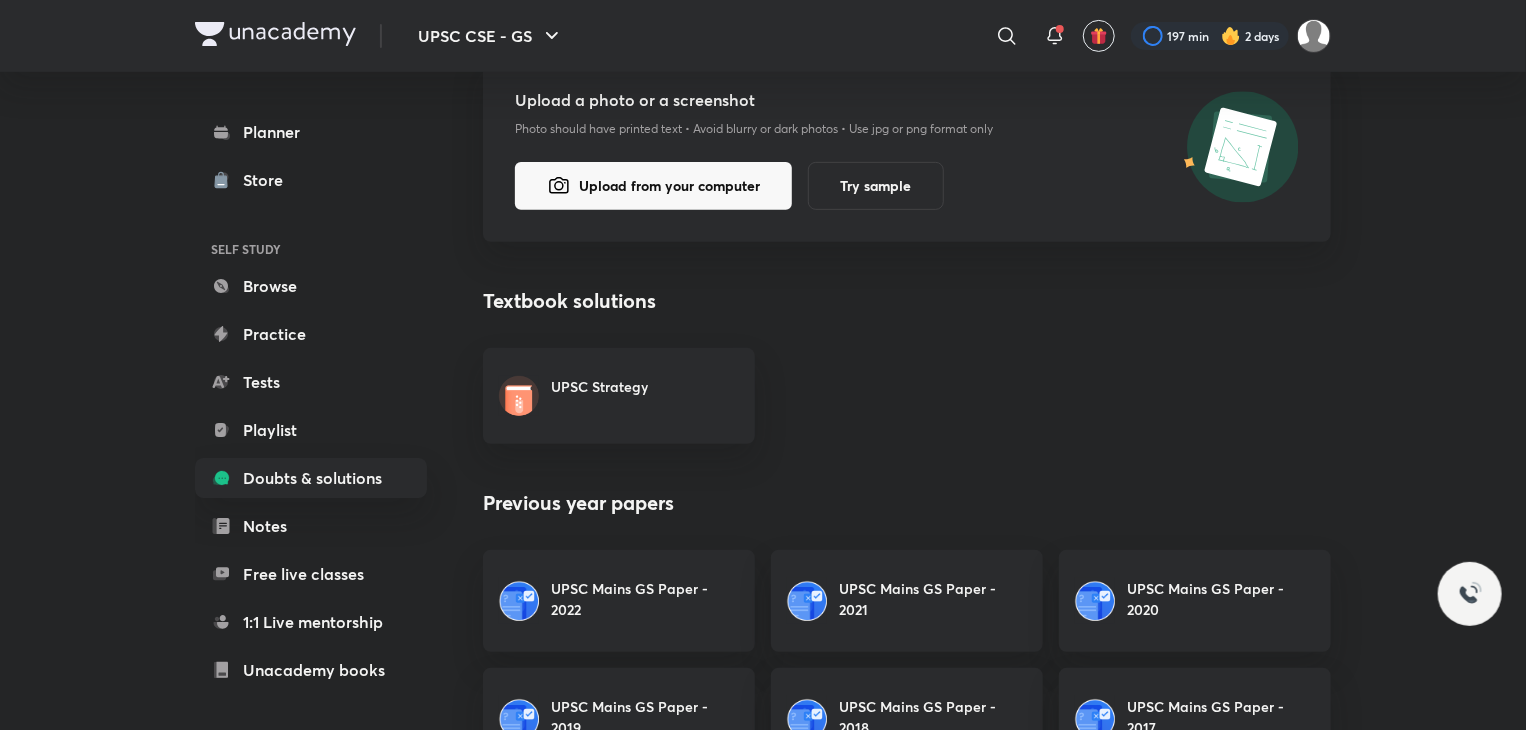 scroll, scrollTop: 316, scrollLeft: 0, axis: vertical 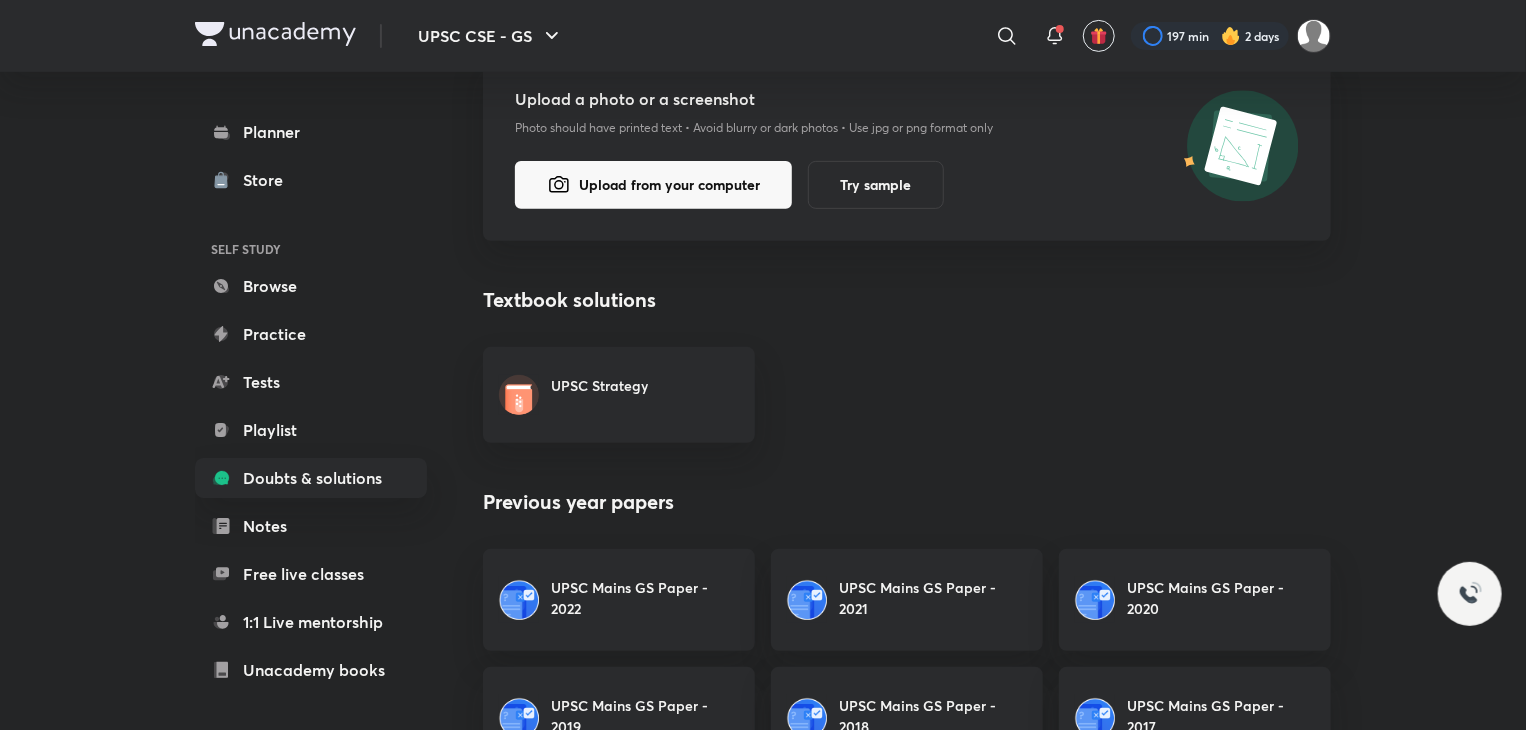 click on "UPSC Strategy" at bounding box center [619, 395] 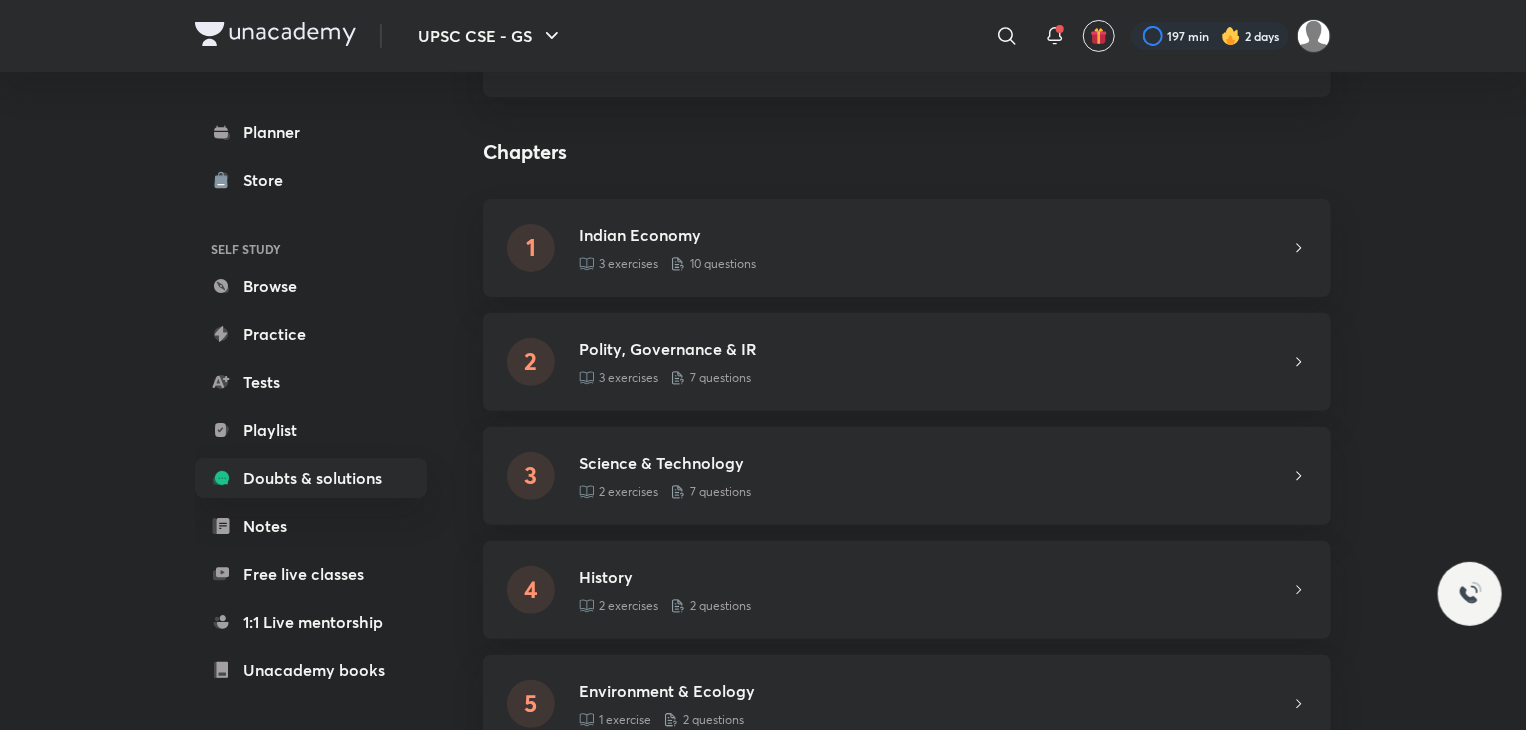 scroll, scrollTop: 239, scrollLeft: 0, axis: vertical 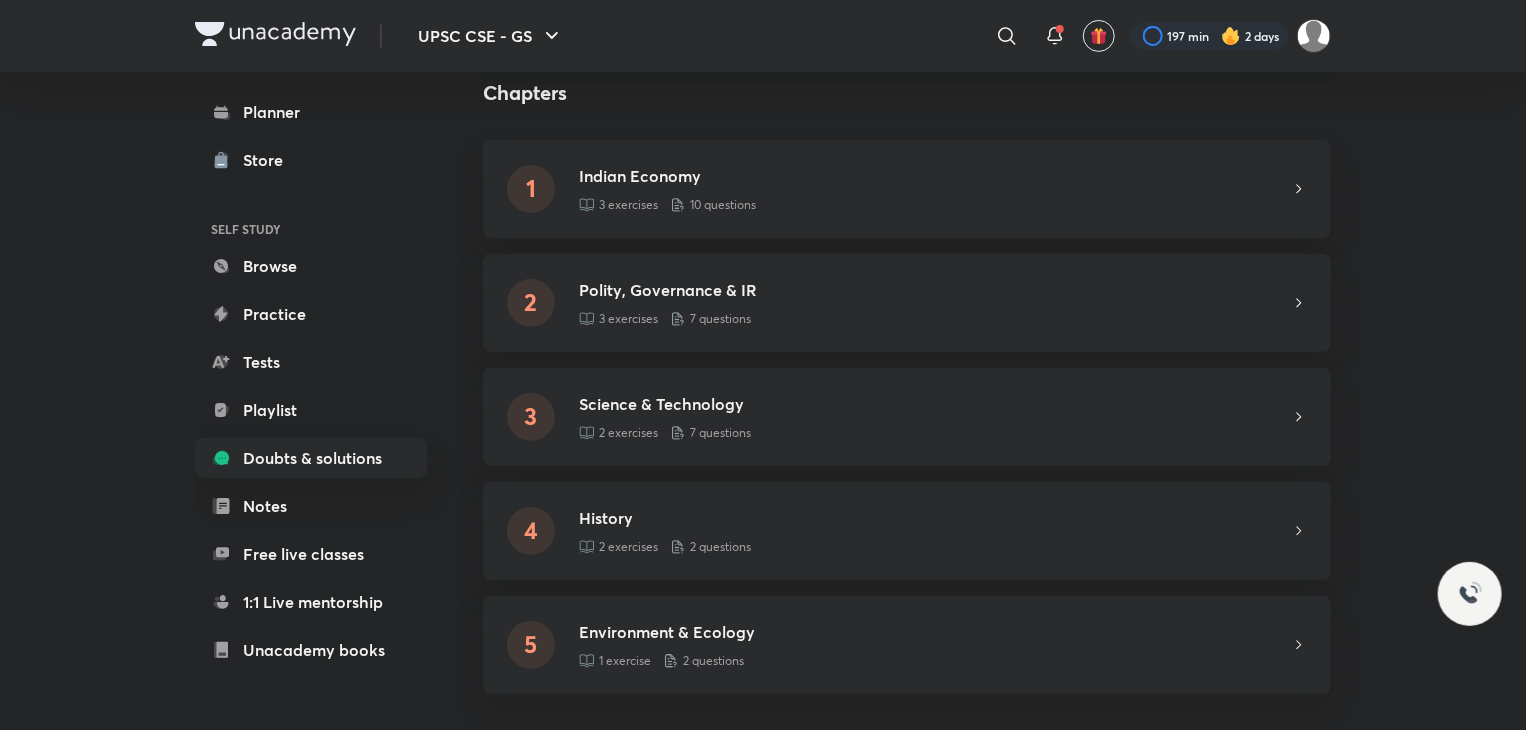 click on "Polity, Governance & IR" at bounding box center (935, 290) 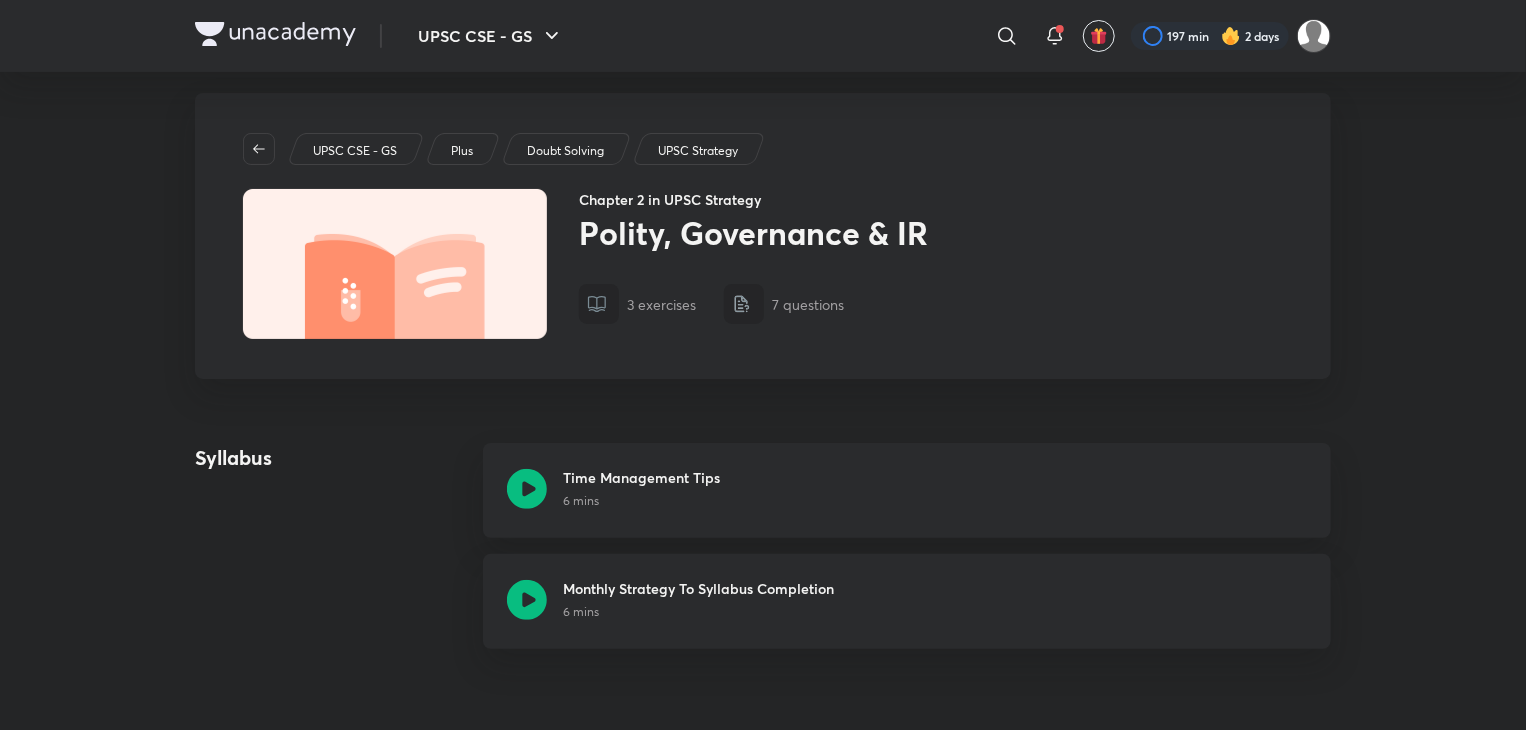 scroll, scrollTop: 18, scrollLeft: 0, axis: vertical 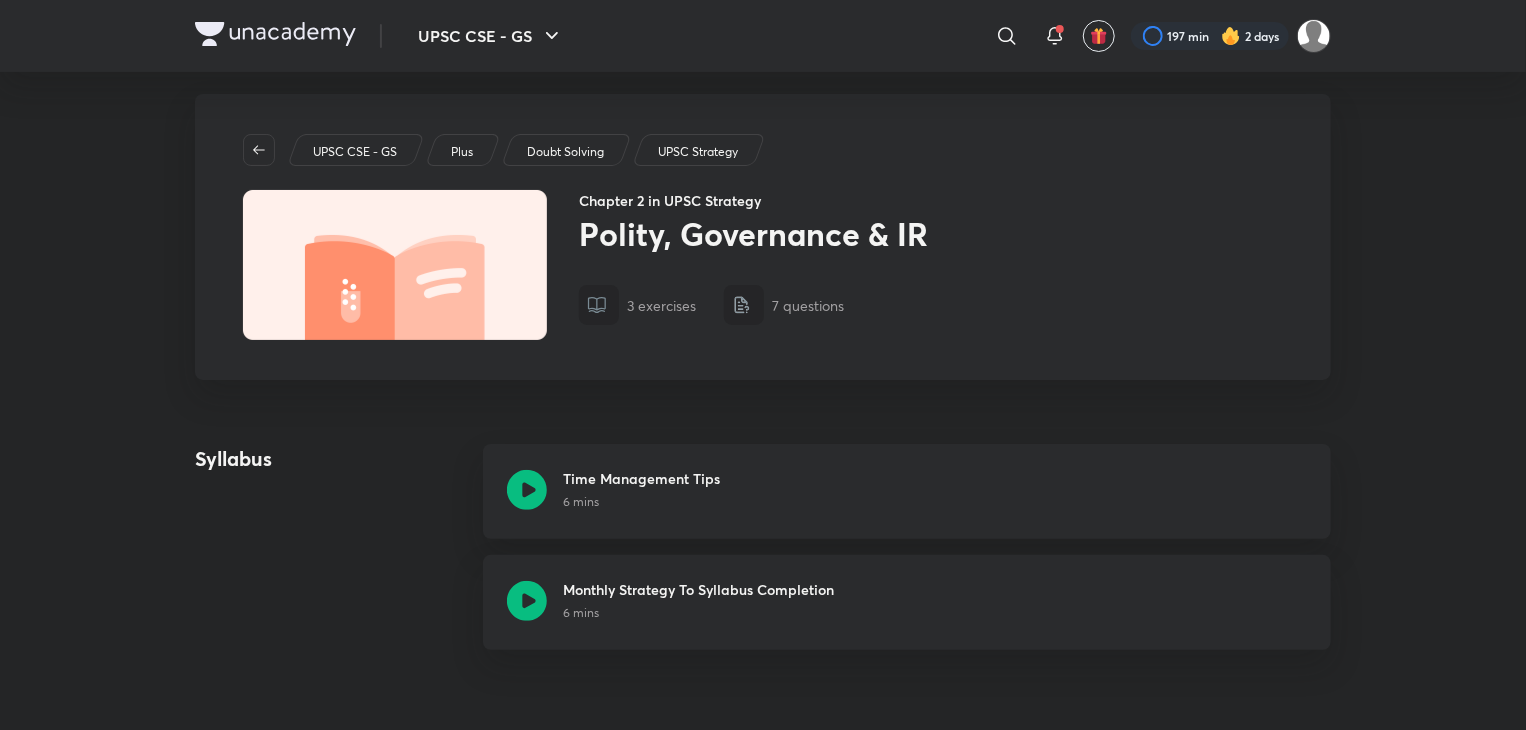 click 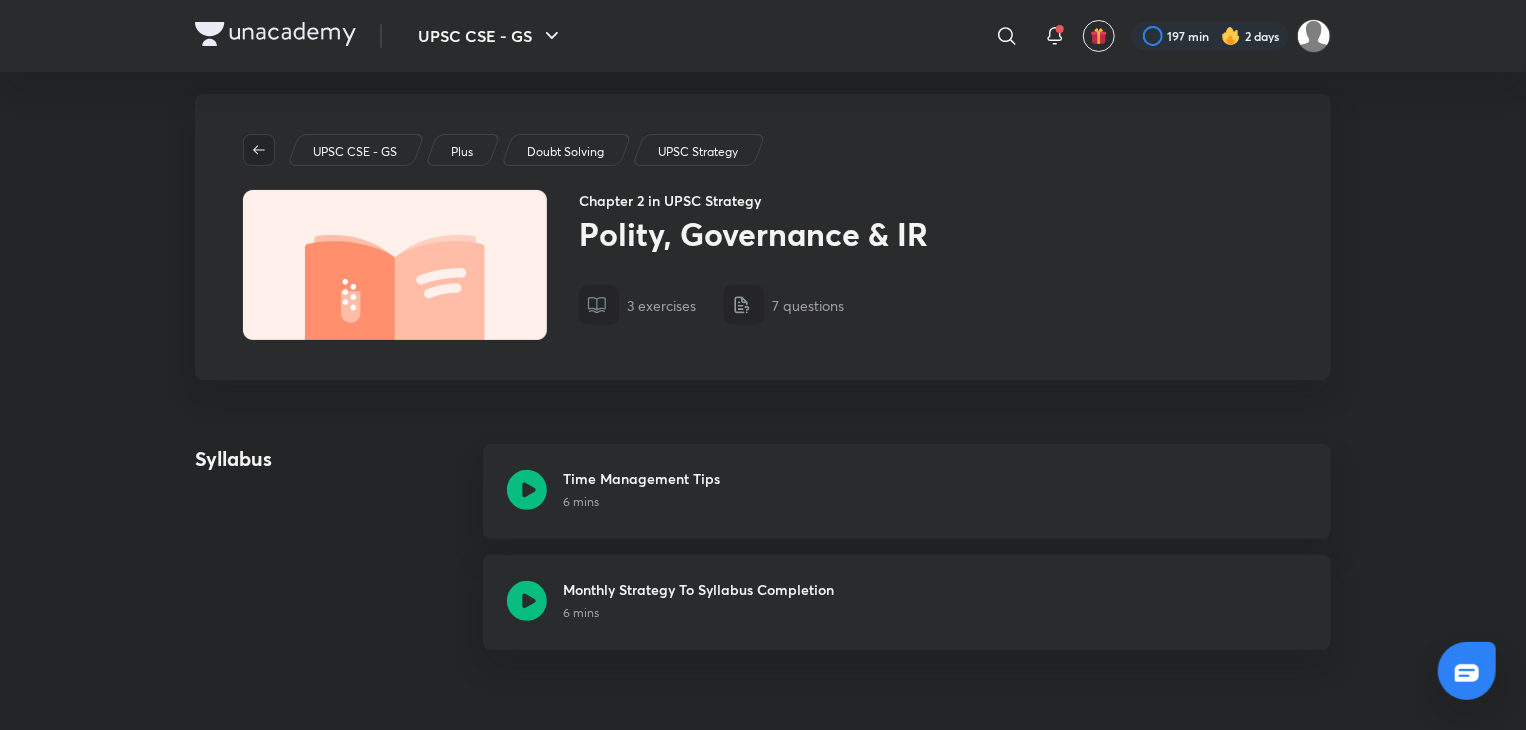 click at bounding box center (259, 150) 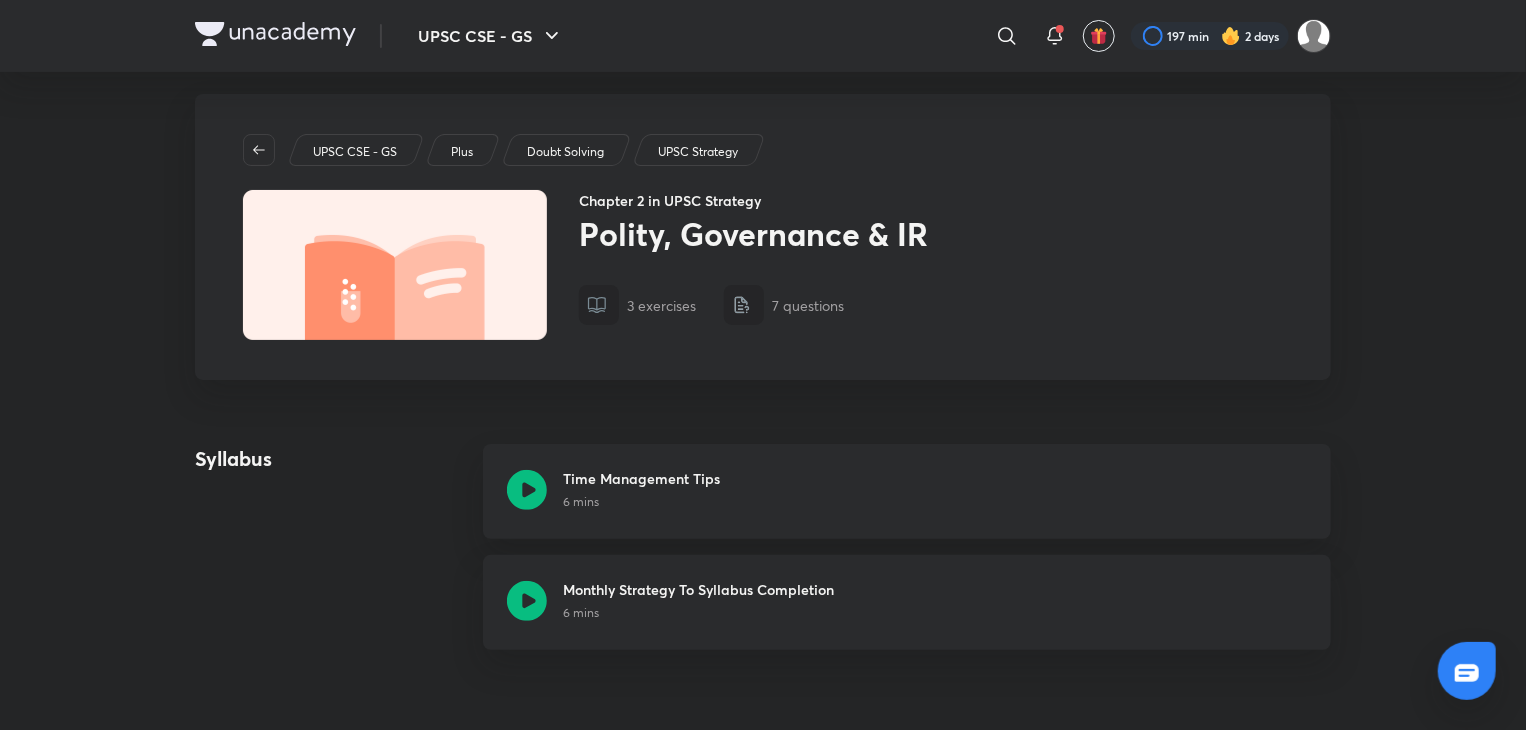 scroll, scrollTop: 0, scrollLeft: 0, axis: both 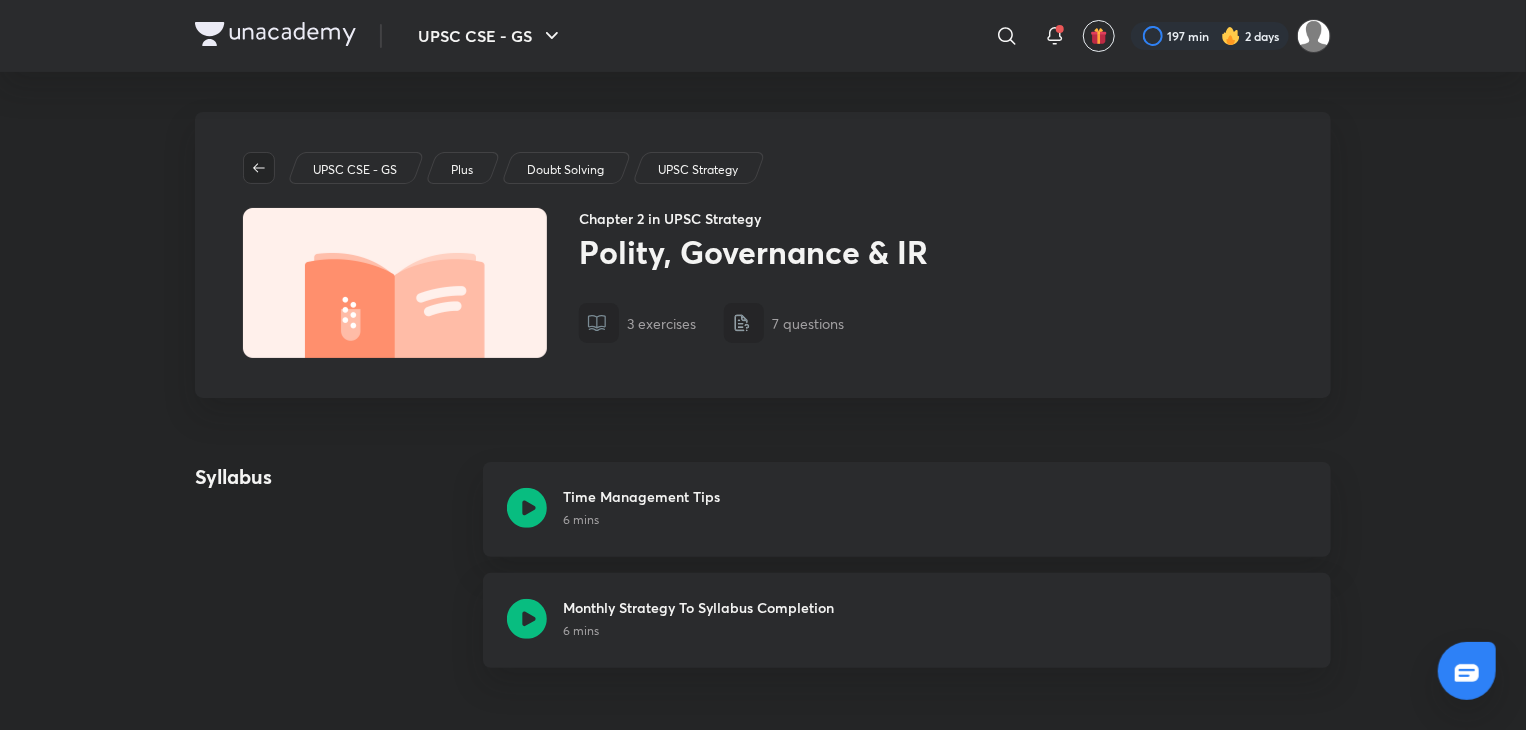 click 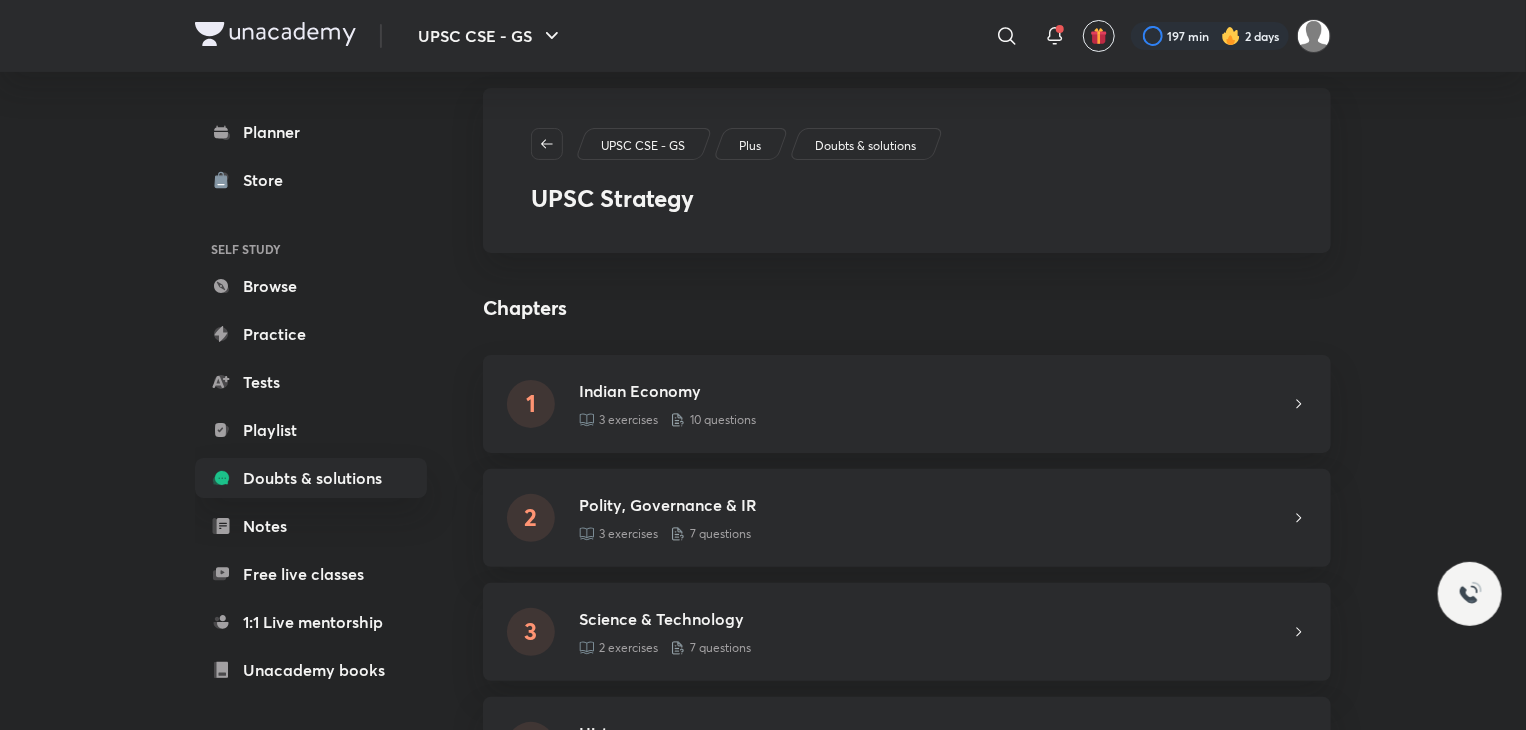 scroll, scrollTop: 0, scrollLeft: 0, axis: both 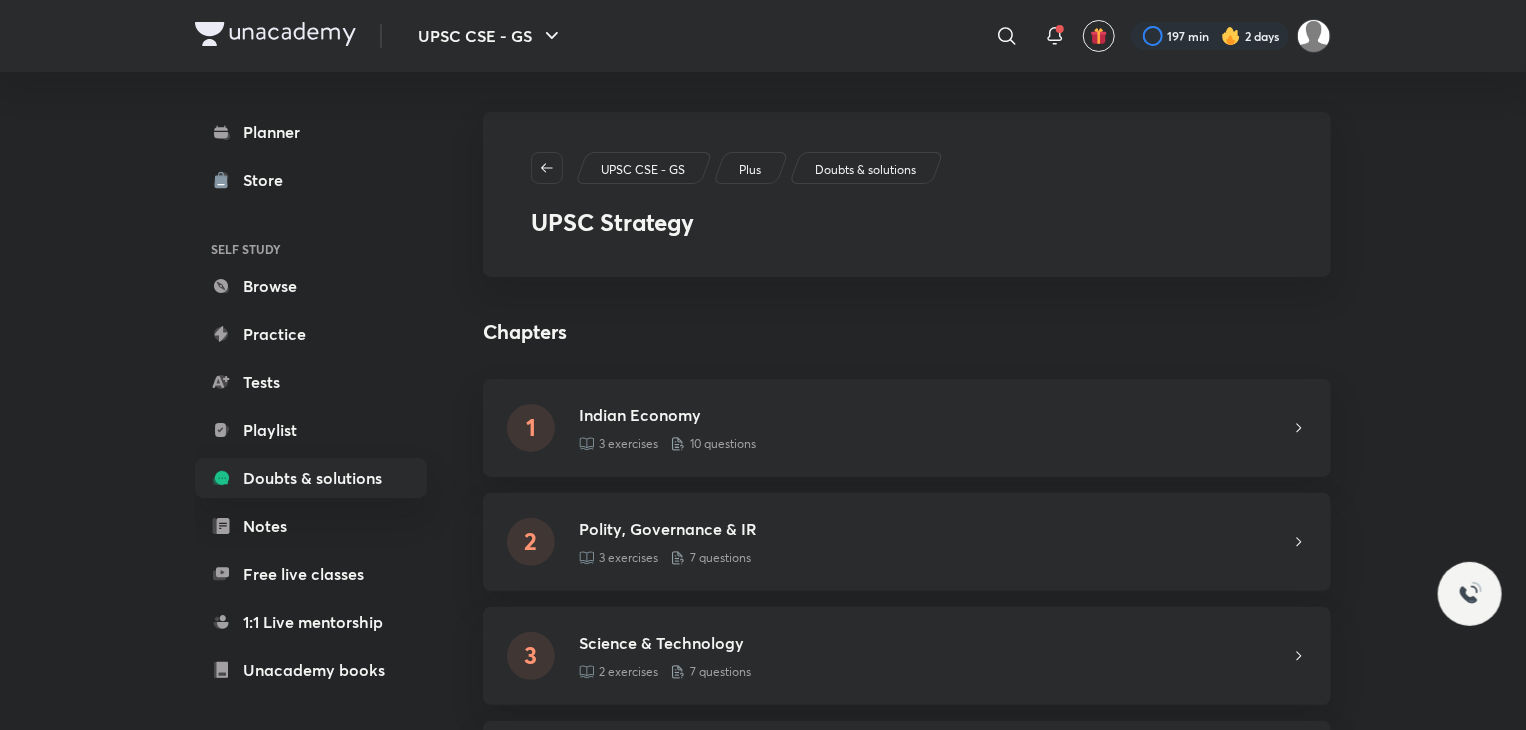 click on "Indian Economy" at bounding box center (935, 415) 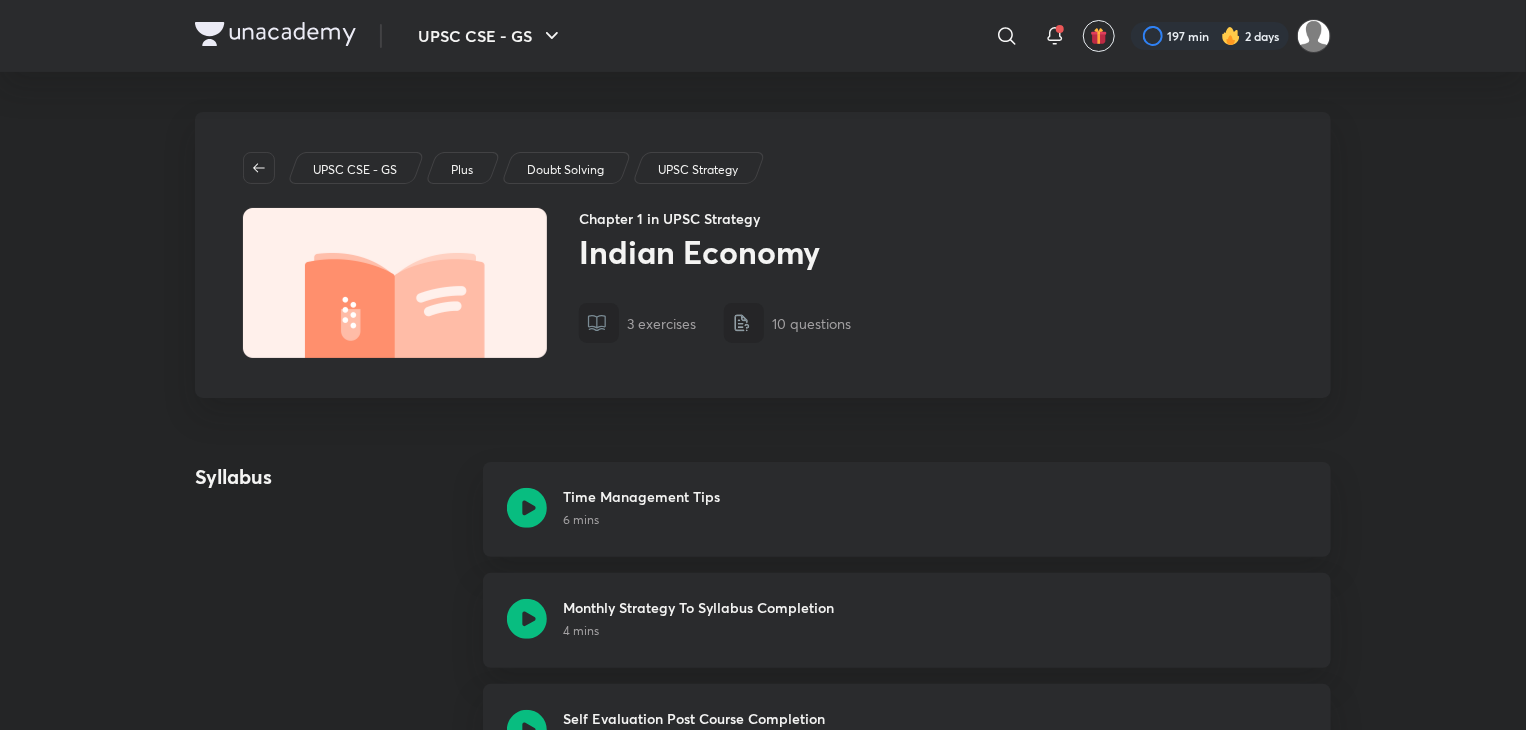 click 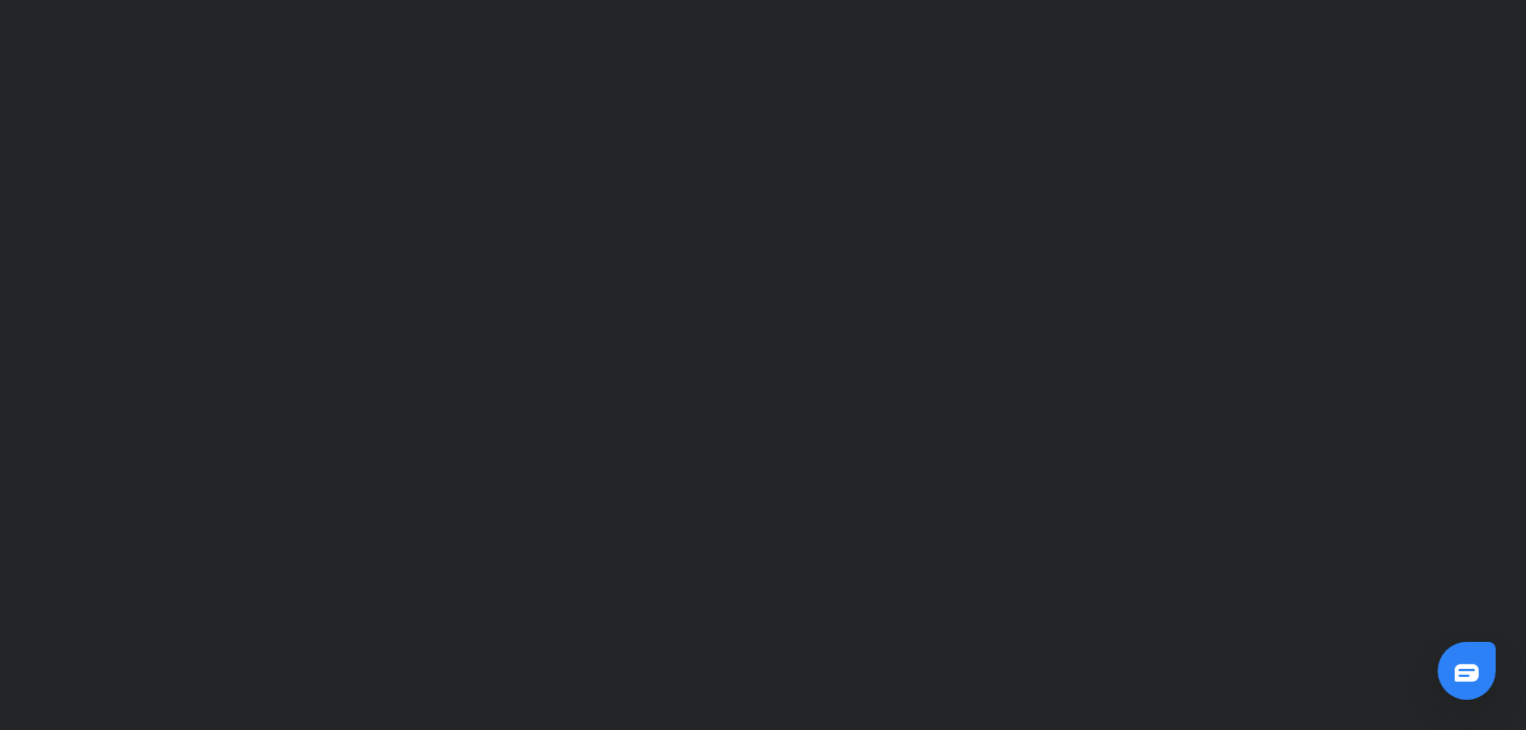 scroll, scrollTop: 148, scrollLeft: 0, axis: vertical 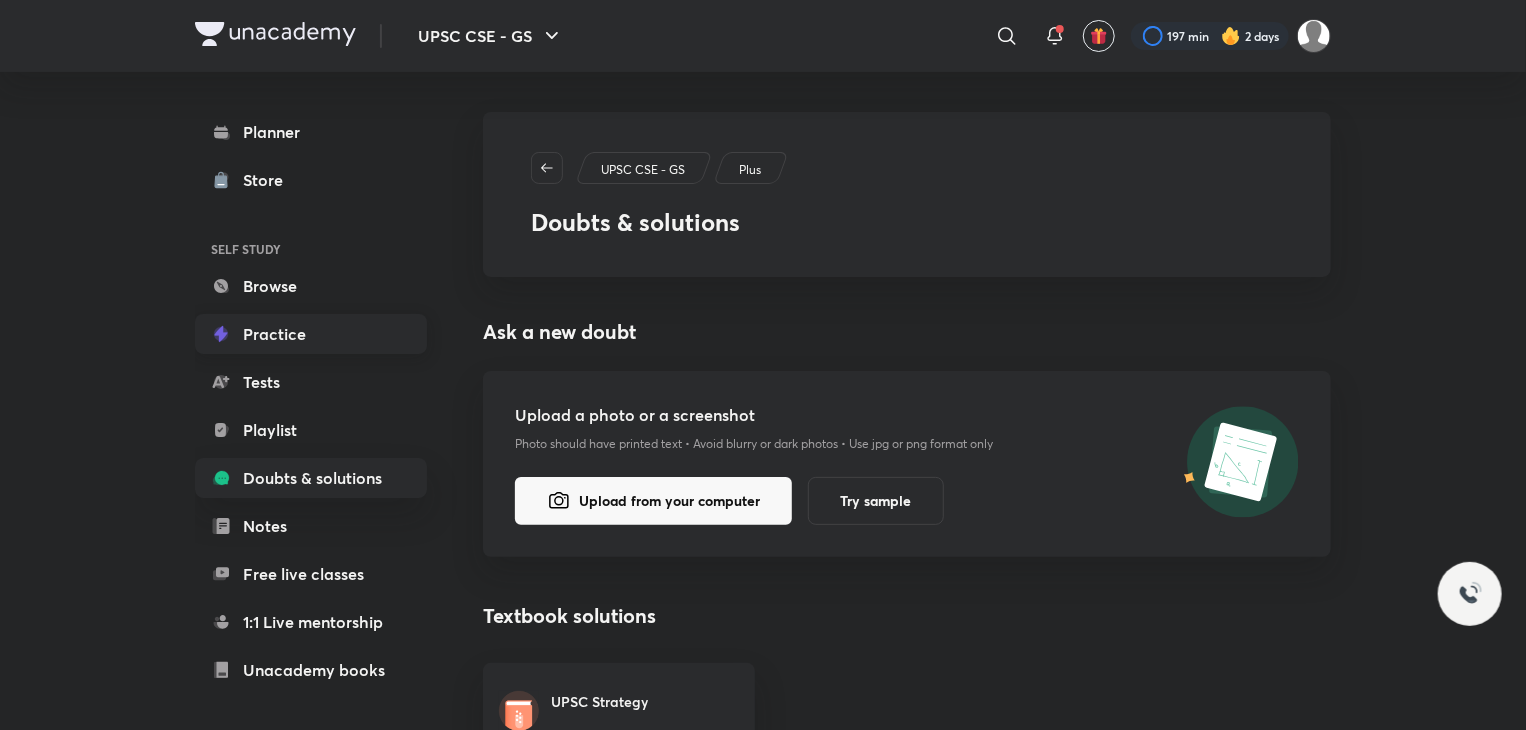 click on "Practice" at bounding box center (311, 334) 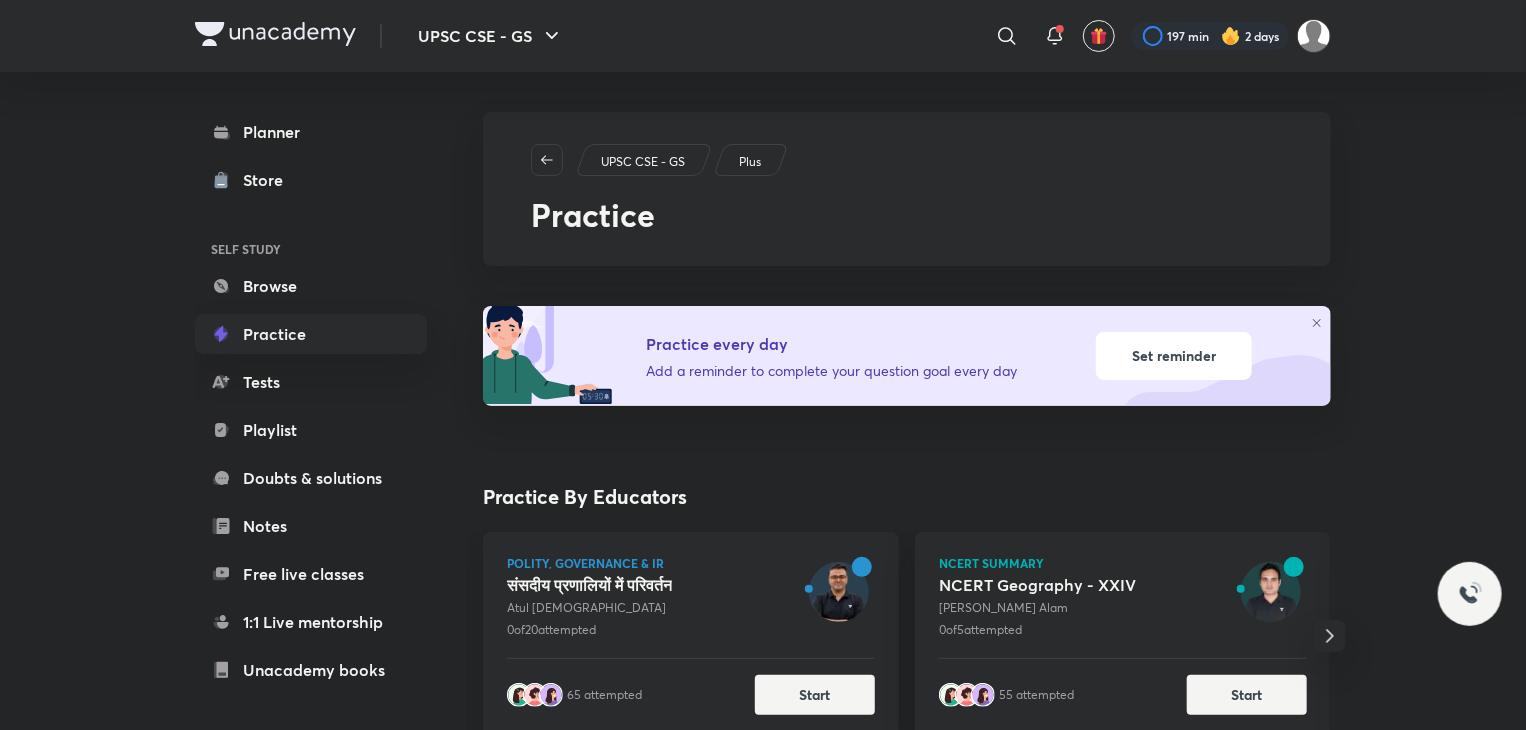 click on "Set reminder" at bounding box center (1174, 356) 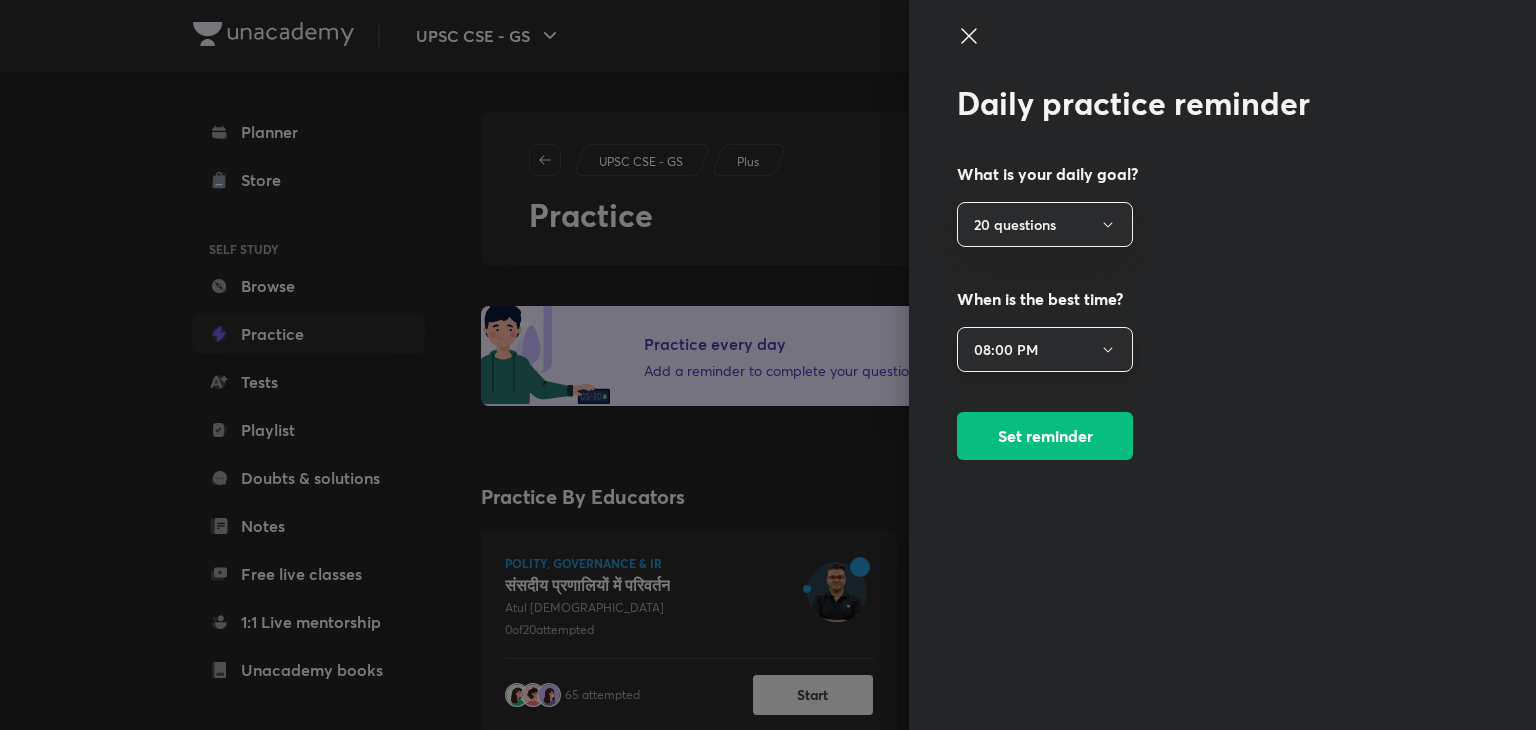 click on "08:00 PM" at bounding box center (1045, 349) 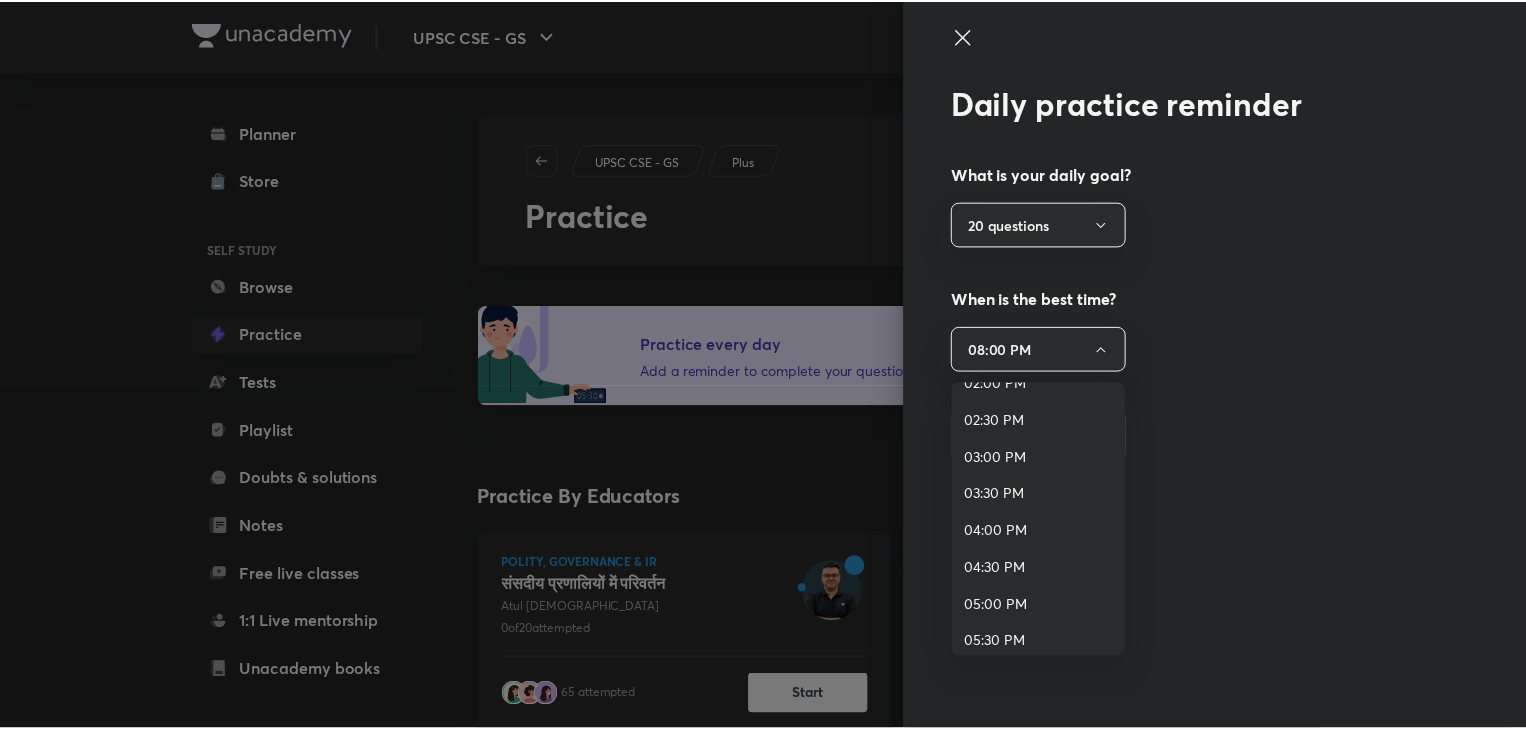scroll, scrollTop: 1068, scrollLeft: 0, axis: vertical 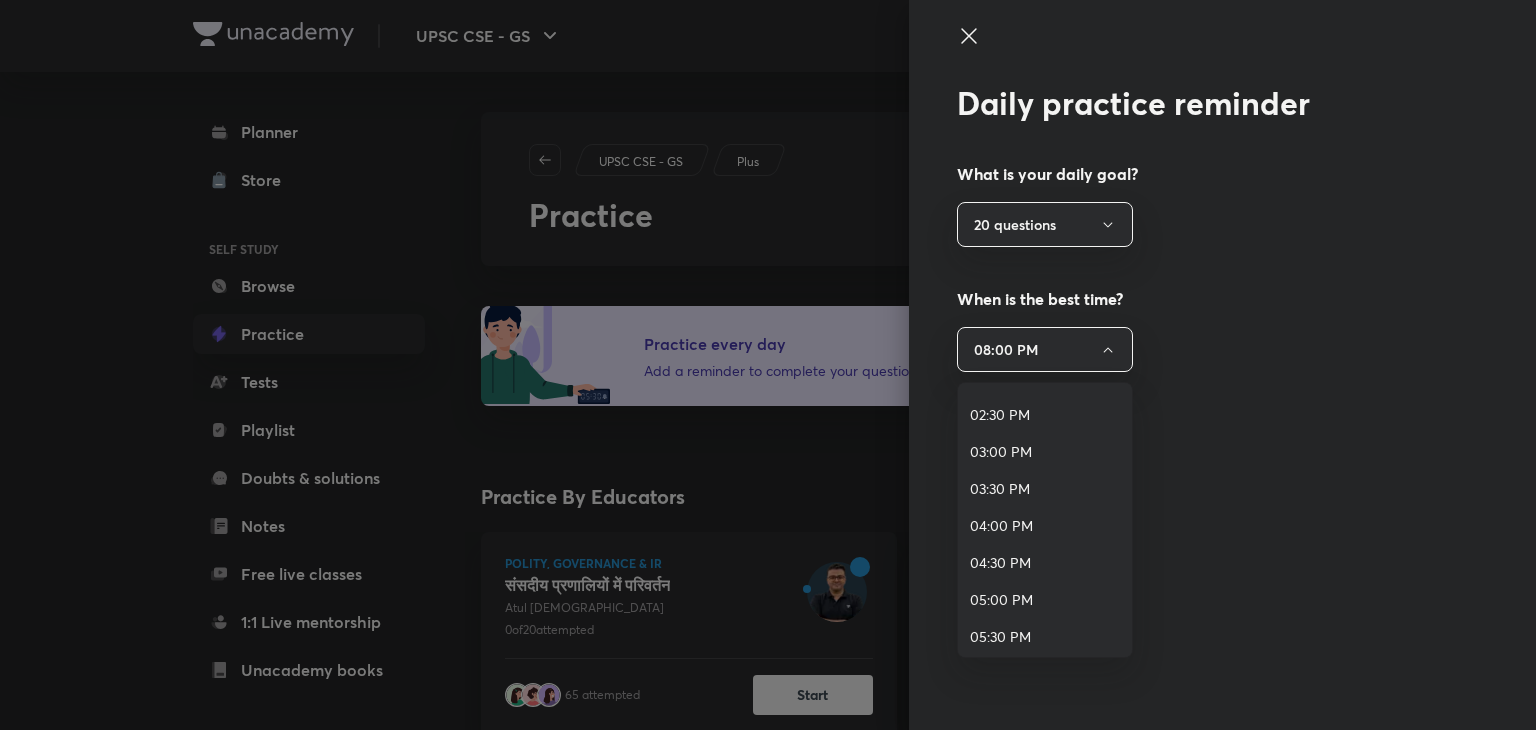 click at bounding box center (768, 365) 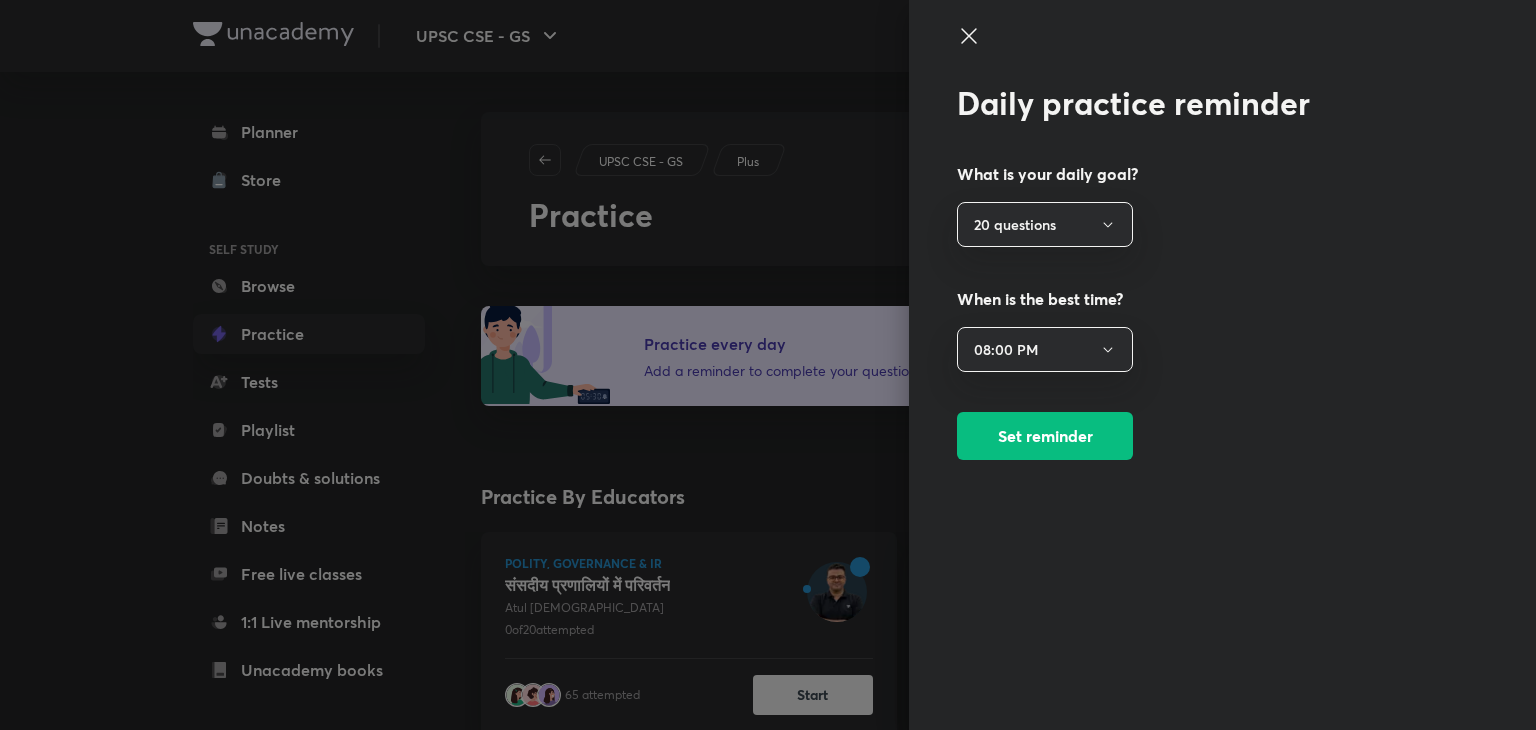 click at bounding box center [1189, 54] 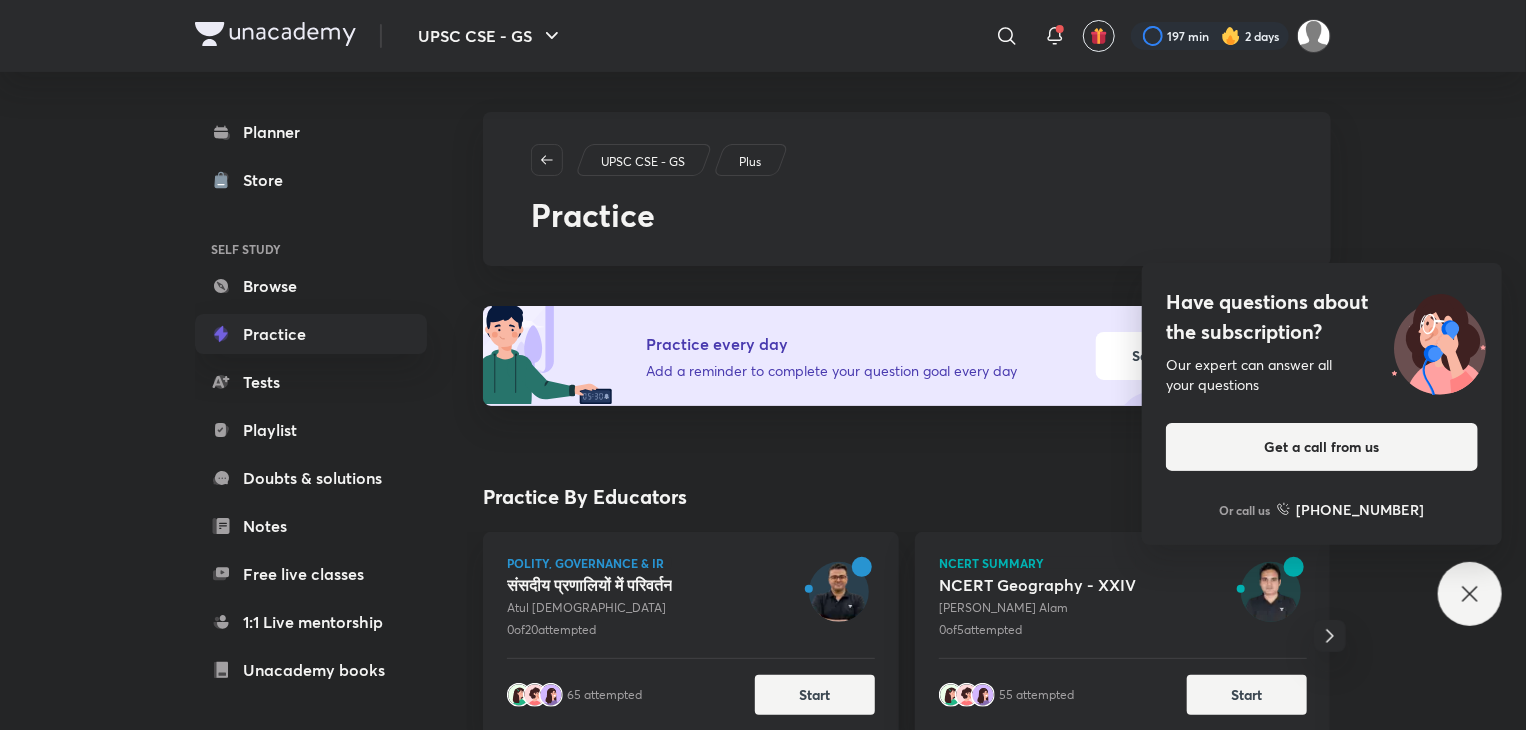 click on "Have questions about the subscription? Our expert can answer all your questions Get a call from us Or call us [PHONE_NUMBER]" at bounding box center [1470, 594] 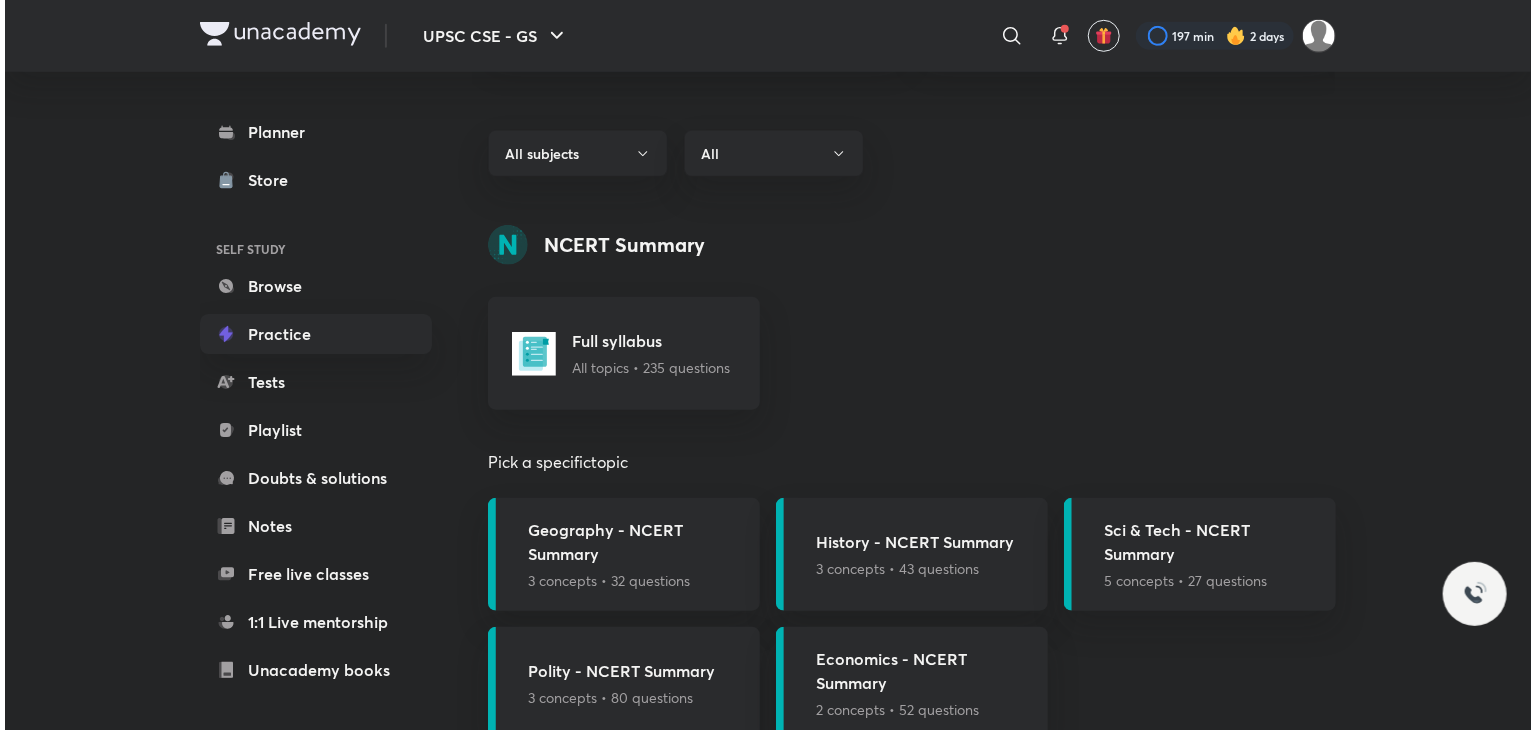 scroll, scrollTop: 690, scrollLeft: 0, axis: vertical 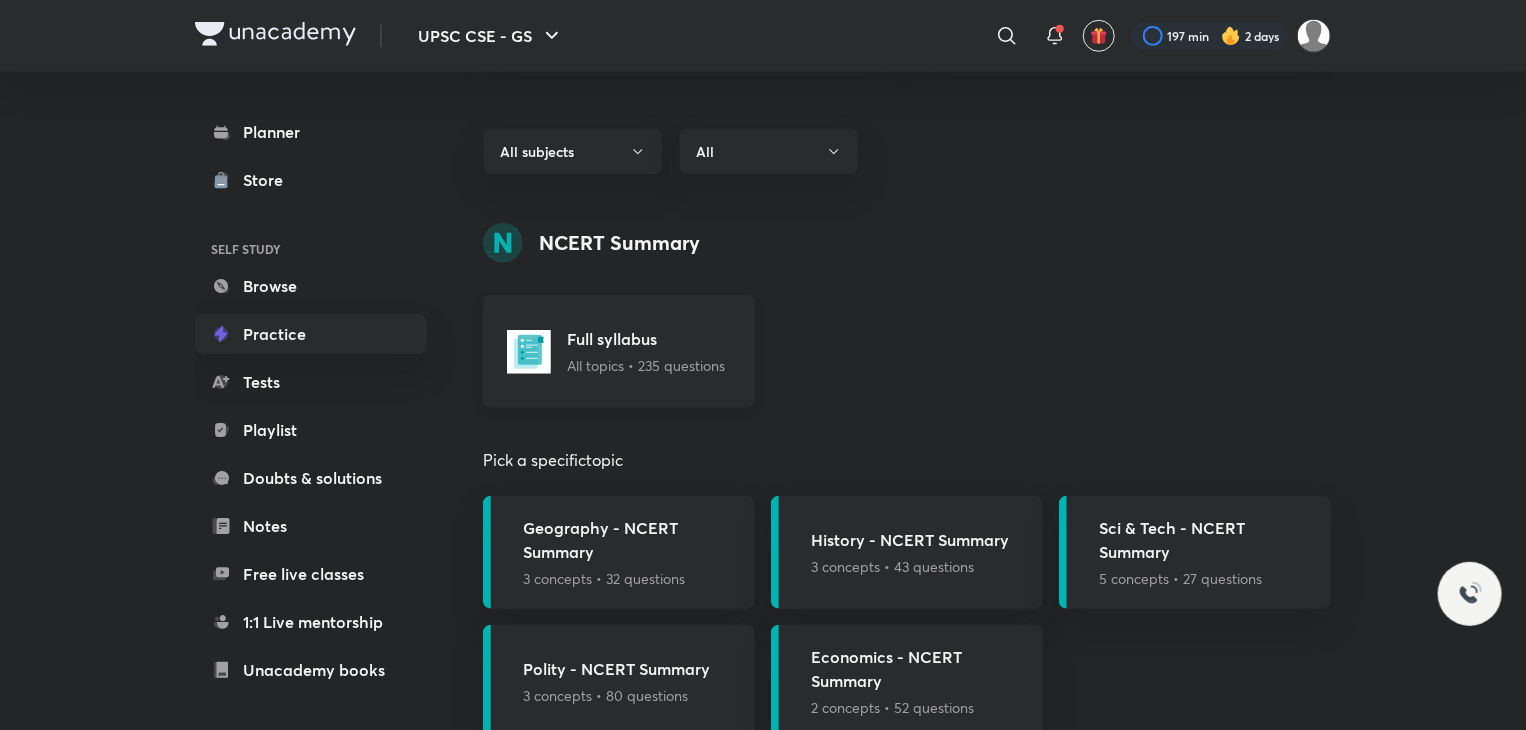 click on "Full syllabus All topics • 235 questions" at bounding box center (646, 351) 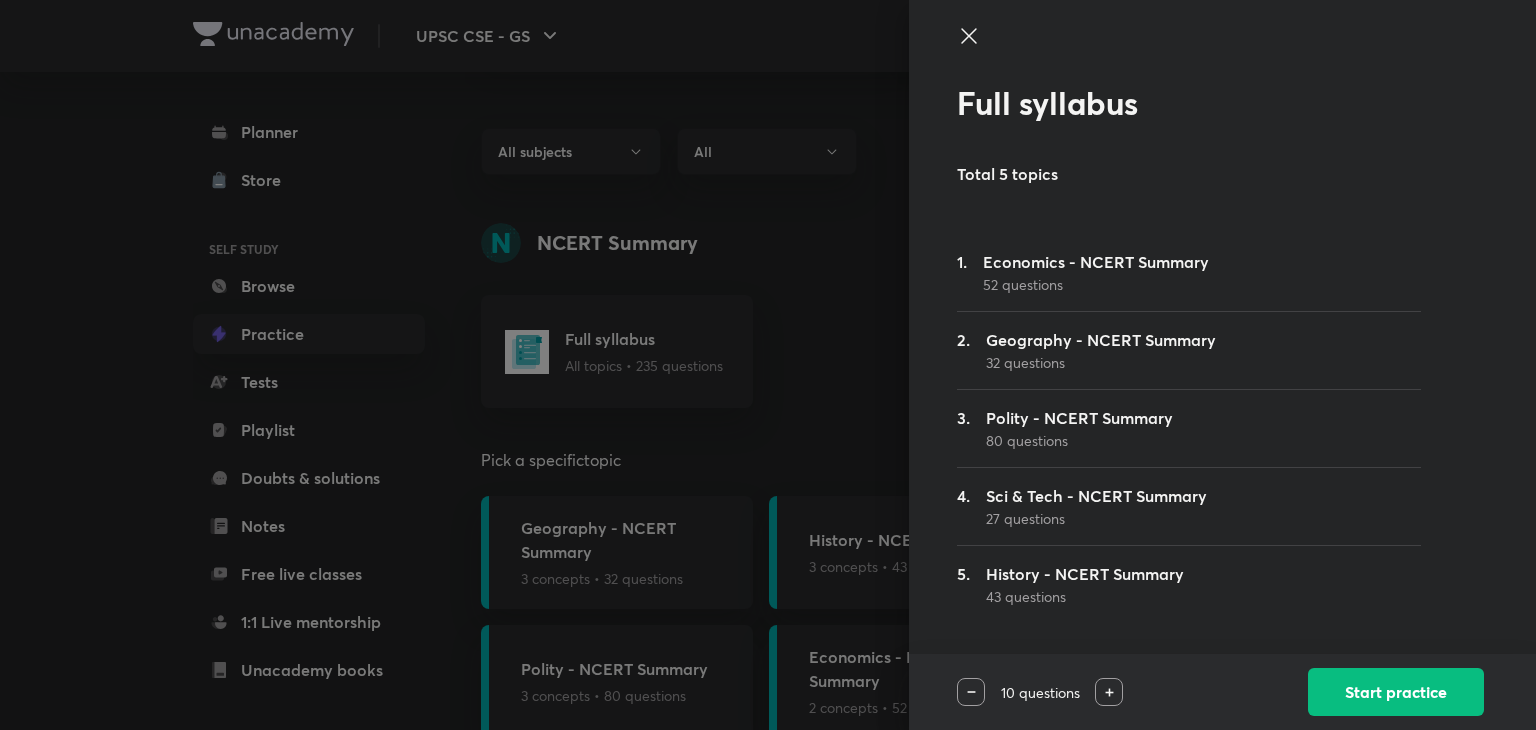 click on "32 questions" at bounding box center (1101, 362) 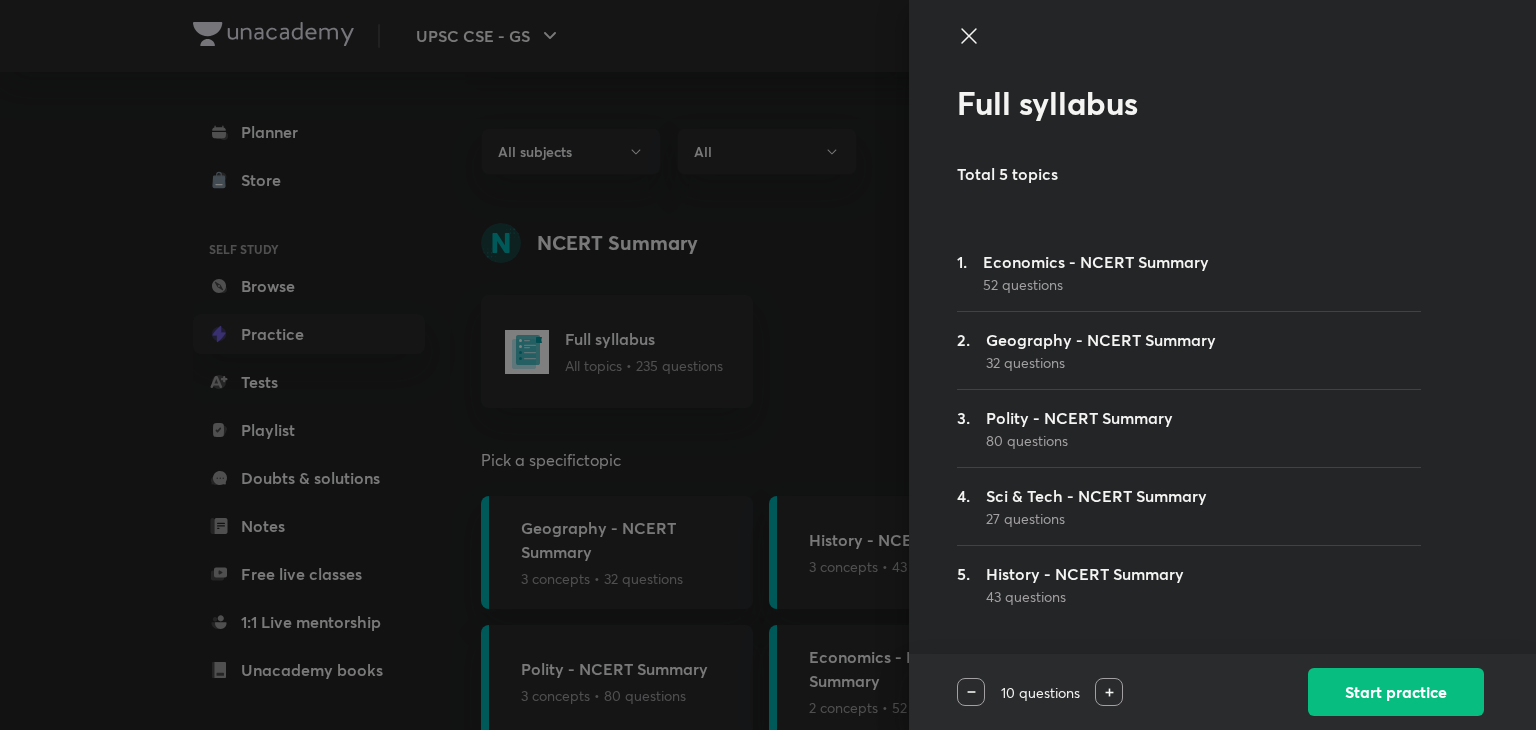 click on "Geography - NCERT Summary" at bounding box center [1101, 340] 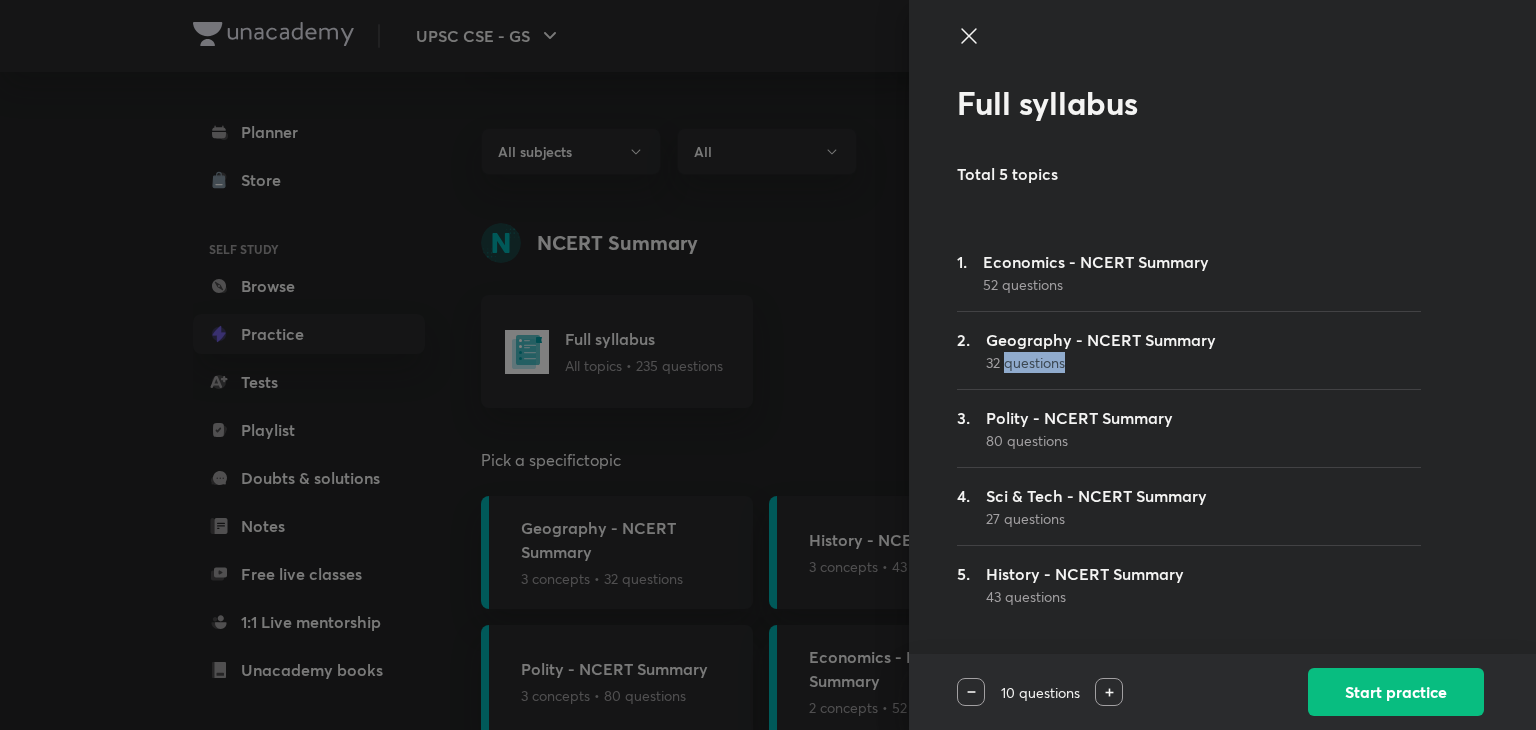 click on "32 questions" at bounding box center [1101, 362] 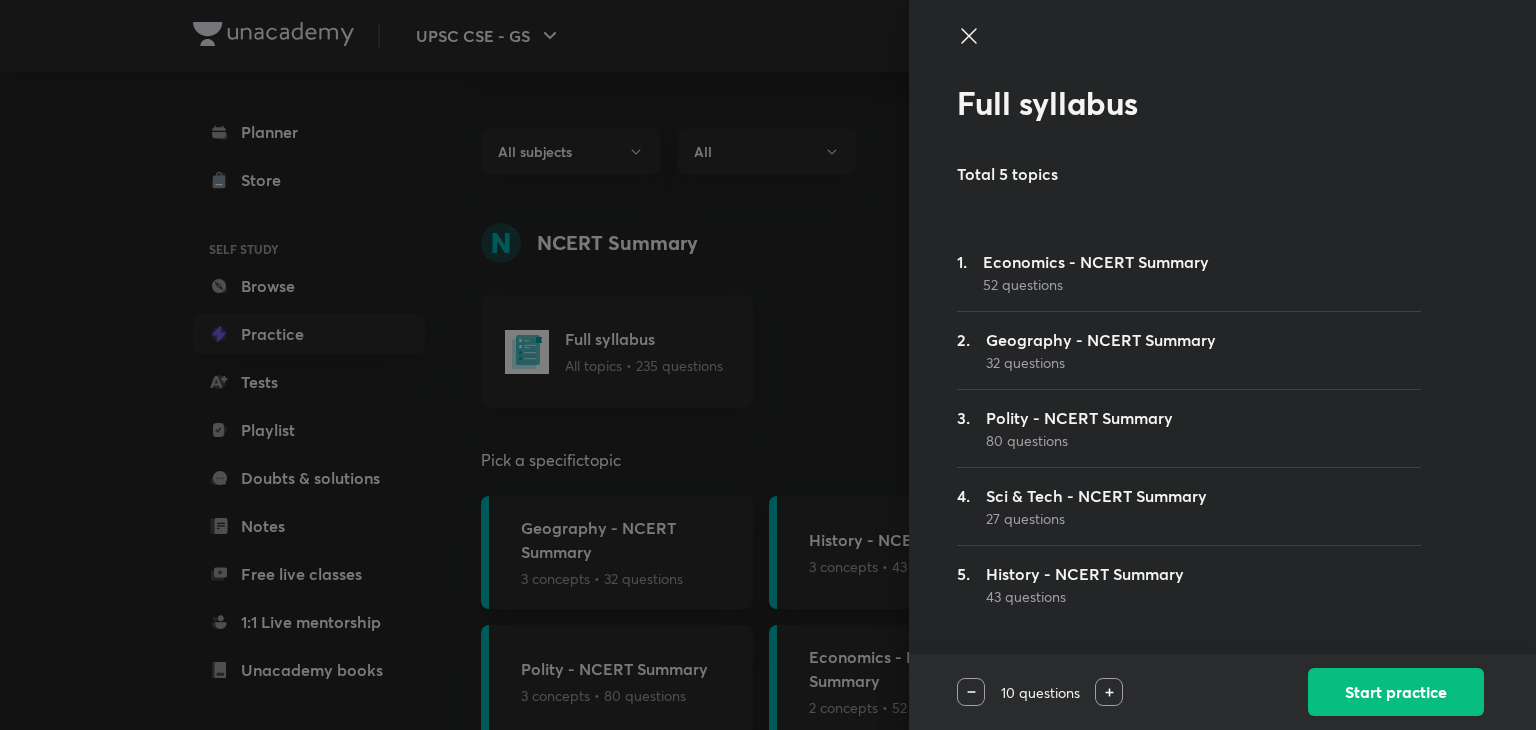 click on "1. Economics - NCERT Summary 52 questions 2. Geography - NCERT Summary 32 questions 3. Polity - NCERT Summary 80 questions 4. Sci & Tech - NCERT Summary 27 questions 5. History - NCERT Summary 43 questions" at bounding box center [1189, 468] 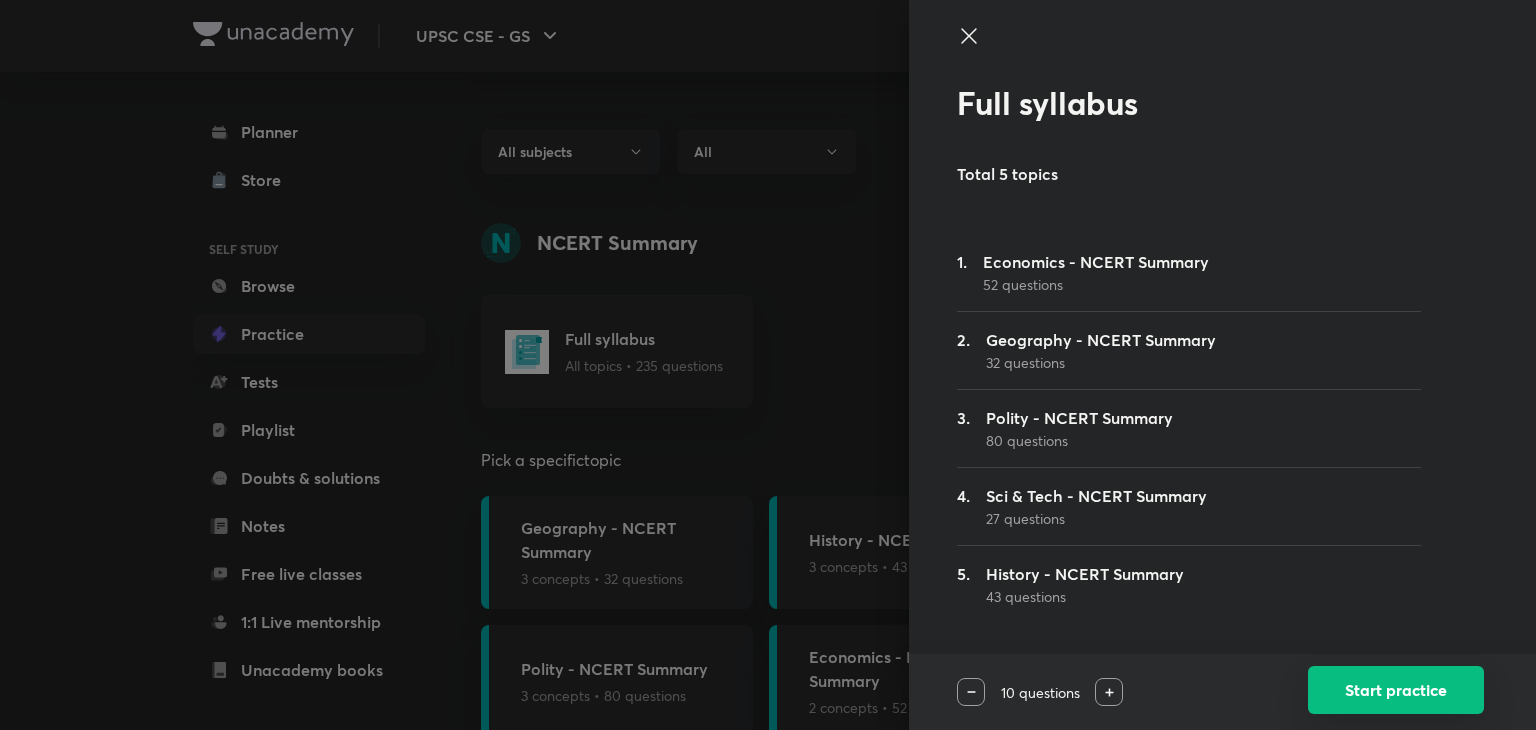 click on "Start practice" at bounding box center (1396, 690) 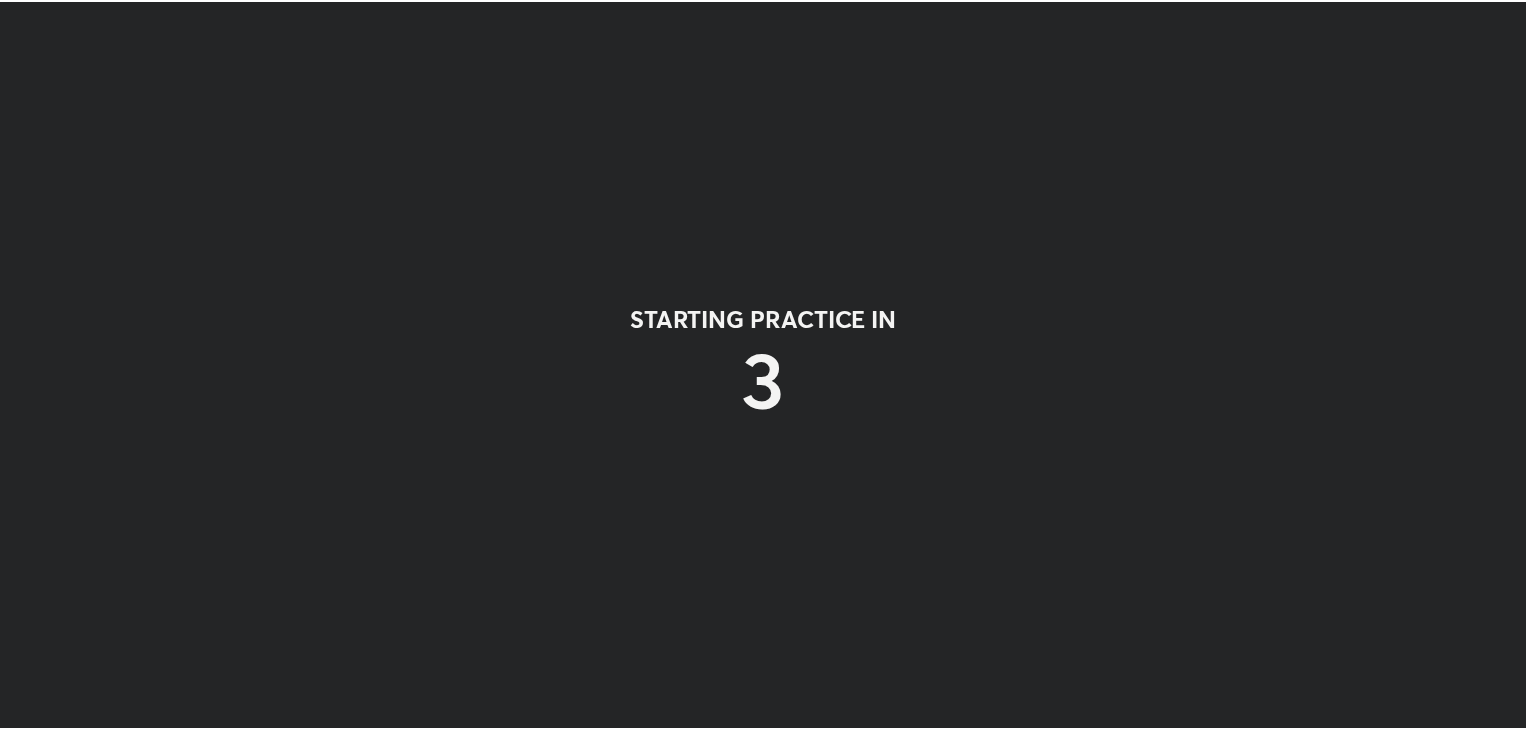 scroll, scrollTop: 0, scrollLeft: 0, axis: both 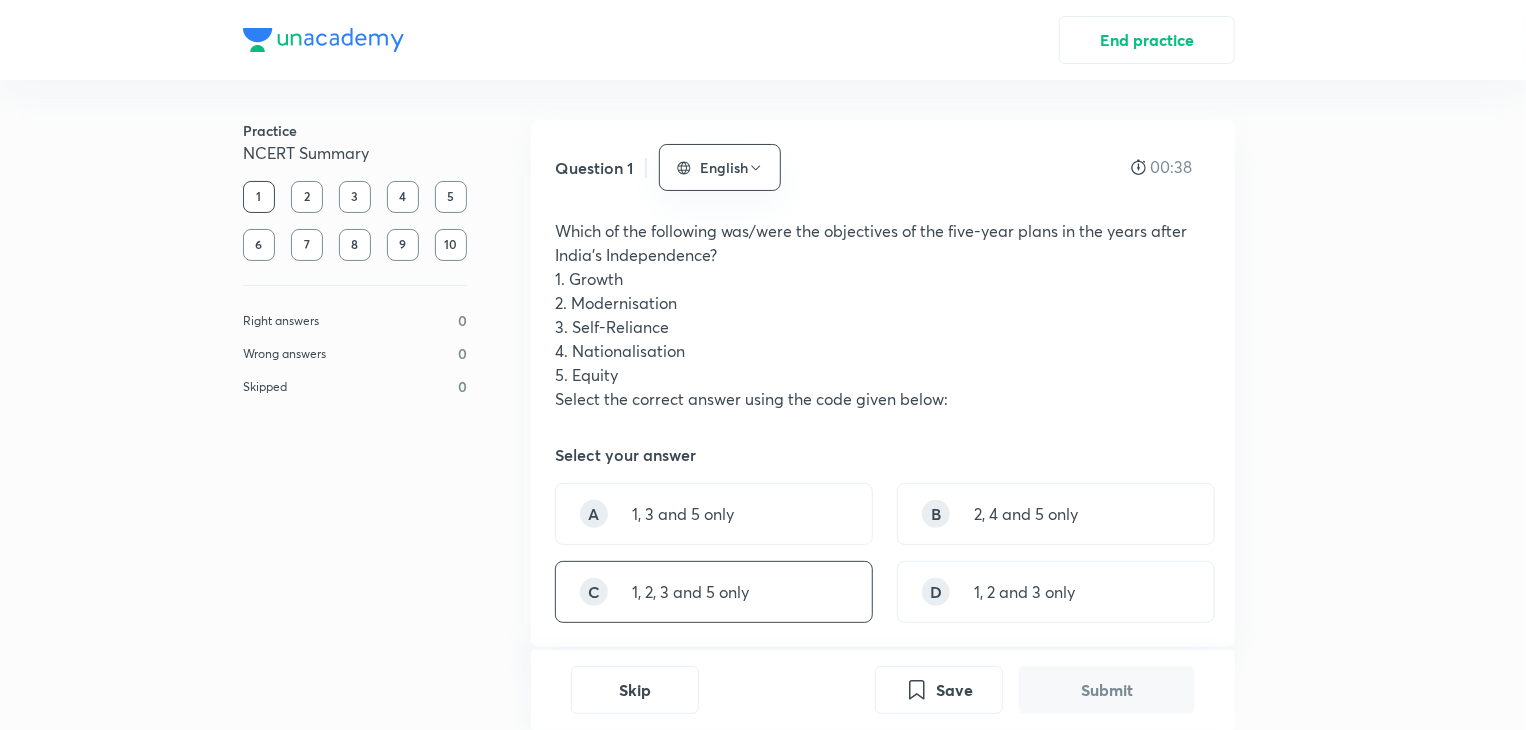 click on "1, 2, 3 and 5 only" at bounding box center (690, 592) 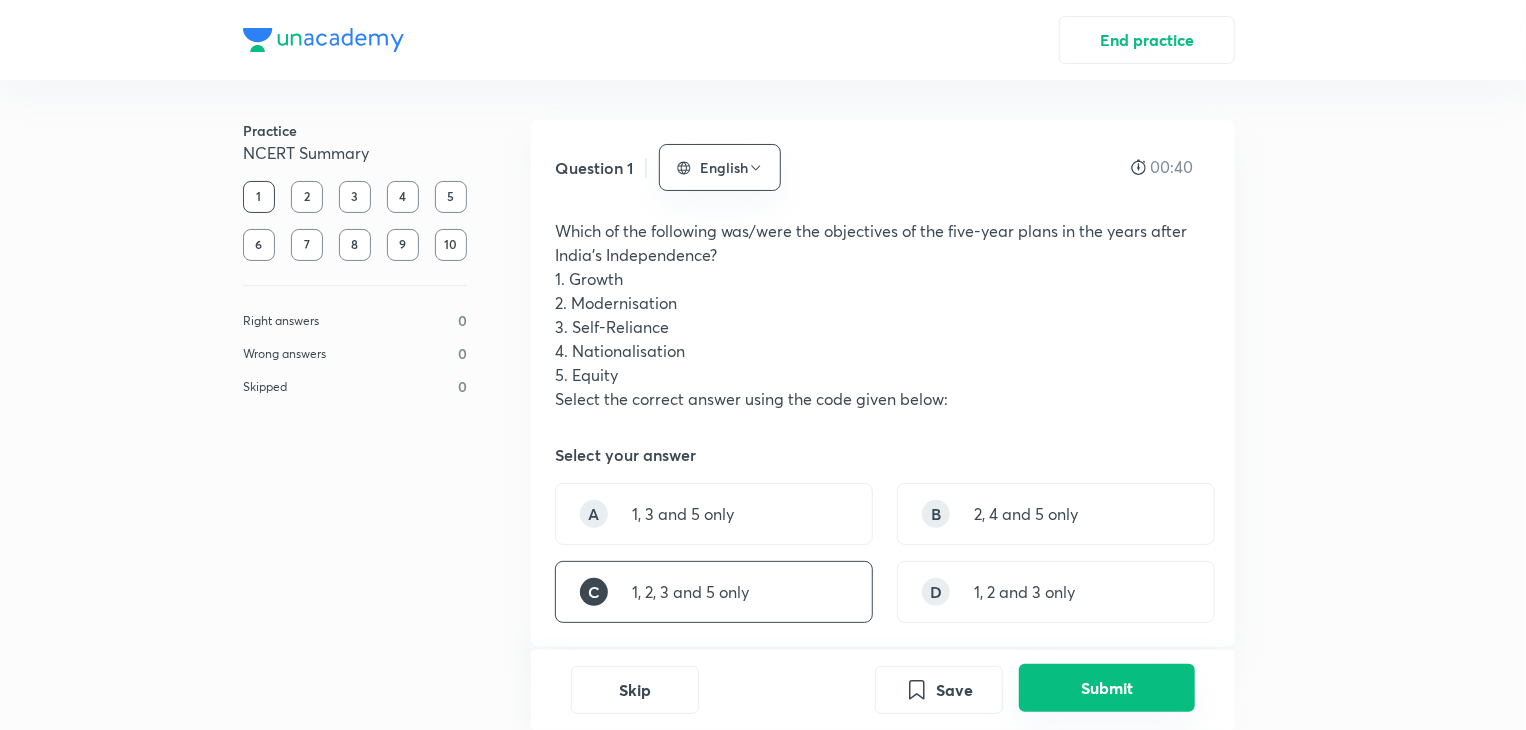 click on "Submit" at bounding box center [1107, 688] 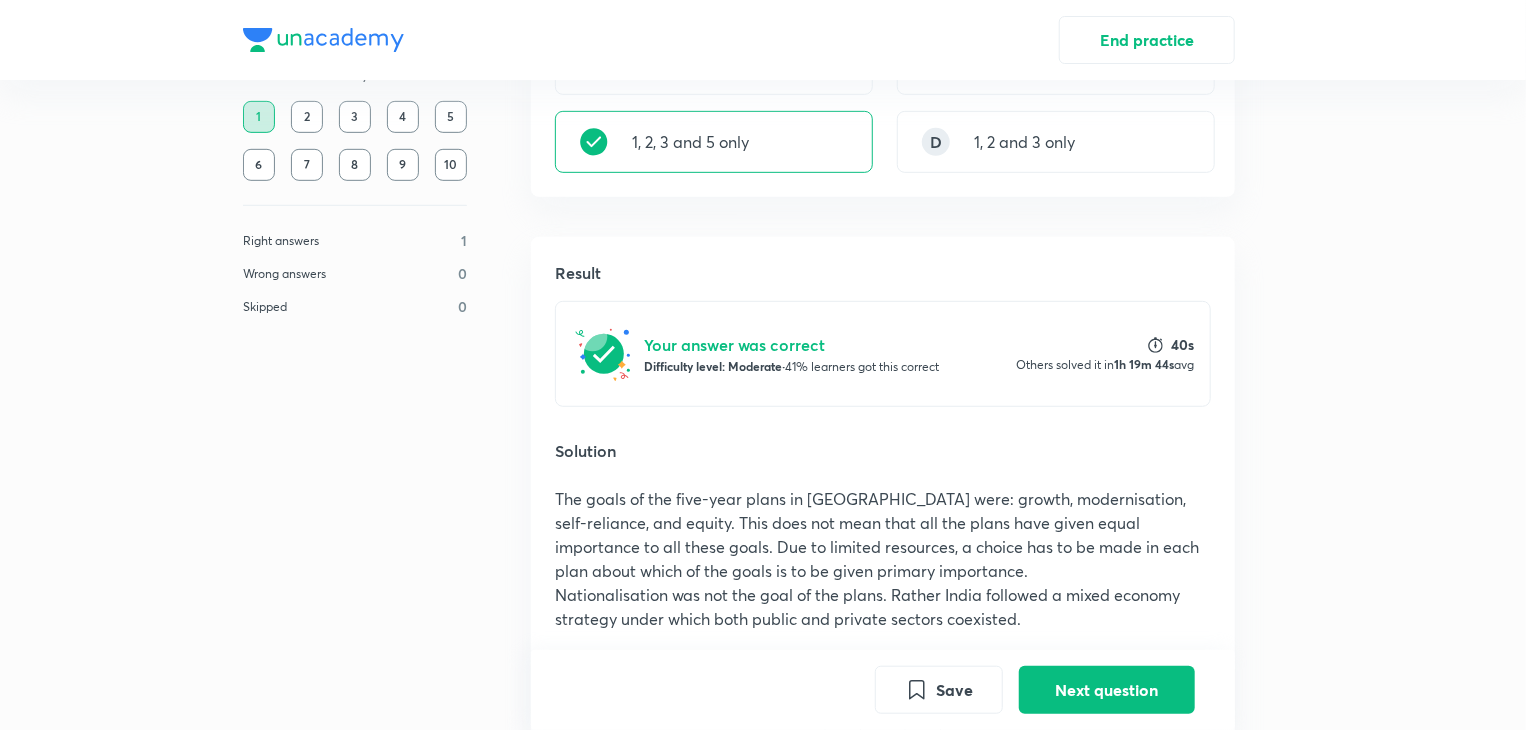scroll, scrollTop: 689, scrollLeft: 0, axis: vertical 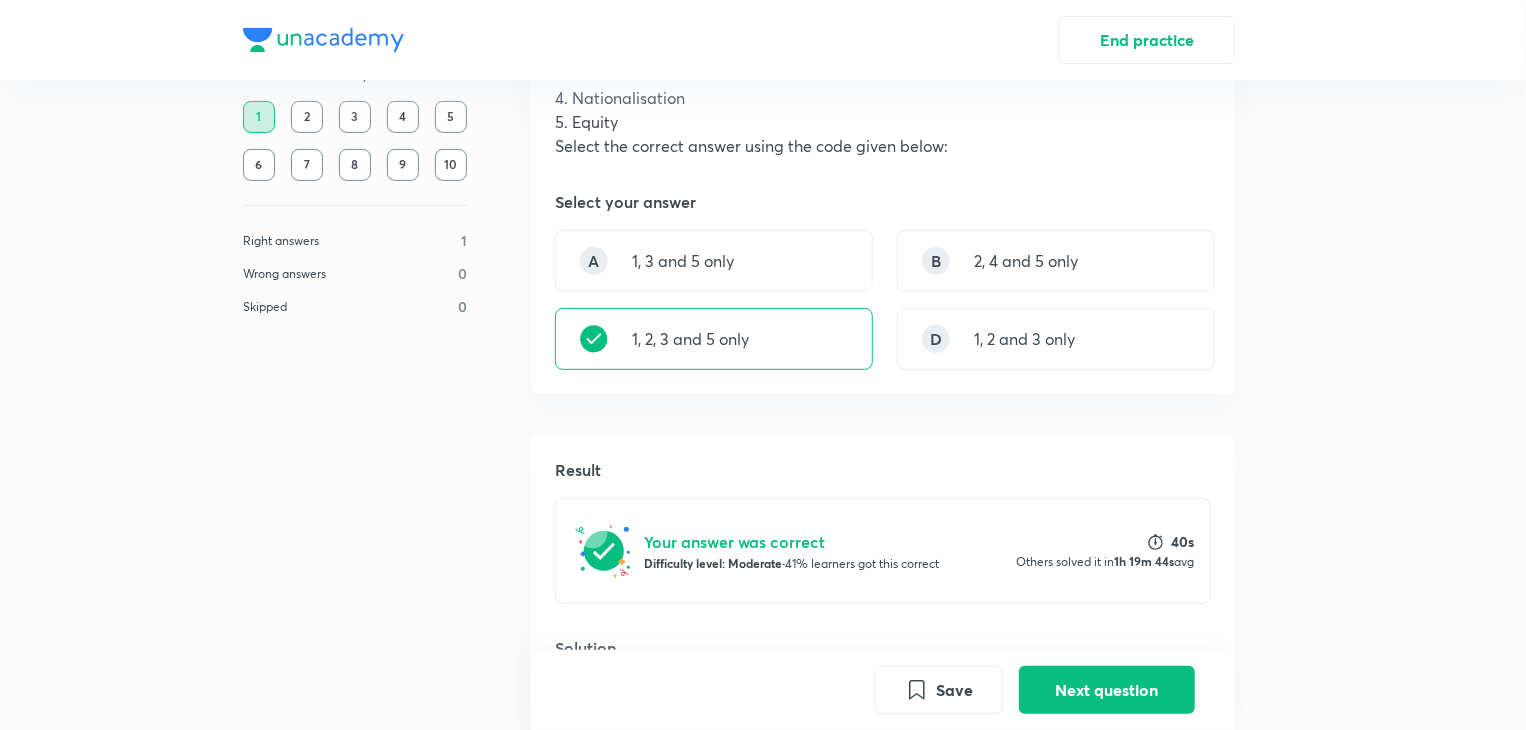 click on "1, 2, 3 and 5 only" at bounding box center [714, 339] 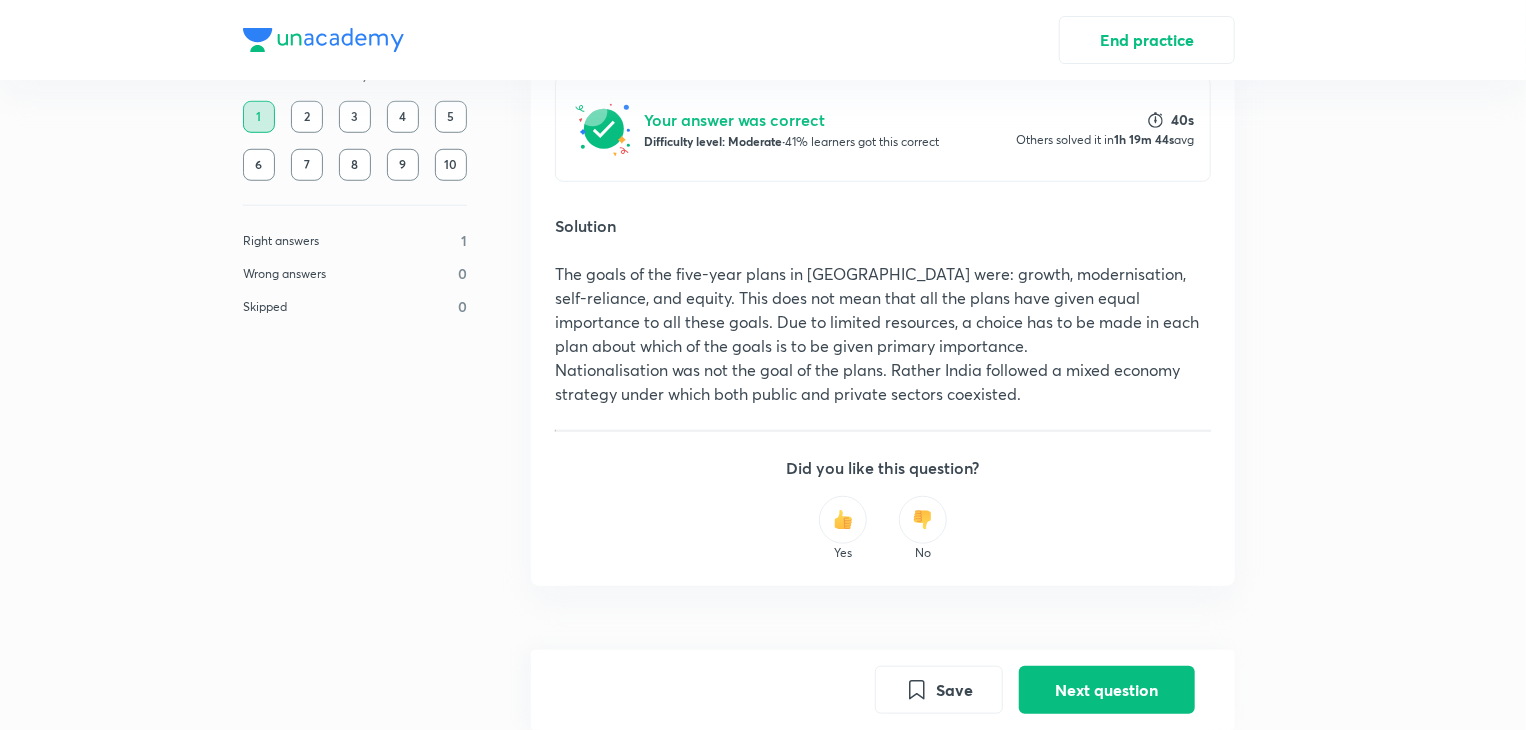 scroll, scrollTop: 689, scrollLeft: 0, axis: vertical 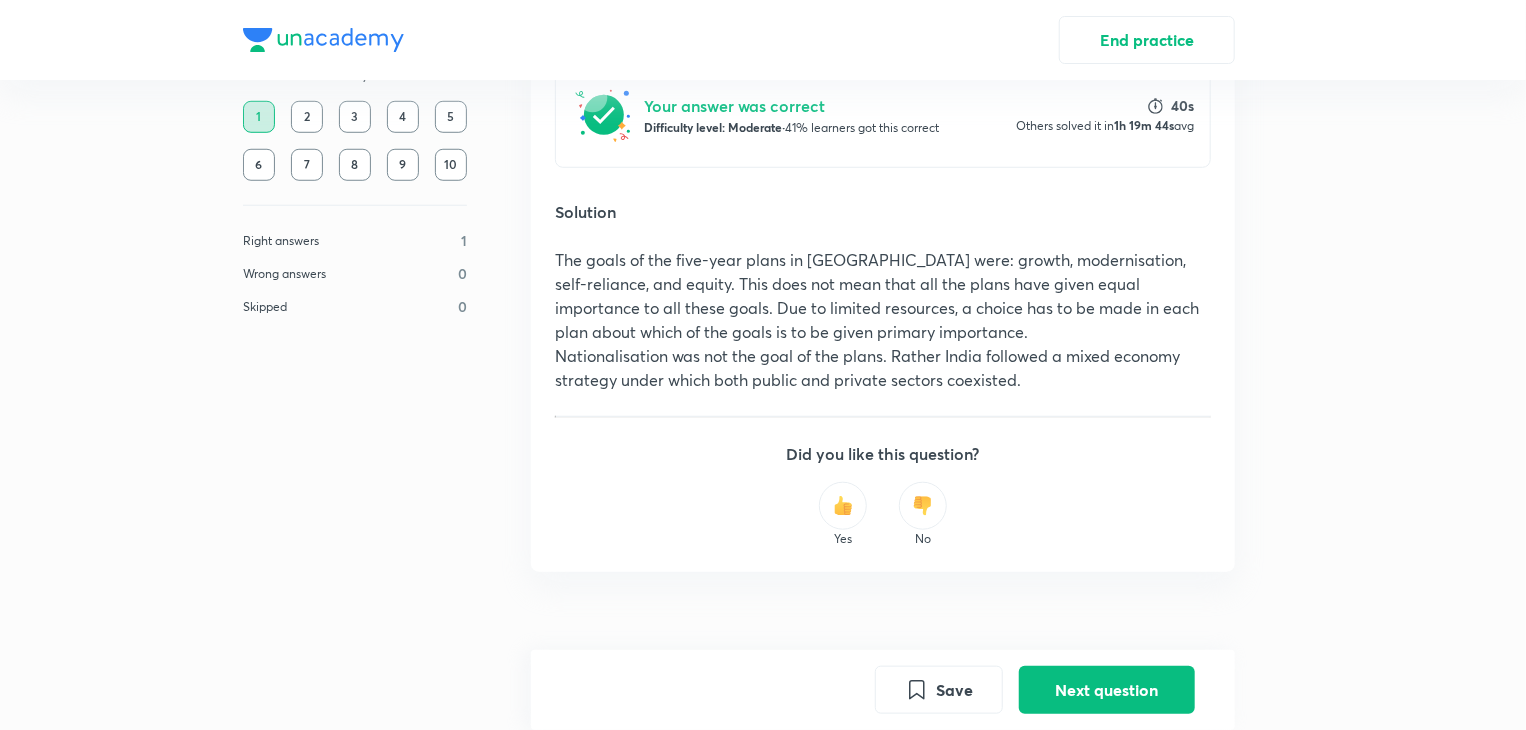 drag, startPoint x: 660, startPoint y: 349, endPoint x: 553, endPoint y: 349, distance: 107 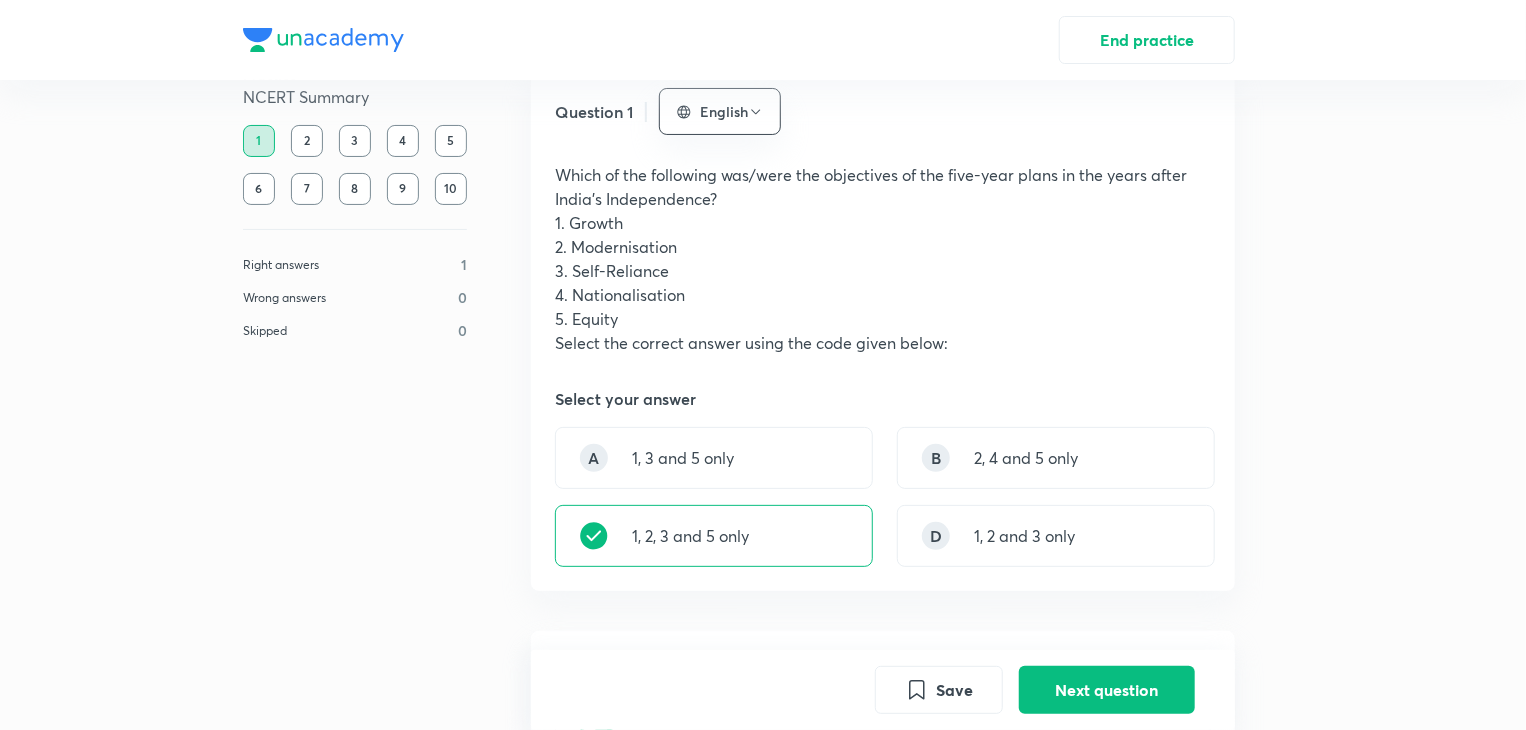 scroll, scrollTop: 0, scrollLeft: 0, axis: both 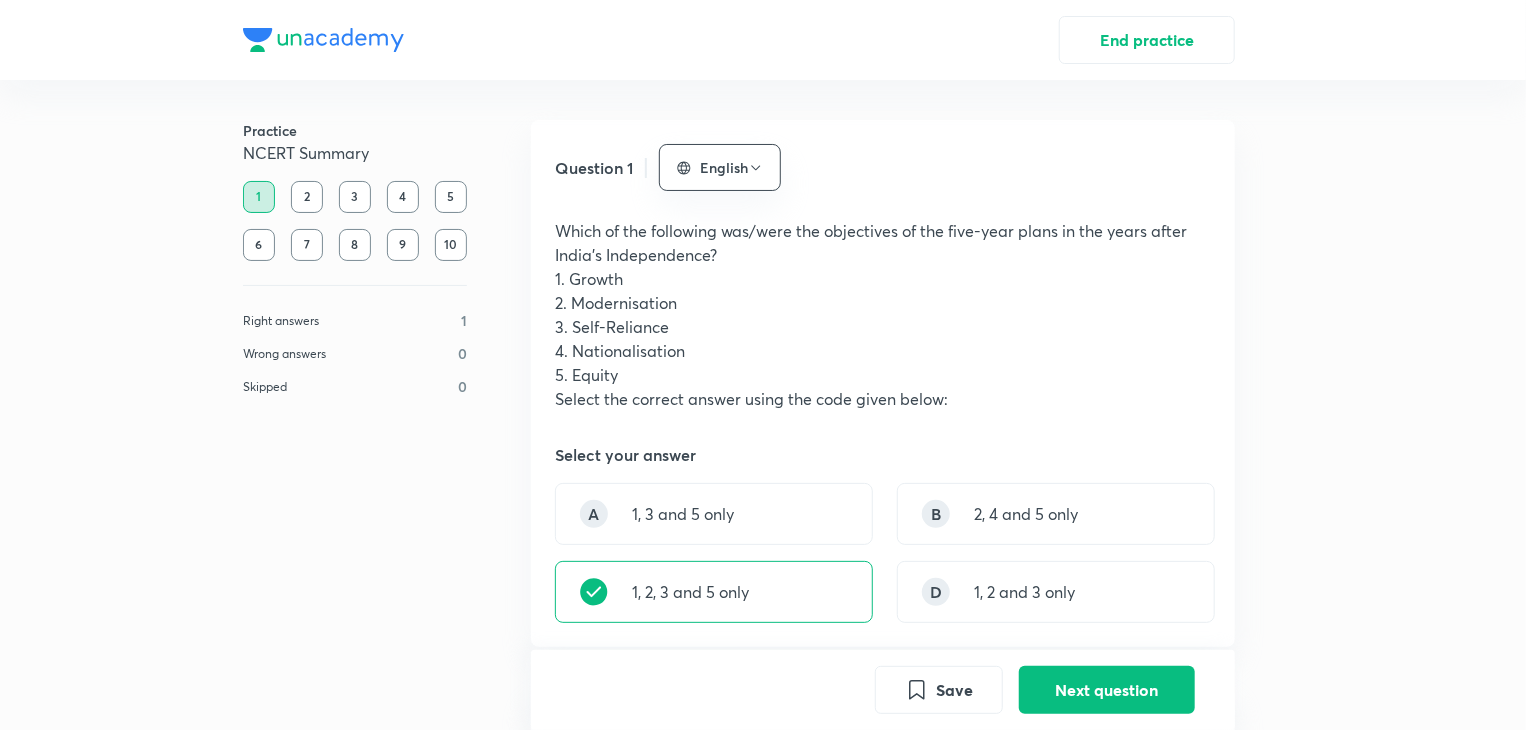 drag, startPoint x: 572, startPoint y: 351, endPoint x: 658, endPoint y: 359, distance: 86.37129 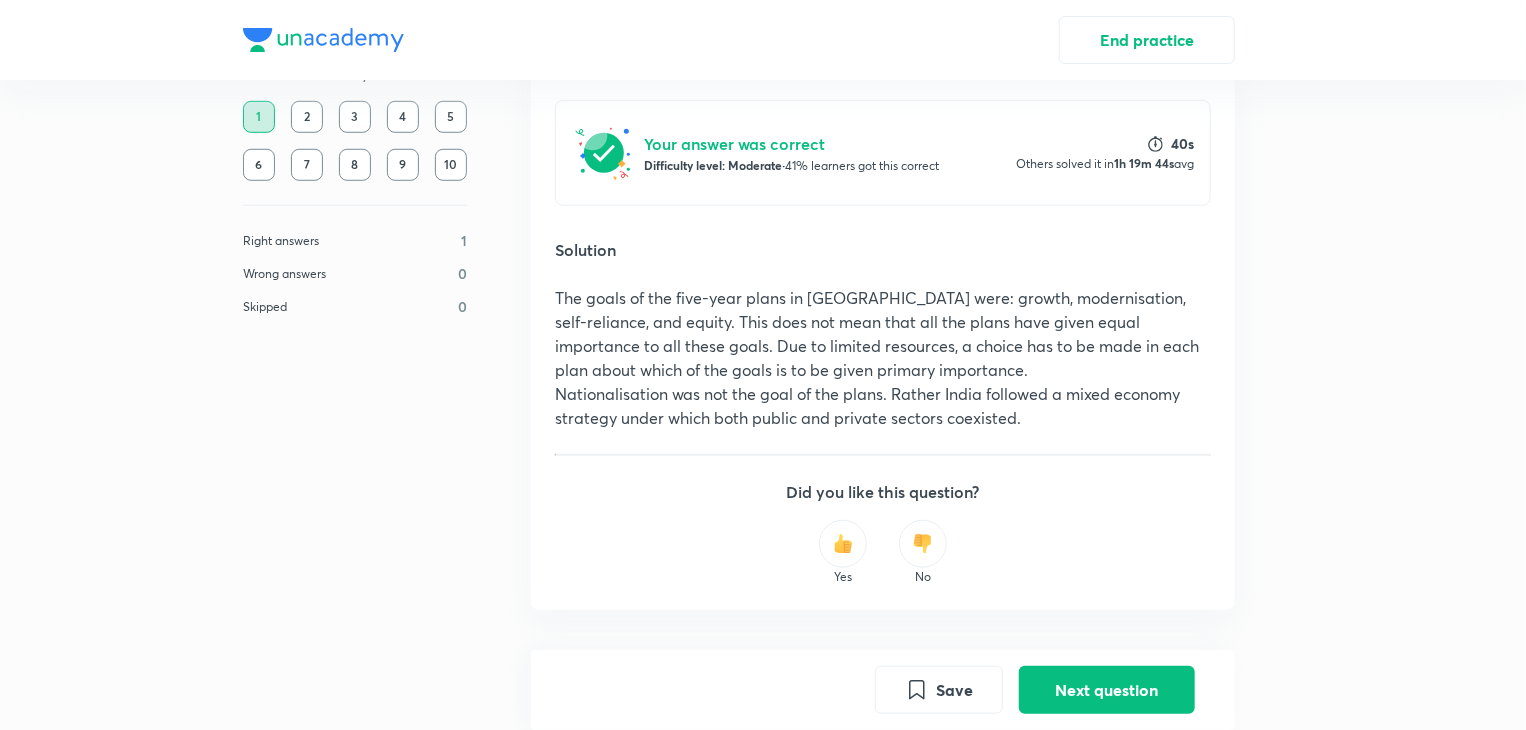 scroll, scrollTop: 689, scrollLeft: 0, axis: vertical 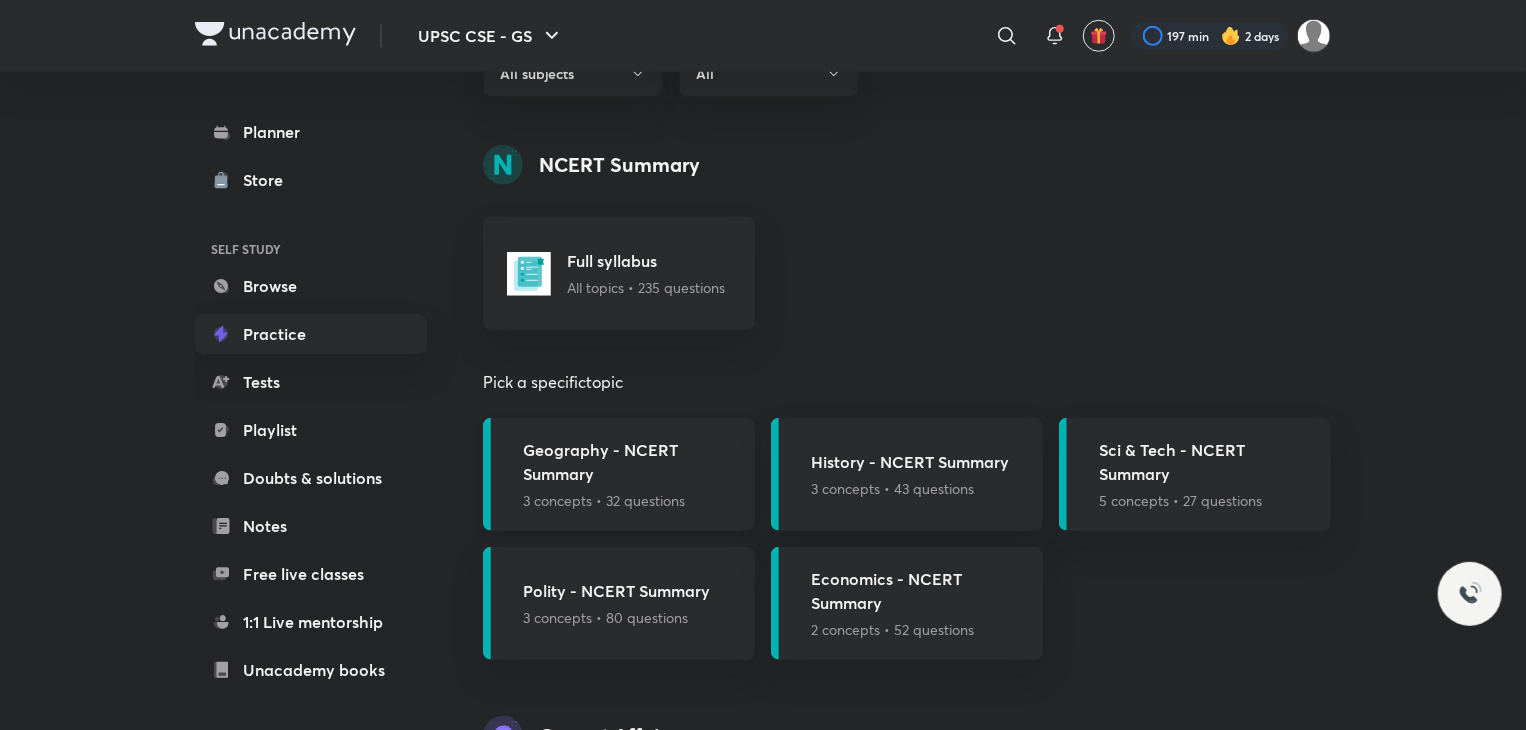 click on "Geography - NCERT Summary" at bounding box center [633, 462] 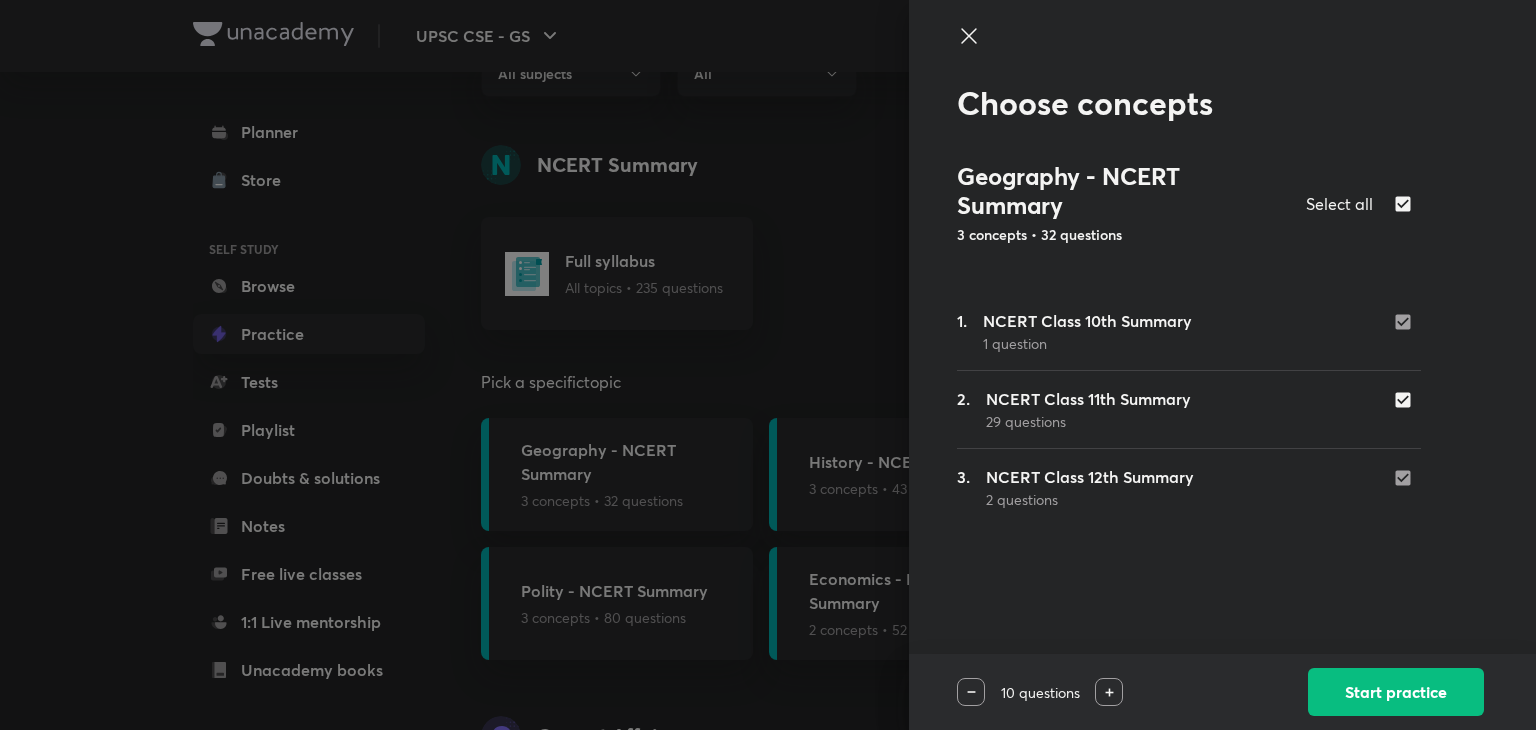 click on "1 question" at bounding box center [1087, 343] 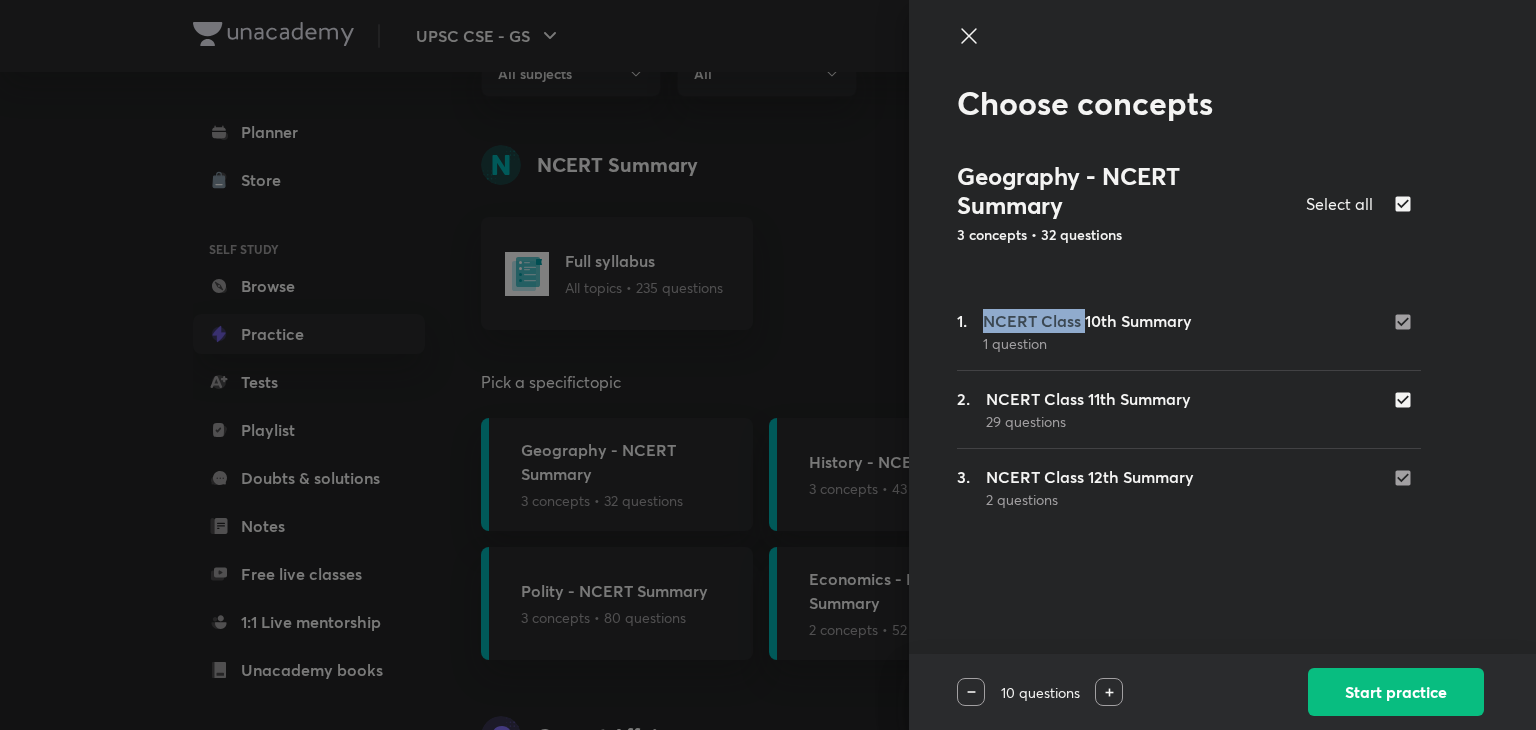 drag, startPoint x: 1085, startPoint y: 299, endPoint x: 984, endPoint y: 322, distance: 103.58572 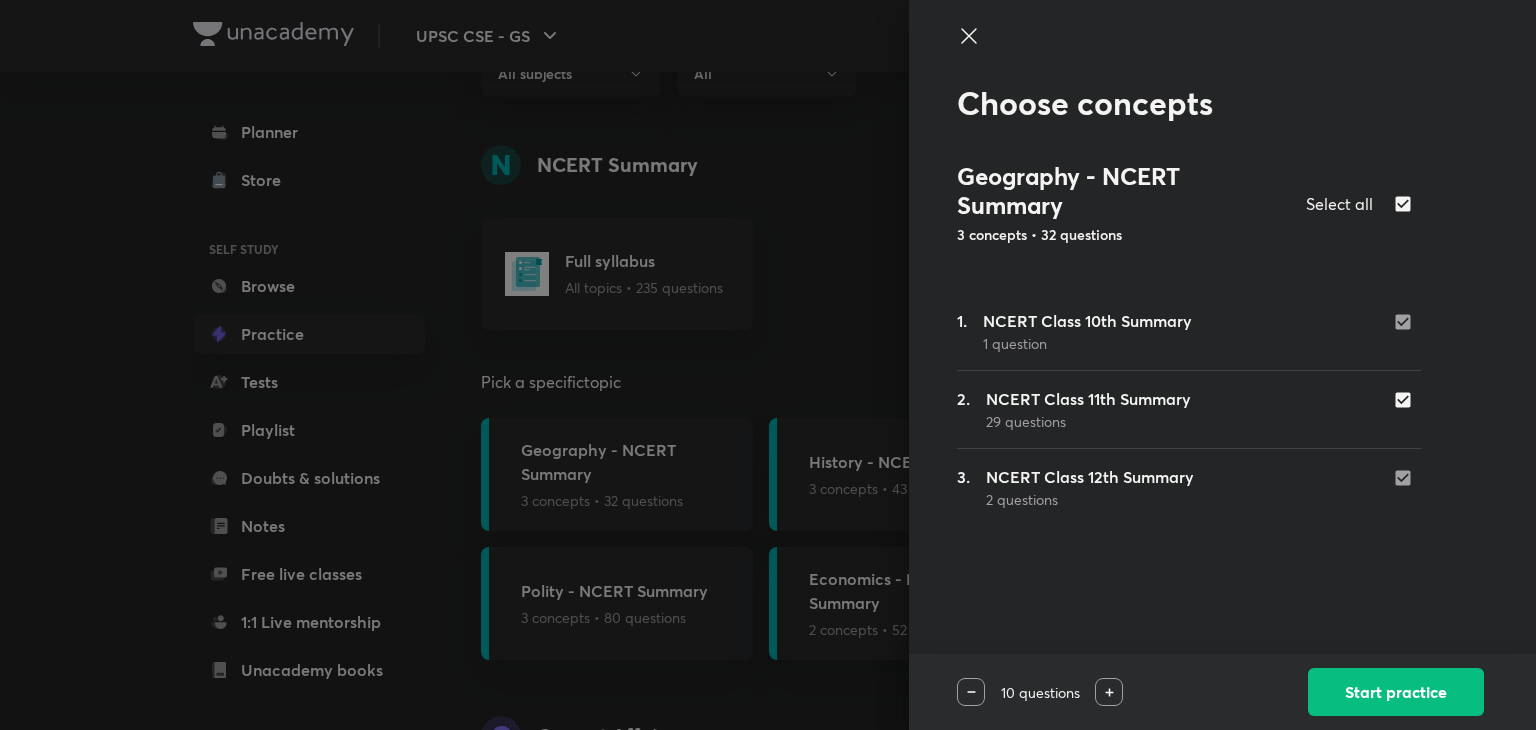 click on "1. NCERT Class 10th Summary 1 question" at bounding box center (1189, 331) 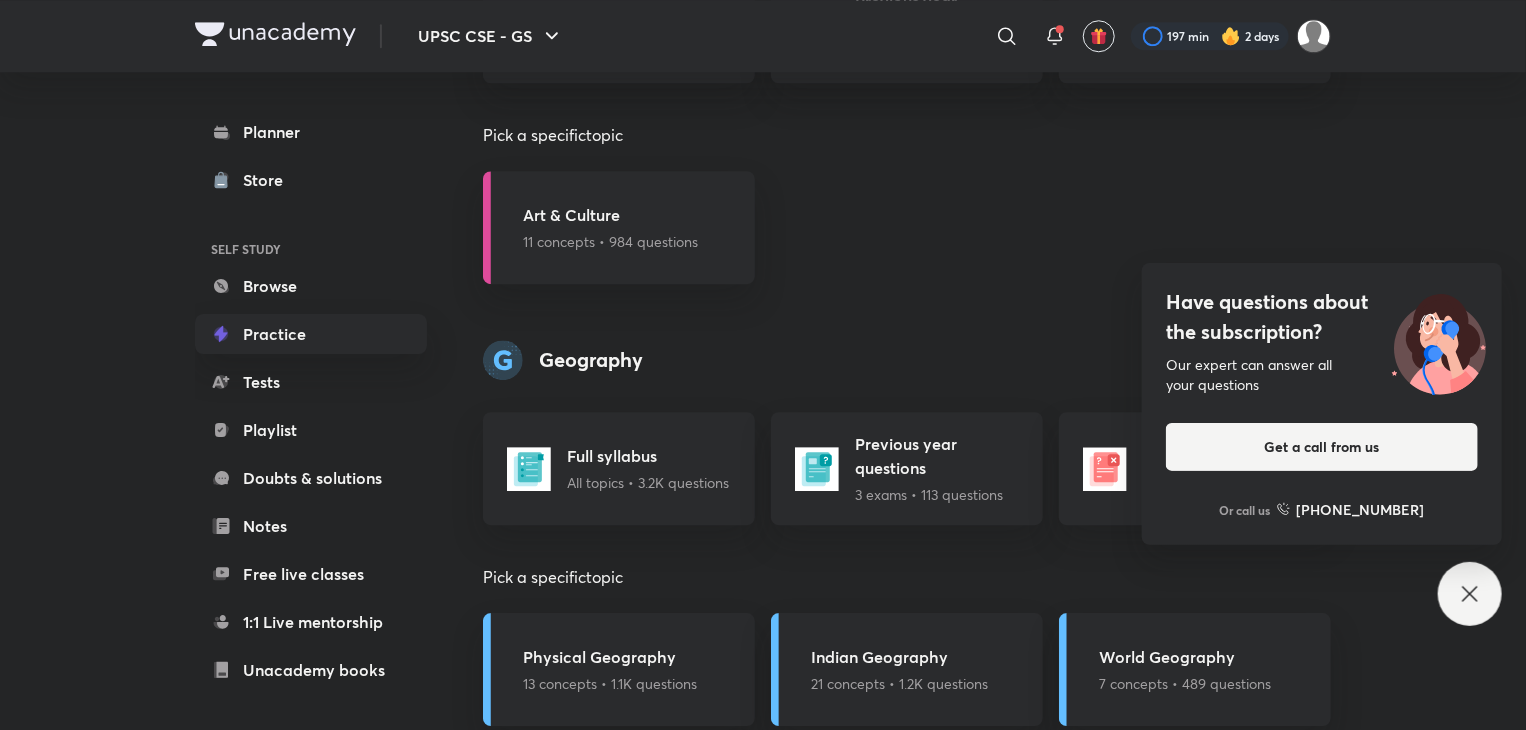scroll, scrollTop: 2732, scrollLeft: 0, axis: vertical 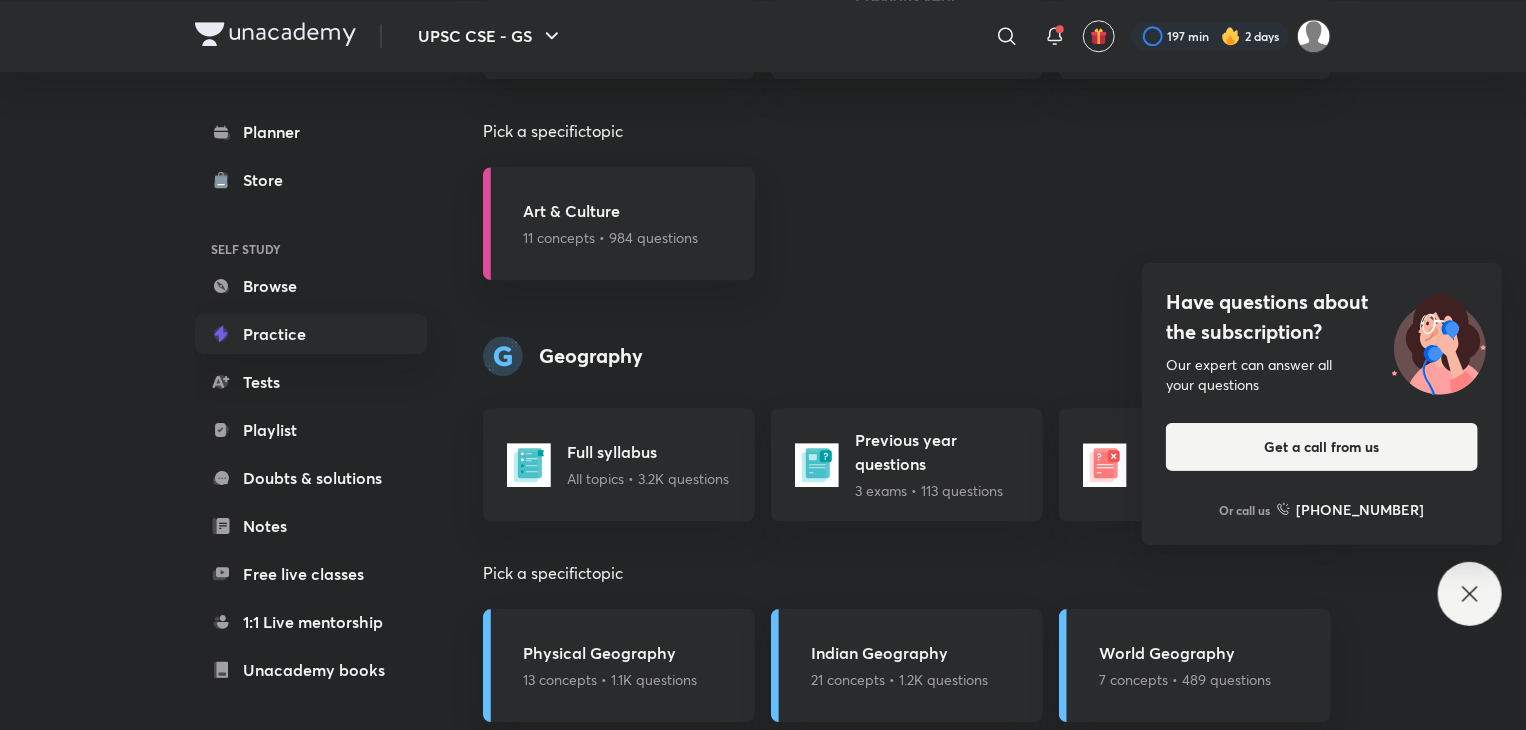 click 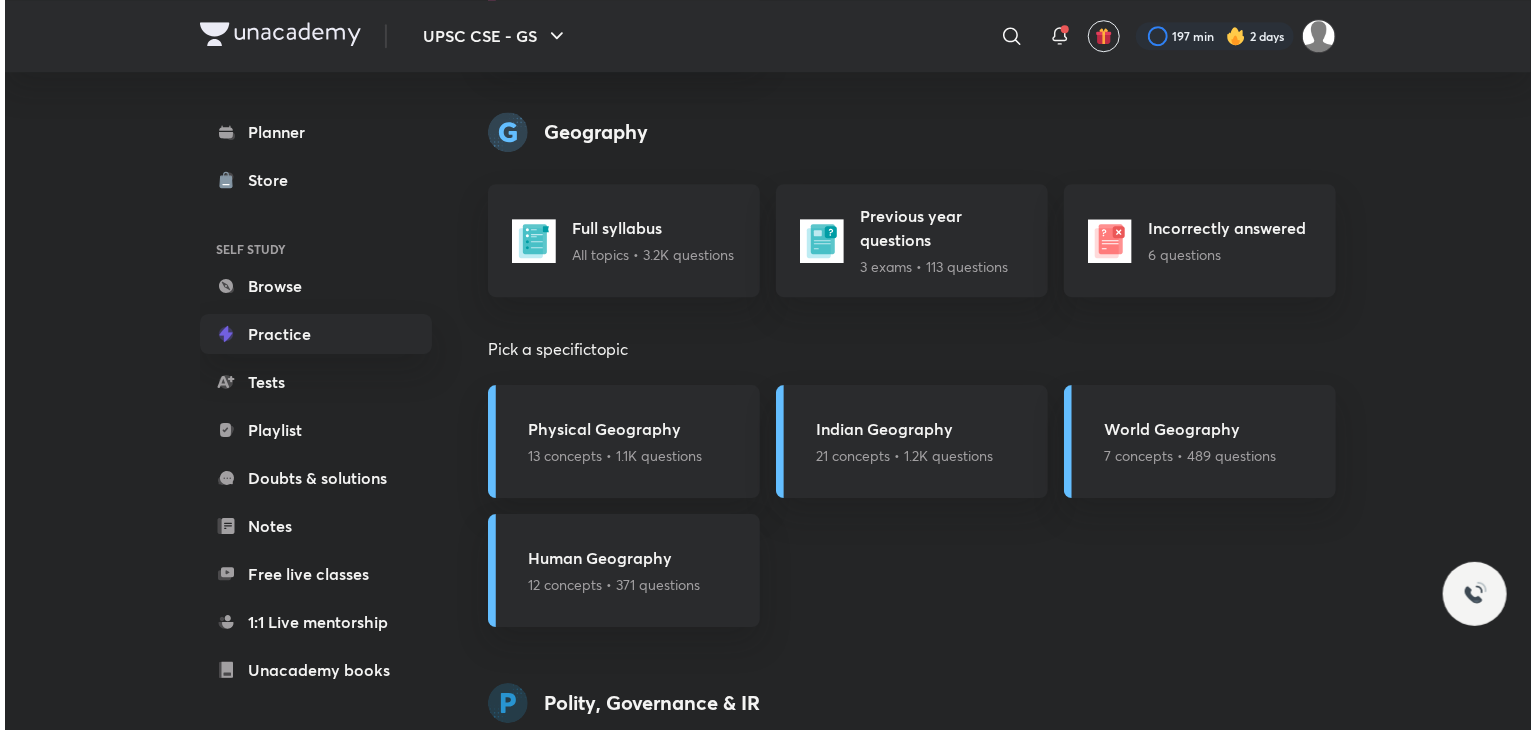 scroll, scrollTop: 2958, scrollLeft: 0, axis: vertical 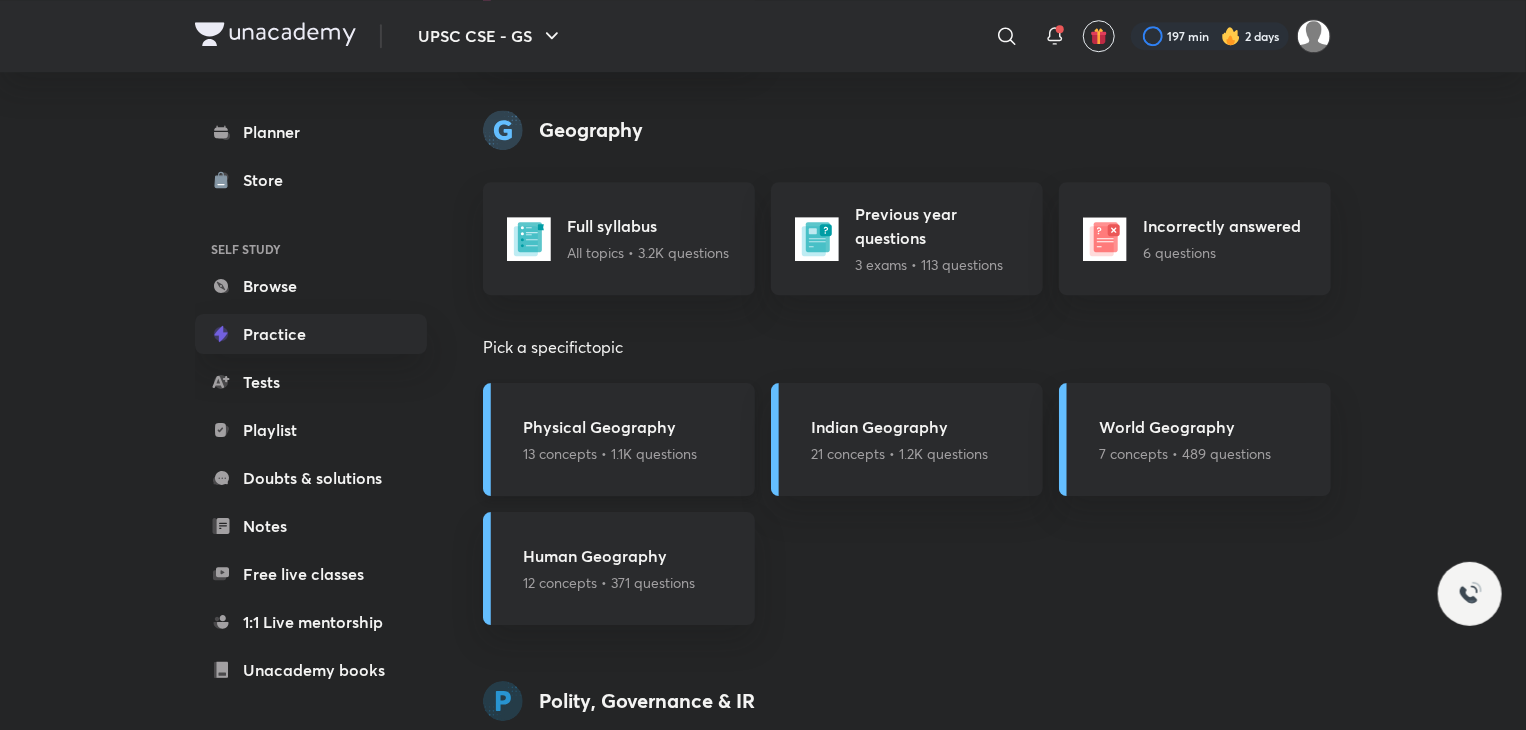 click on "Physical Geography" at bounding box center [610, 427] 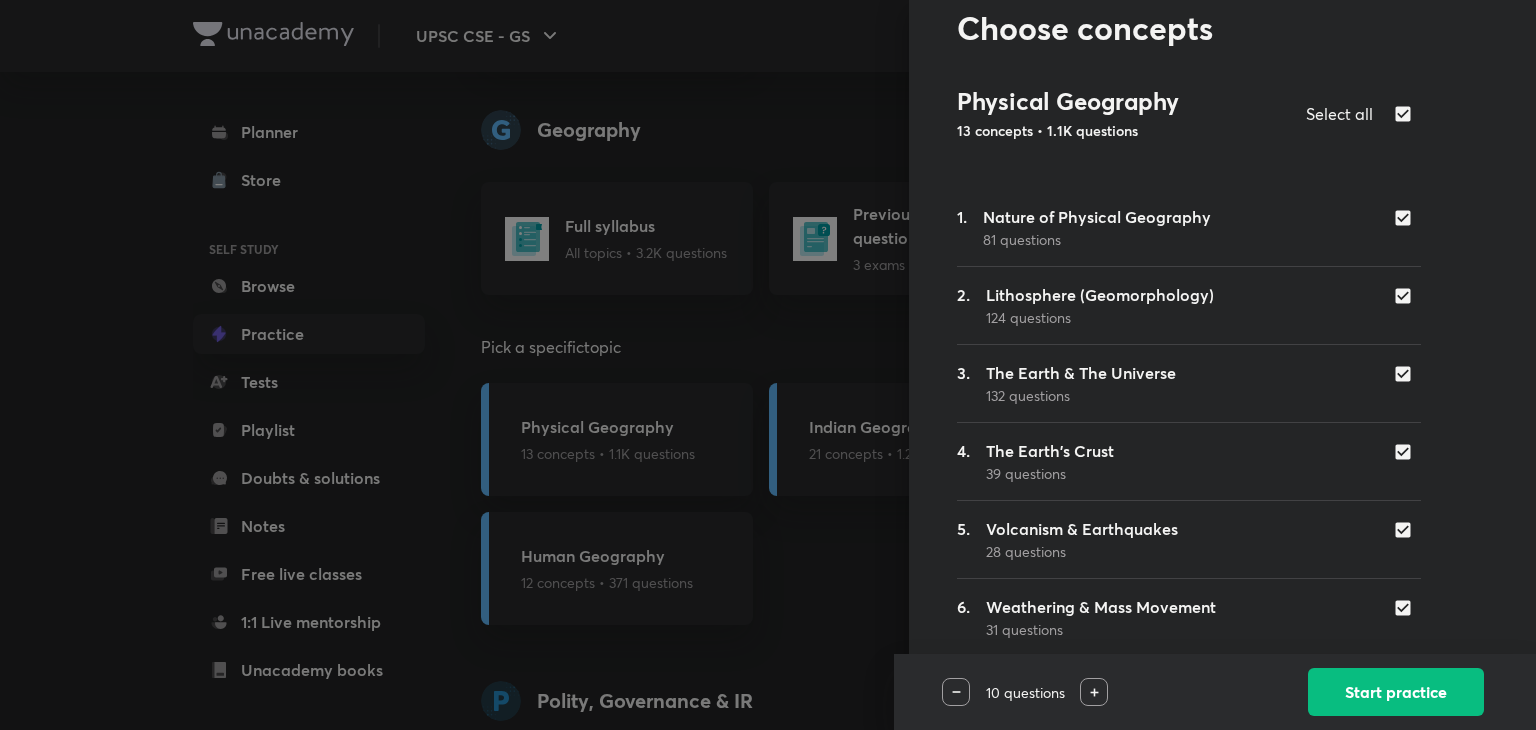 scroll, scrollTop: 0, scrollLeft: 0, axis: both 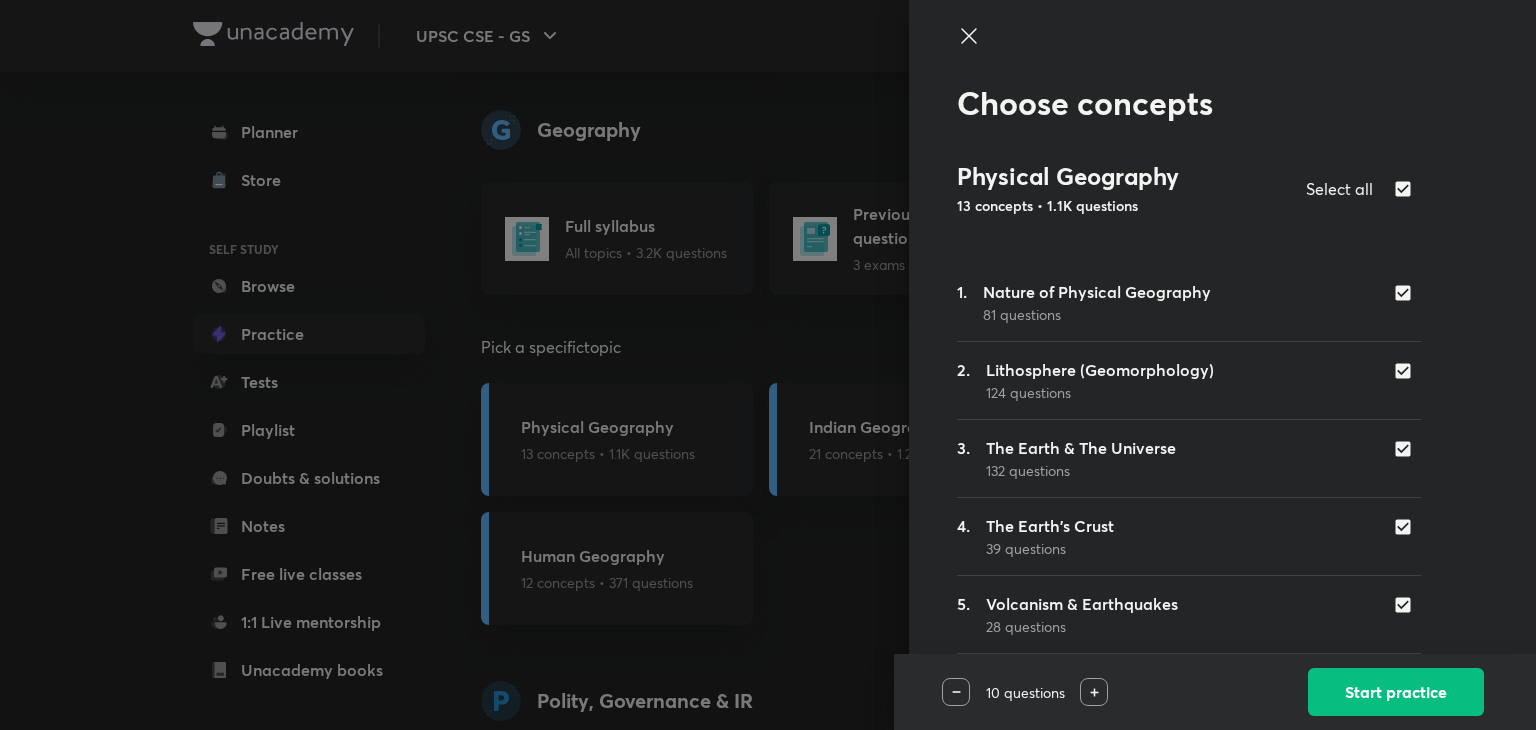 click at bounding box center (1407, 189) 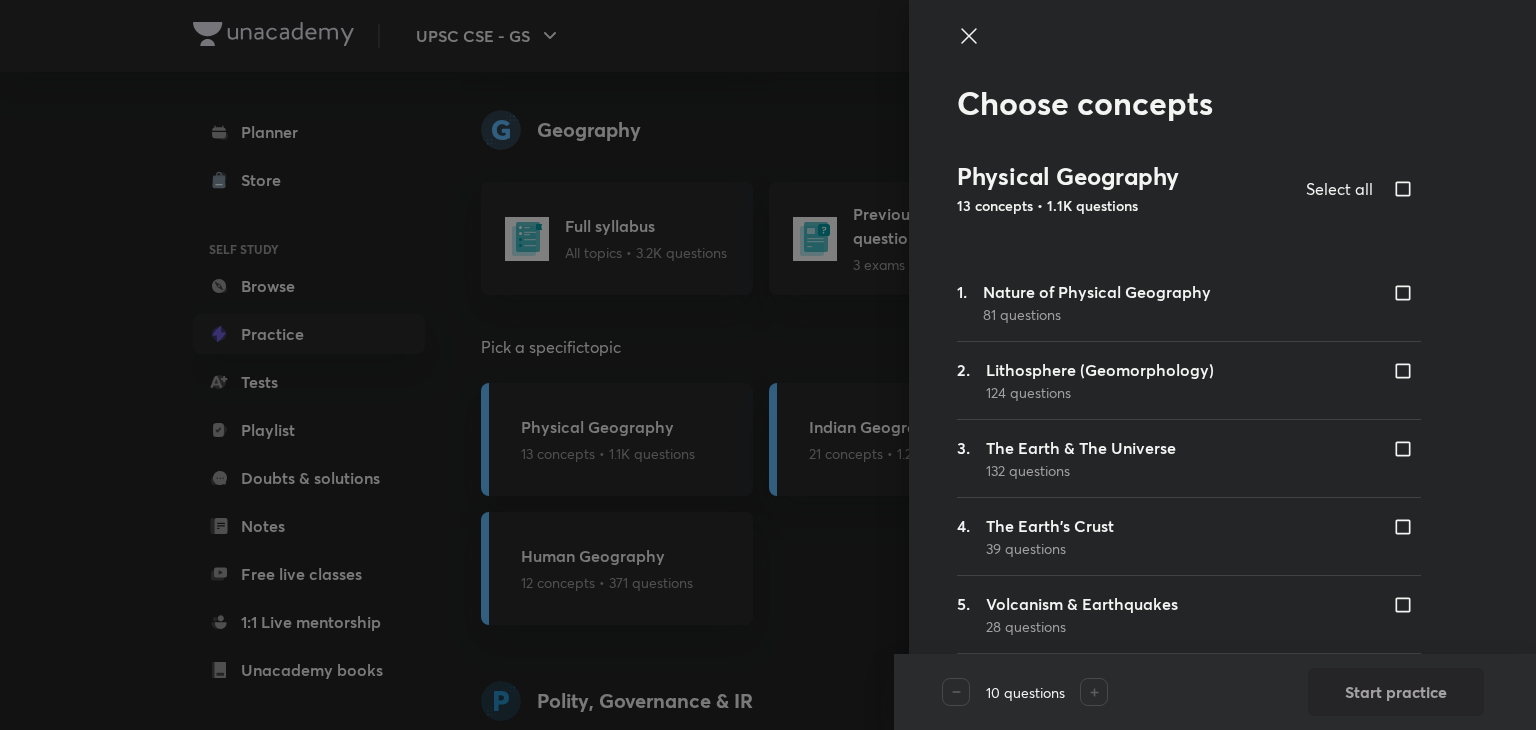 click at bounding box center [1407, 189] 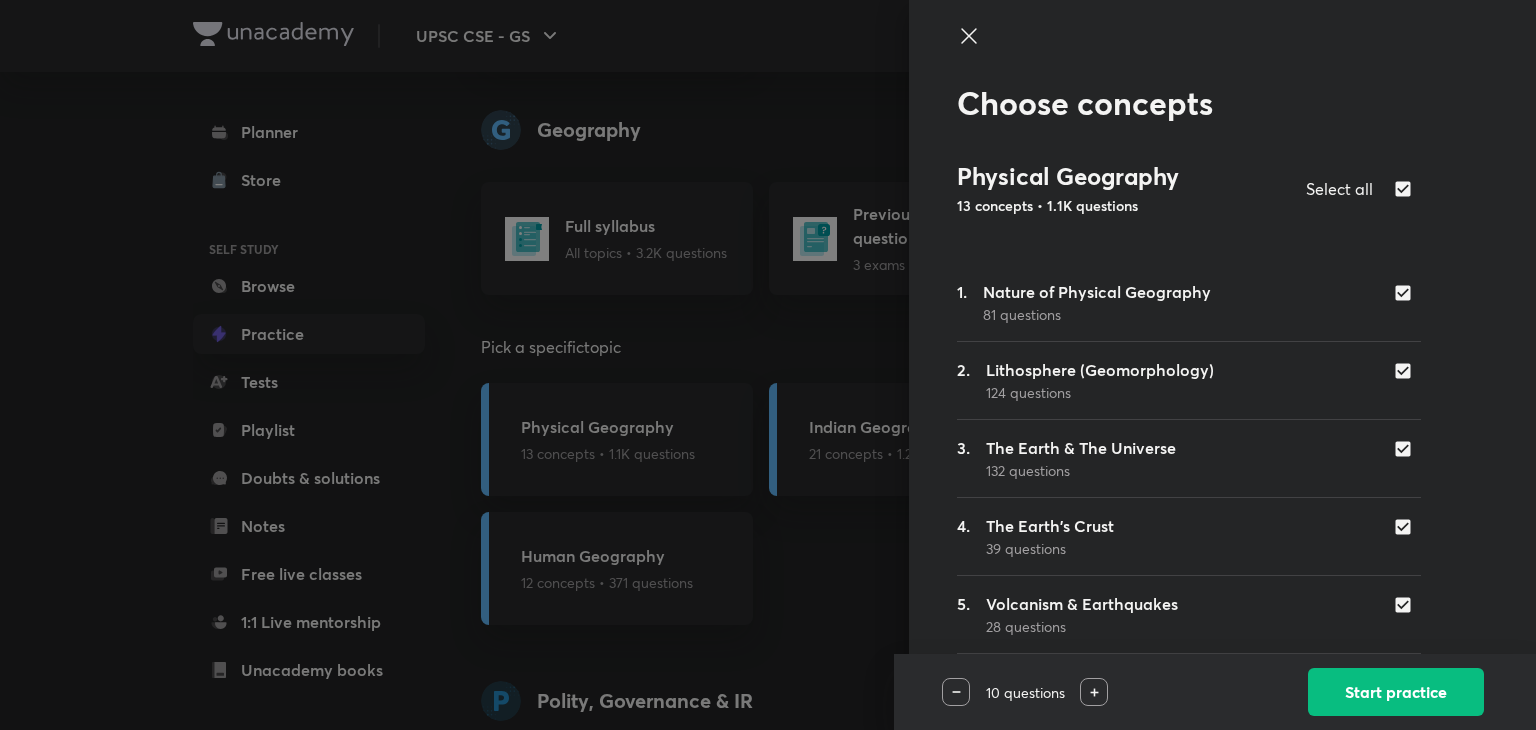 click at bounding box center [1407, 293] 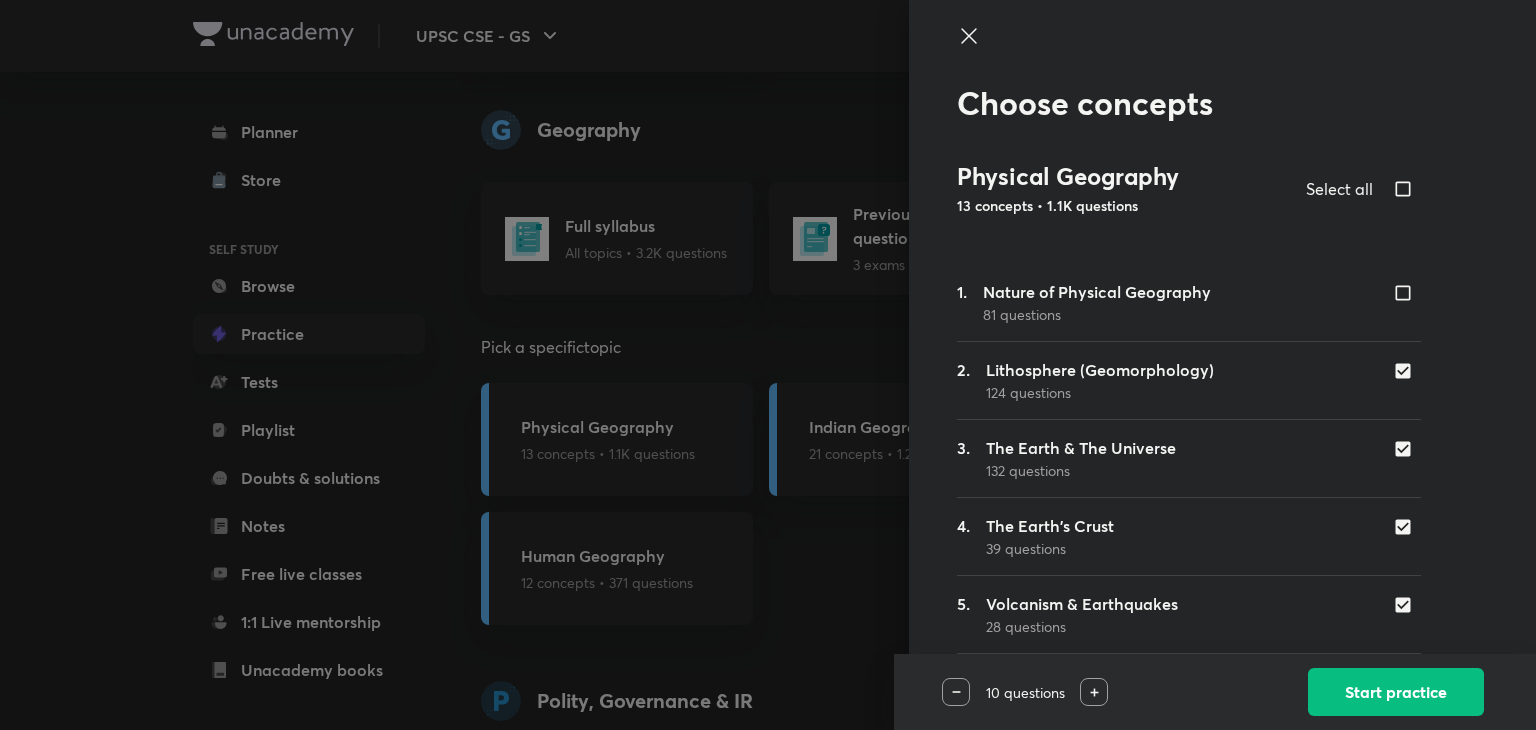click at bounding box center [1407, 293] 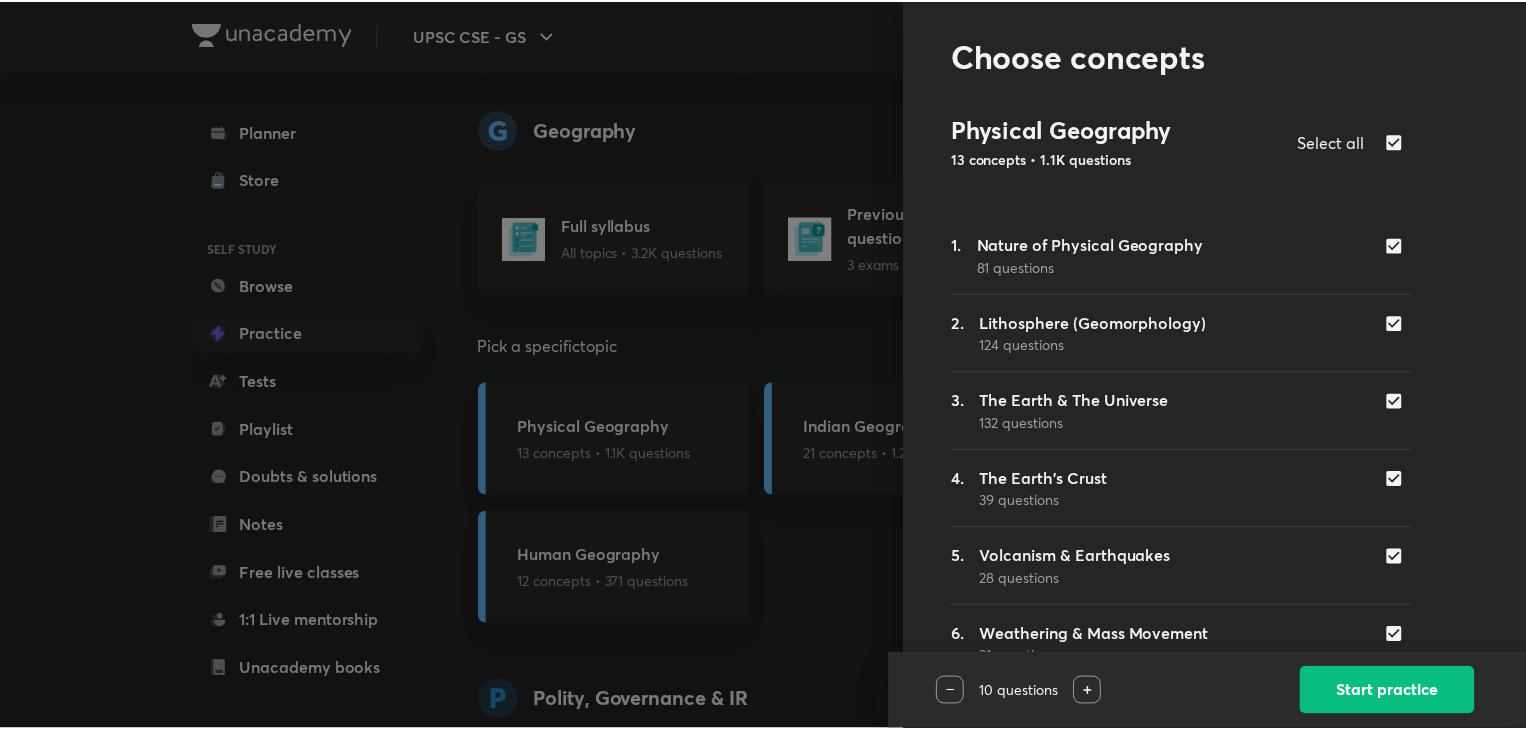 scroll, scrollTop: 0, scrollLeft: 0, axis: both 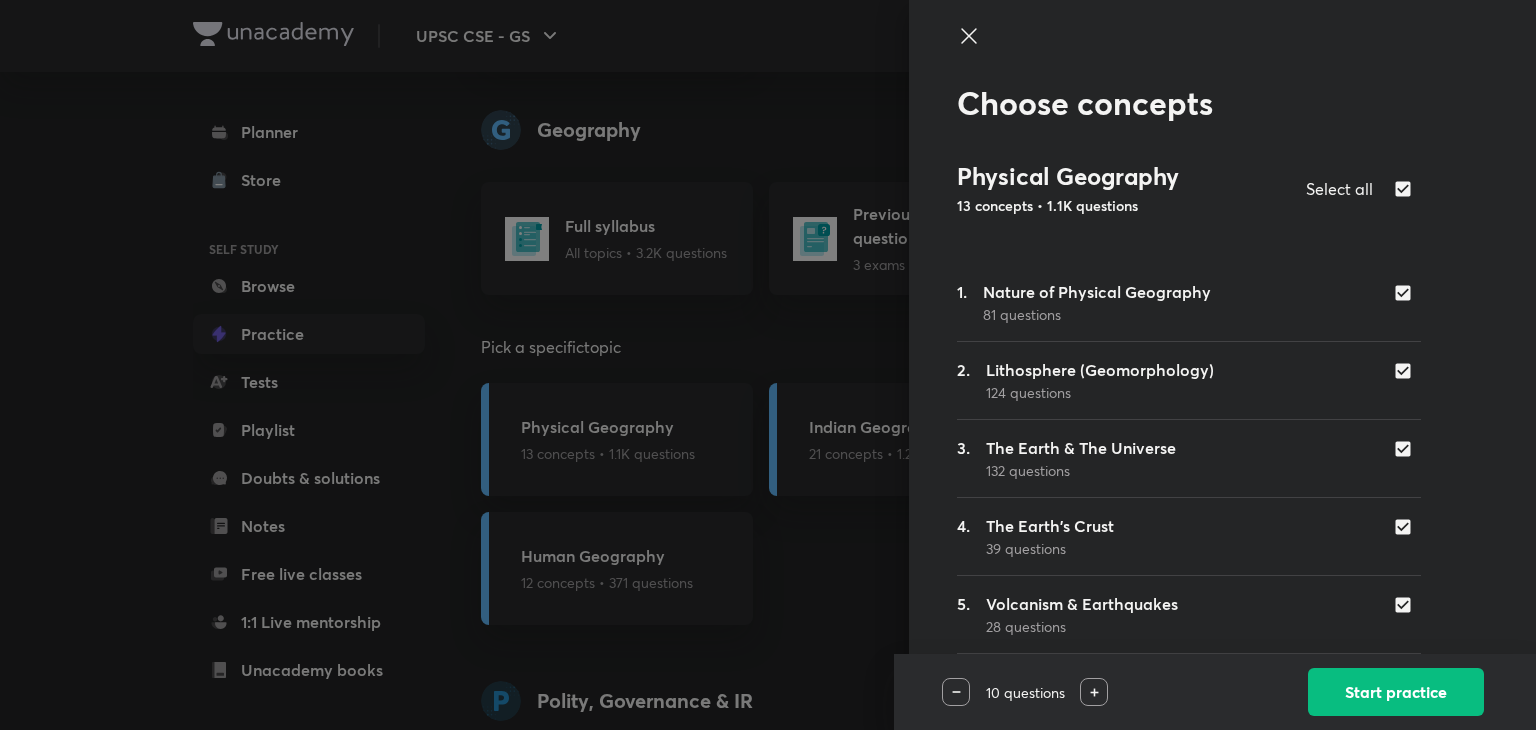 click 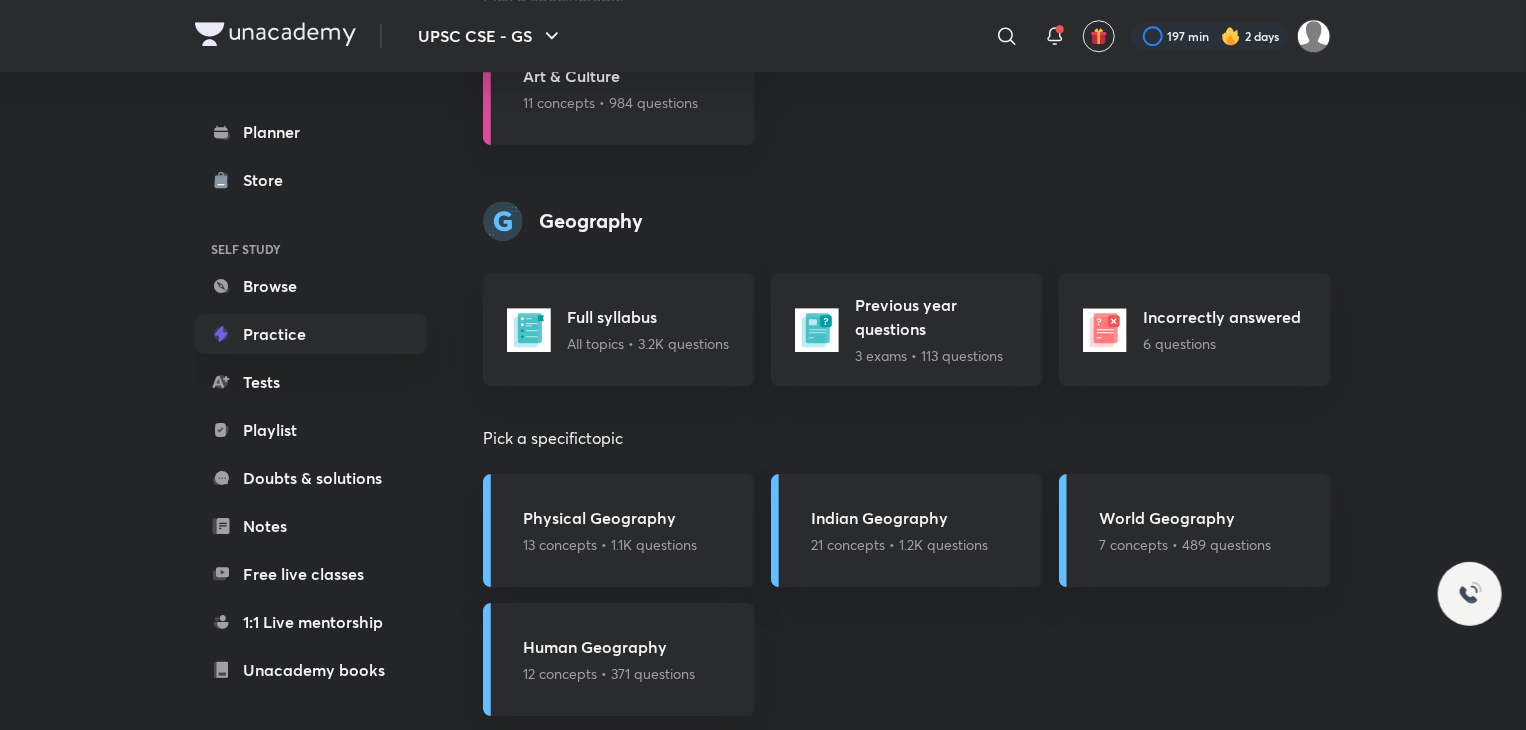 scroll, scrollTop: 2866, scrollLeft: 0, axis: vertical 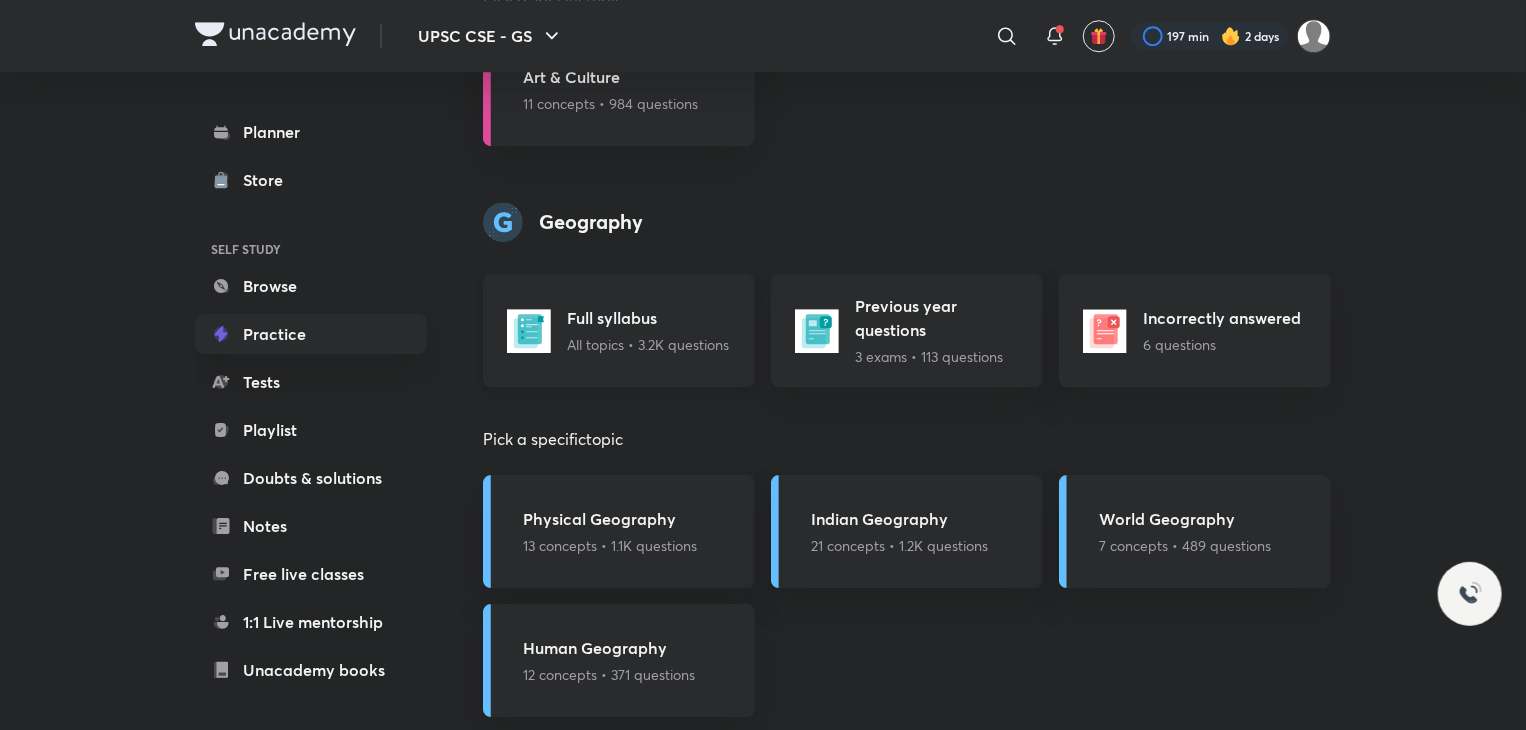 click on "All topics • 3.2K questions" at bounding box center [648, 344] 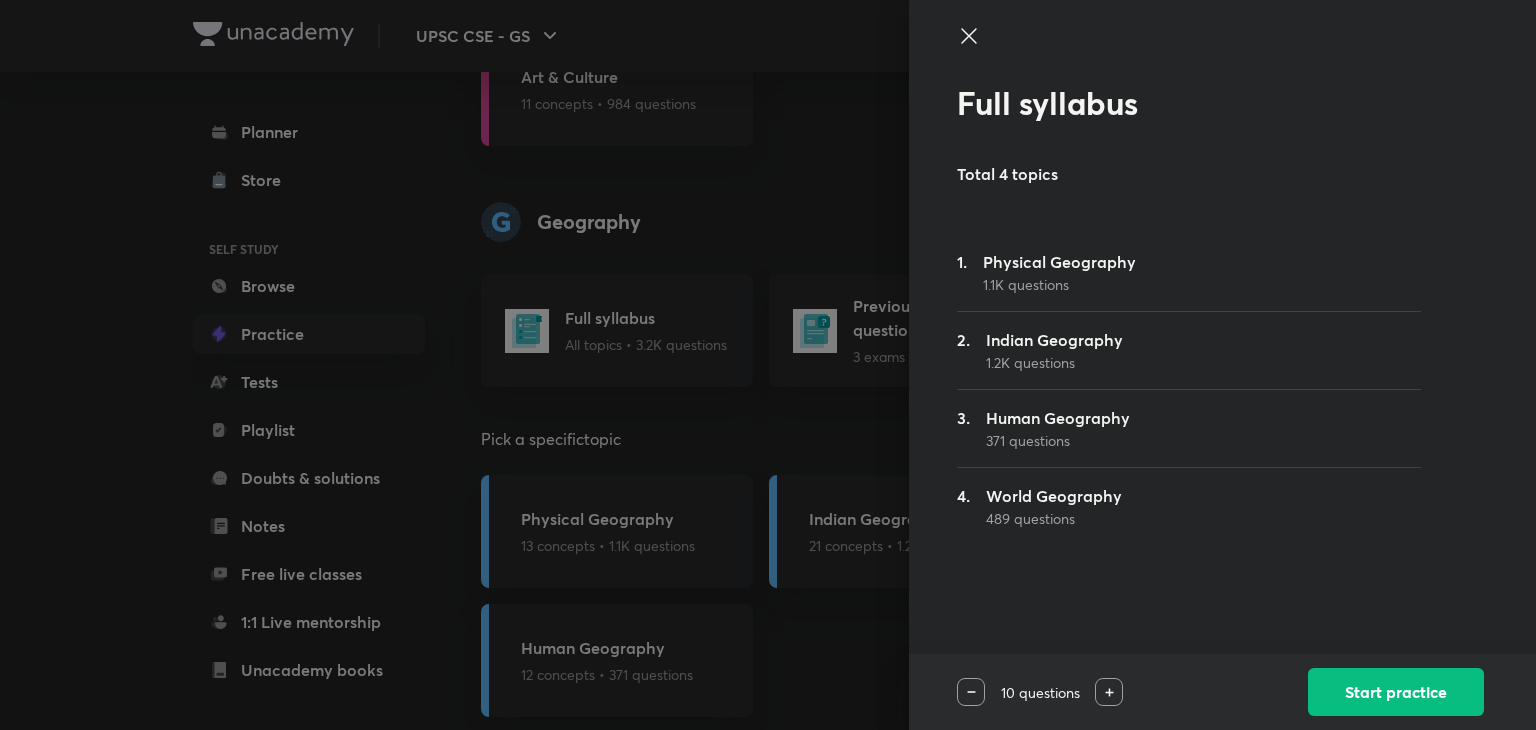 click 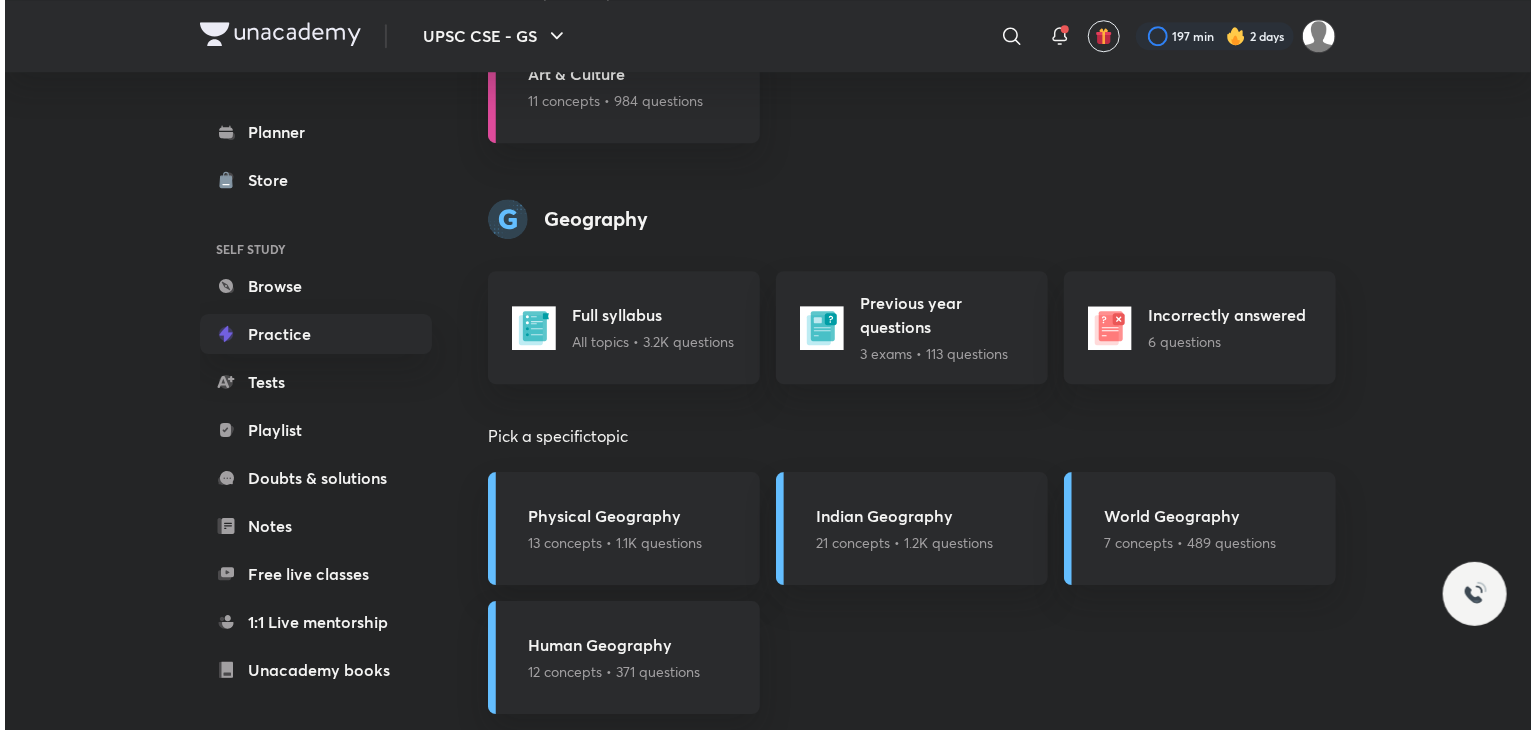 scroll, scrollTop: 2858, scrollLeft: 0, axis: vertical 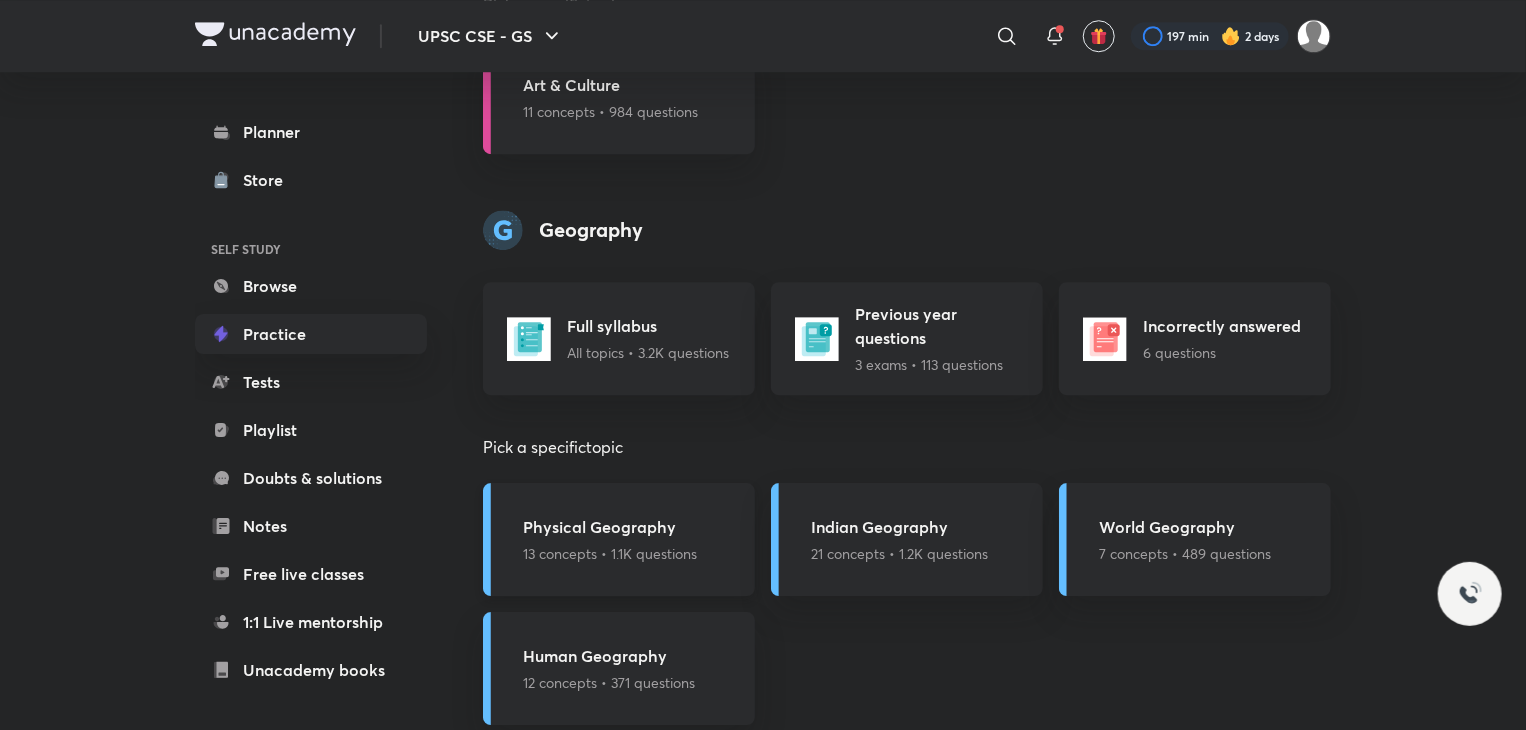 click on "13 concepts • 1.1K questions" at bounding box center (610, 553) 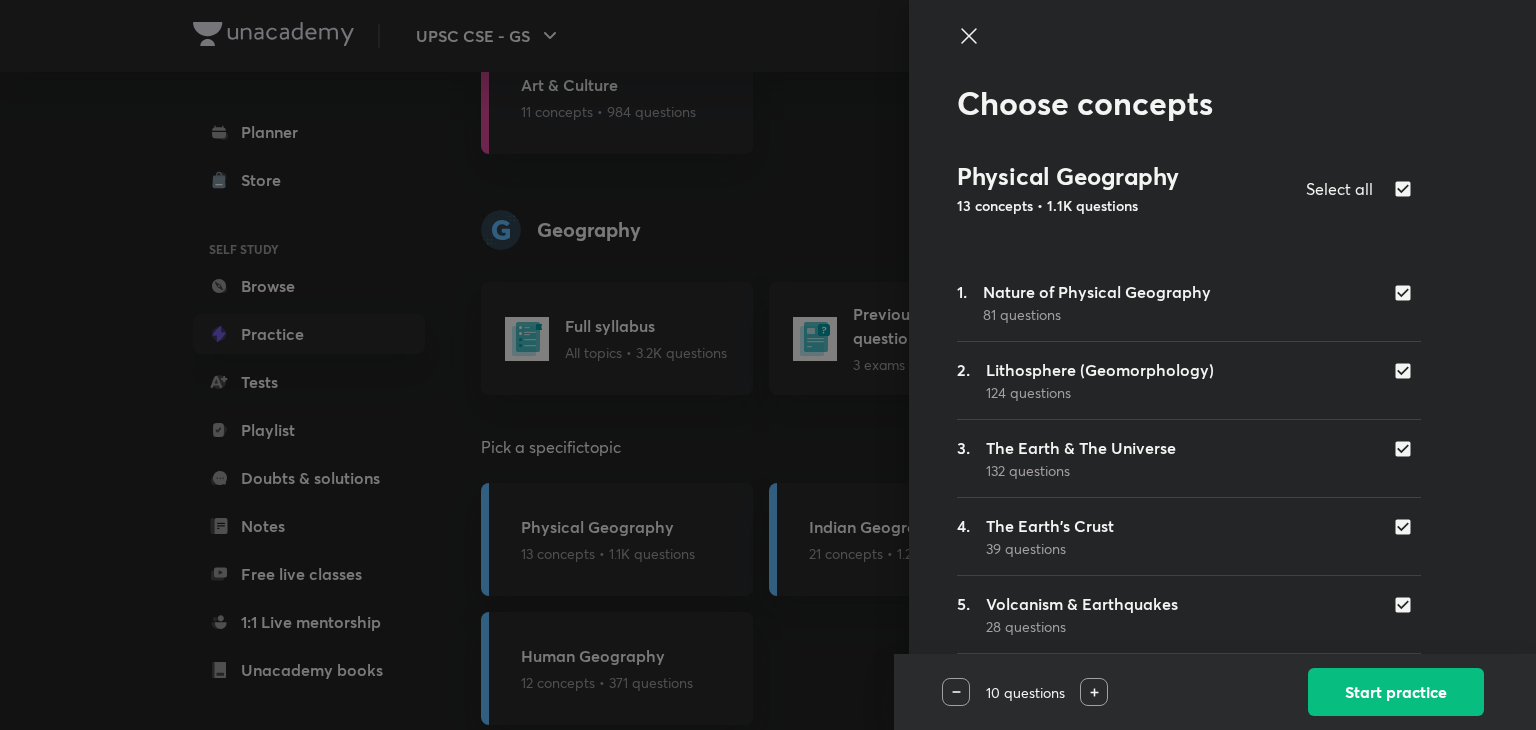 click at bounding box center (1407, 189) 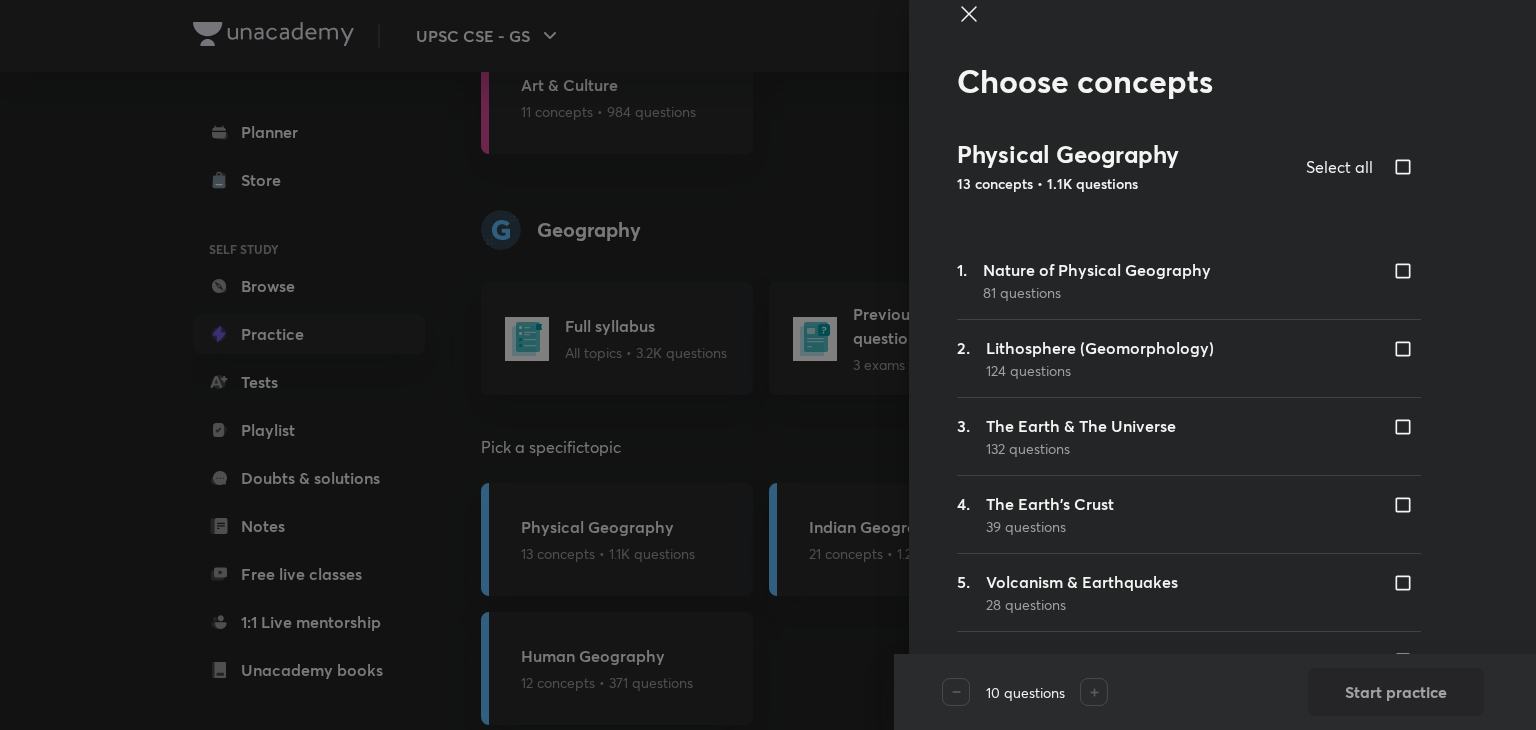 scroll, scrollTop: 19, scrollLeft: 0, axis: vertical 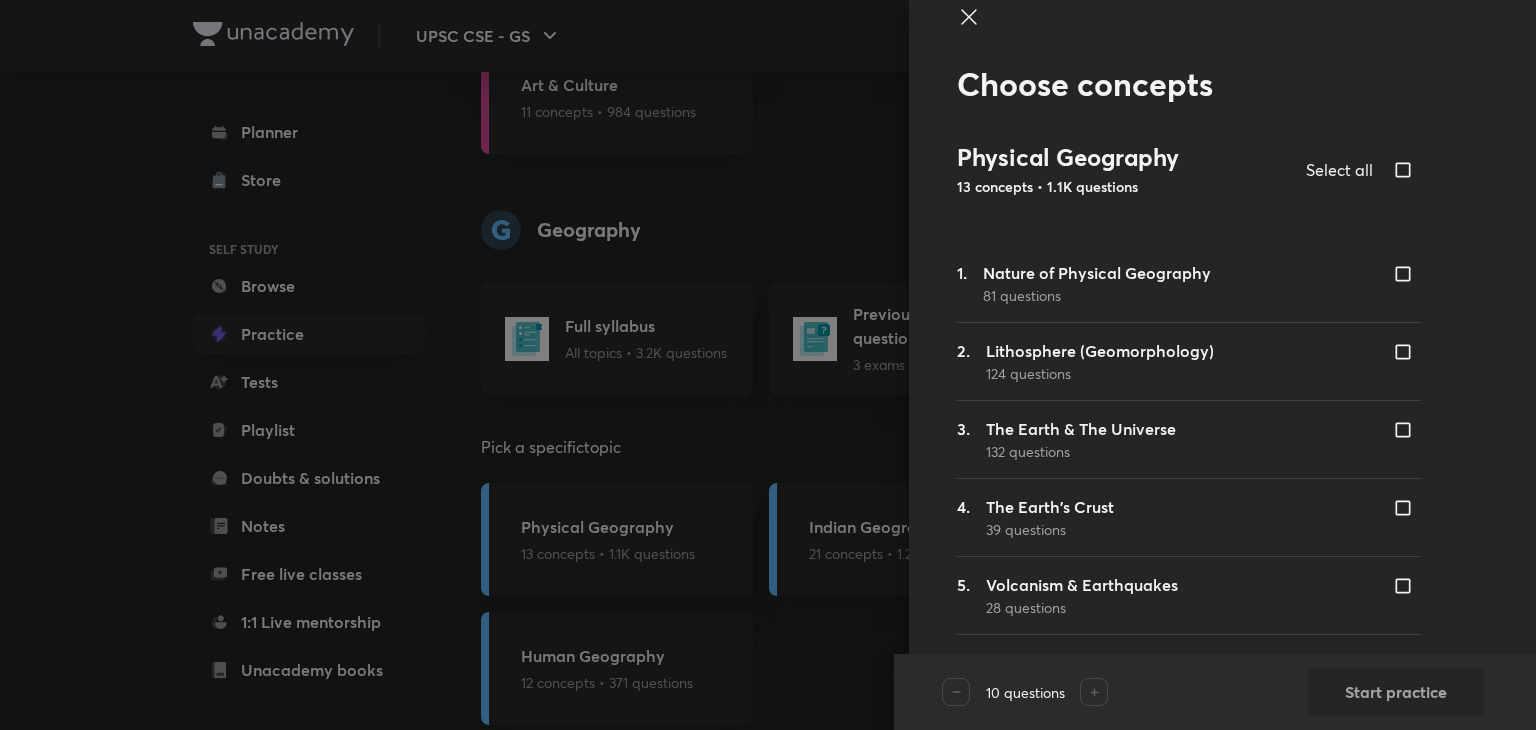 click at bounding box center (1407, 274) 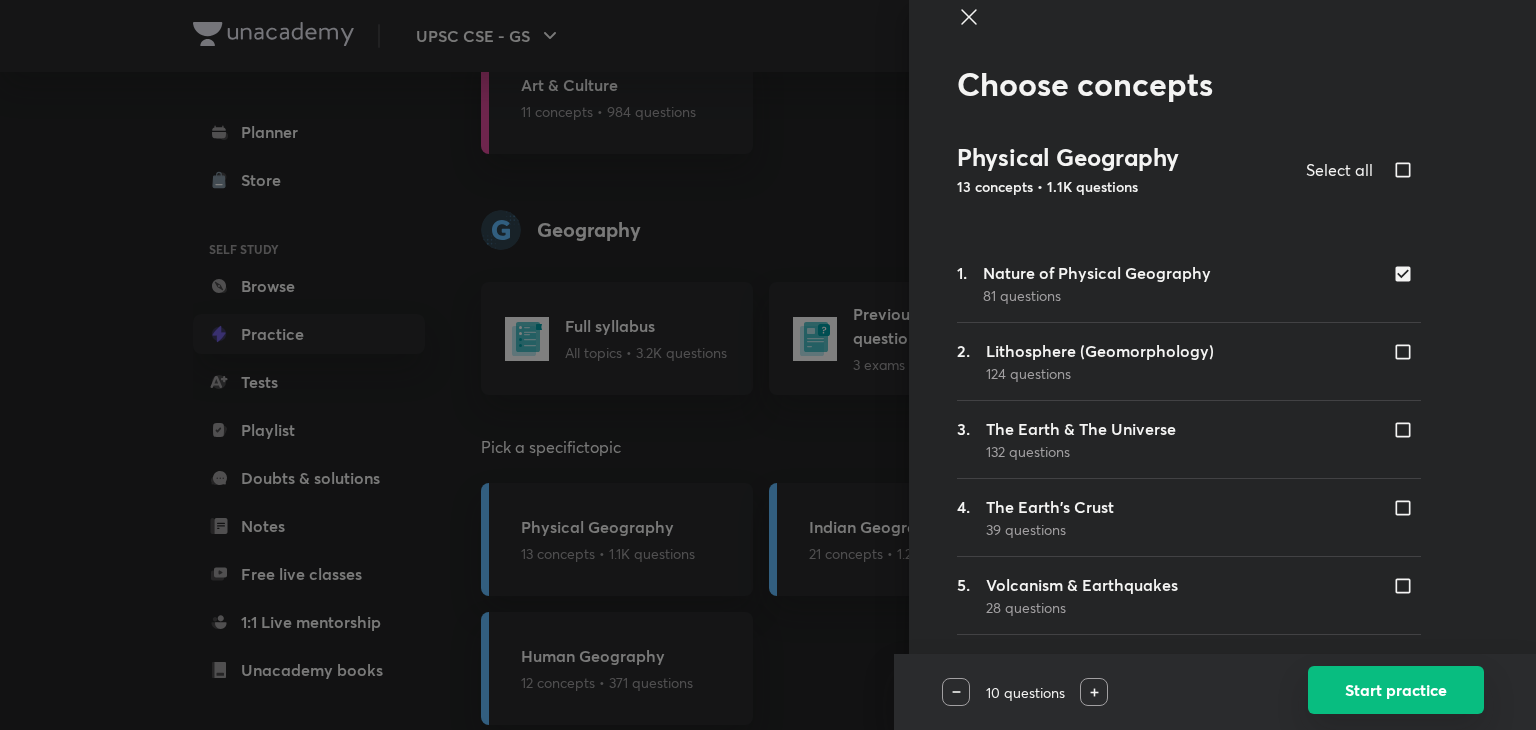 click on "Start practice" at bounding box center [1396, 690] 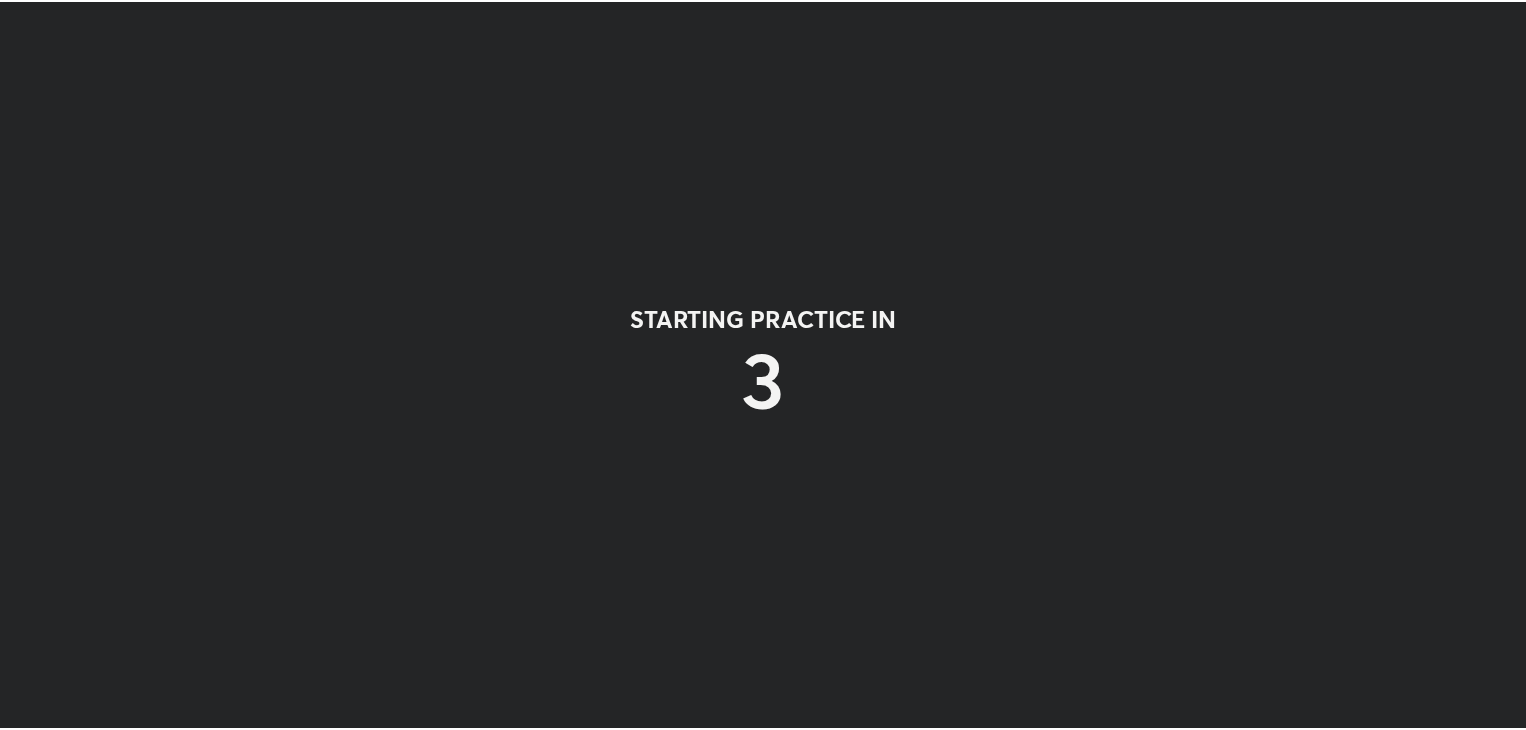 scroll, scrollTop: 0, scrollLeft: 0, axis: both 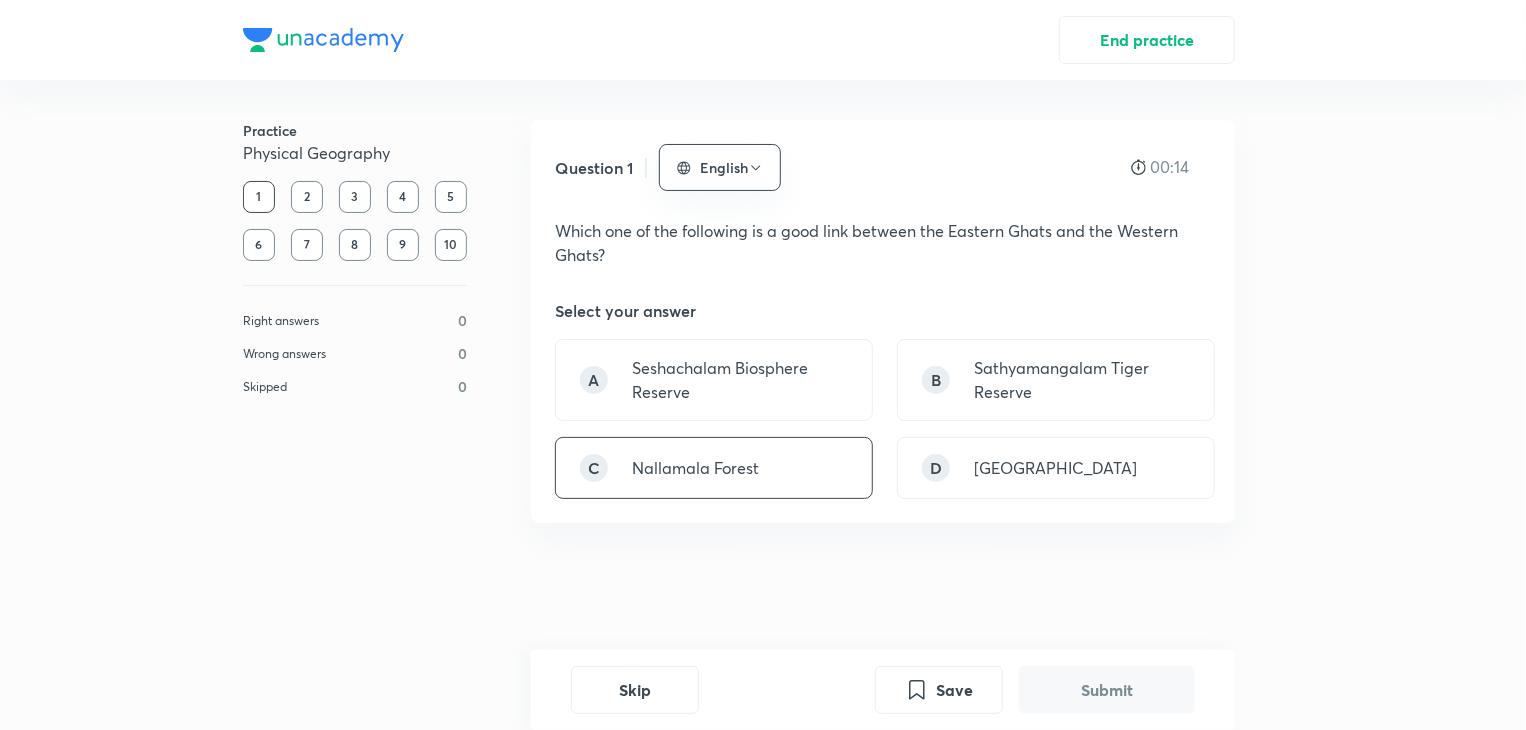 click on "C Nallamala Forest" at bounding box center [714, 468] 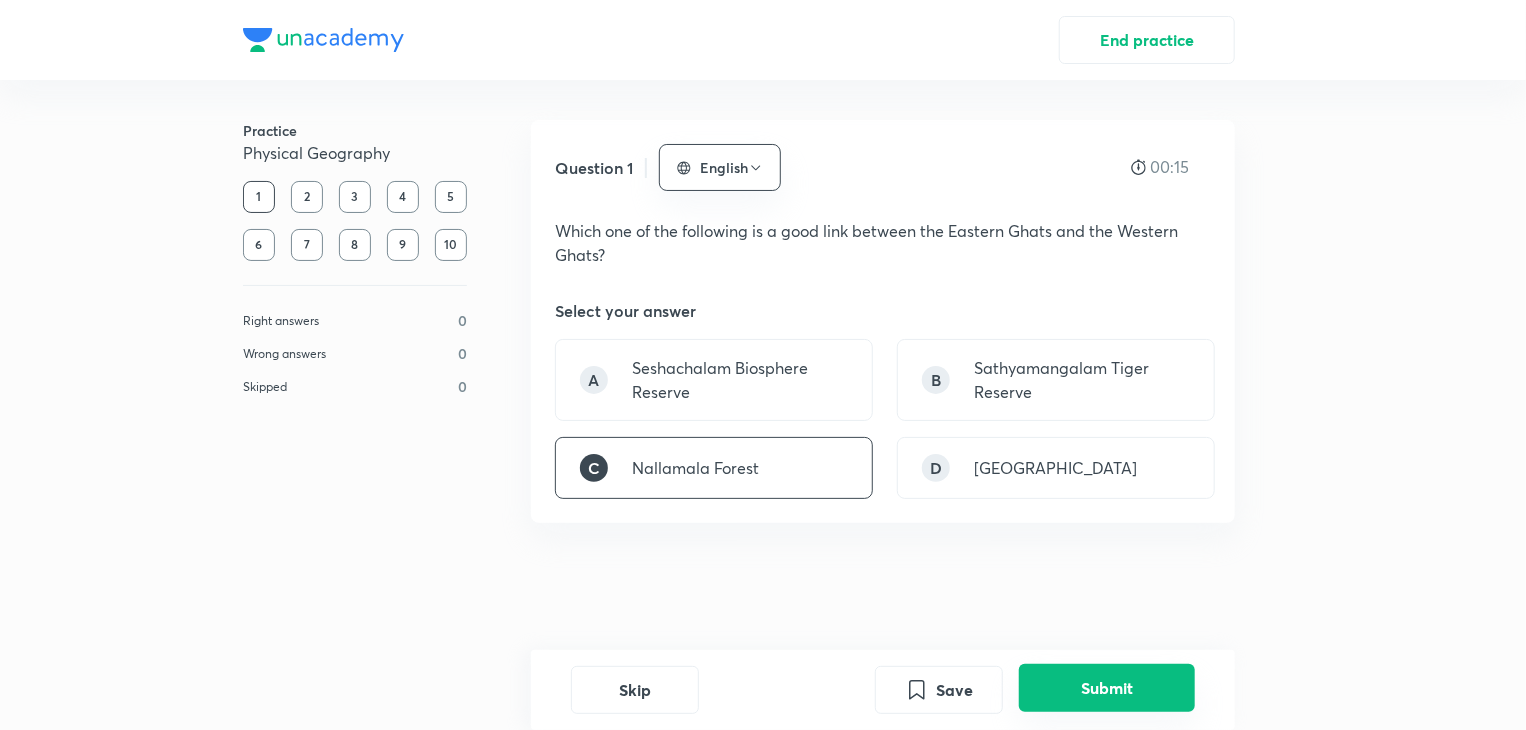 click on "Submit" at bounding box center (1107, 688) 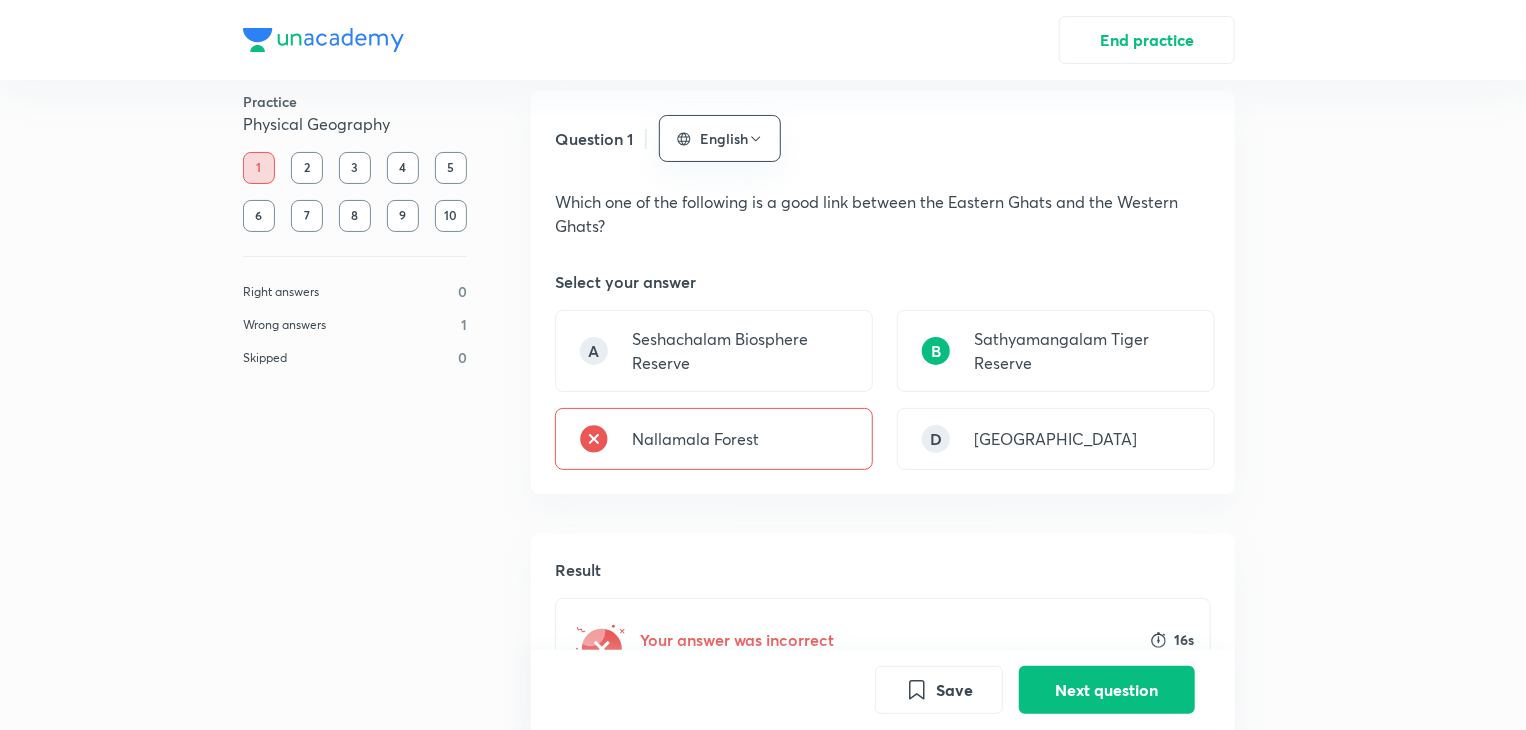 scroll, scrollTop: 28, scrollLeft: 0, axis: vertical 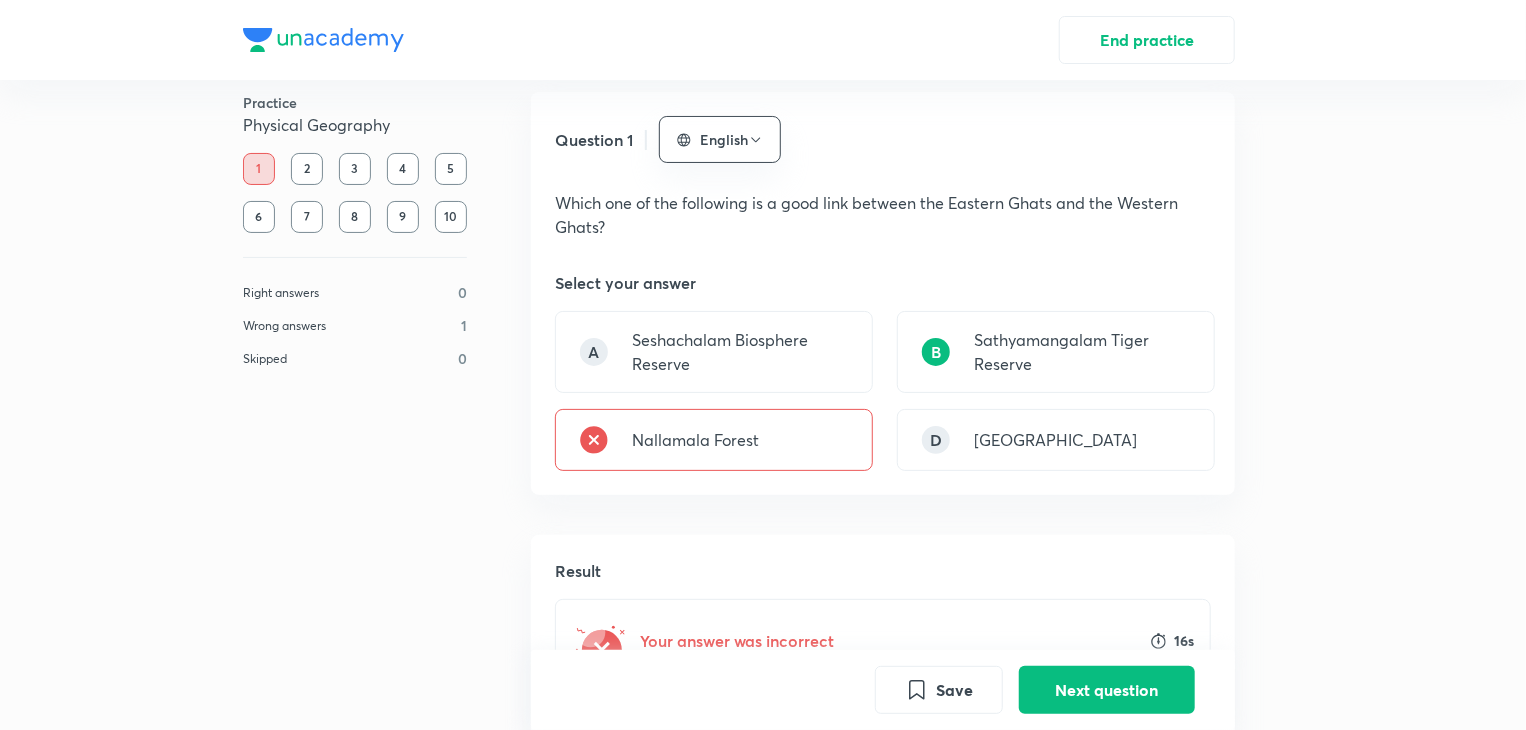 click on "B" at bounding box center (936, 352) 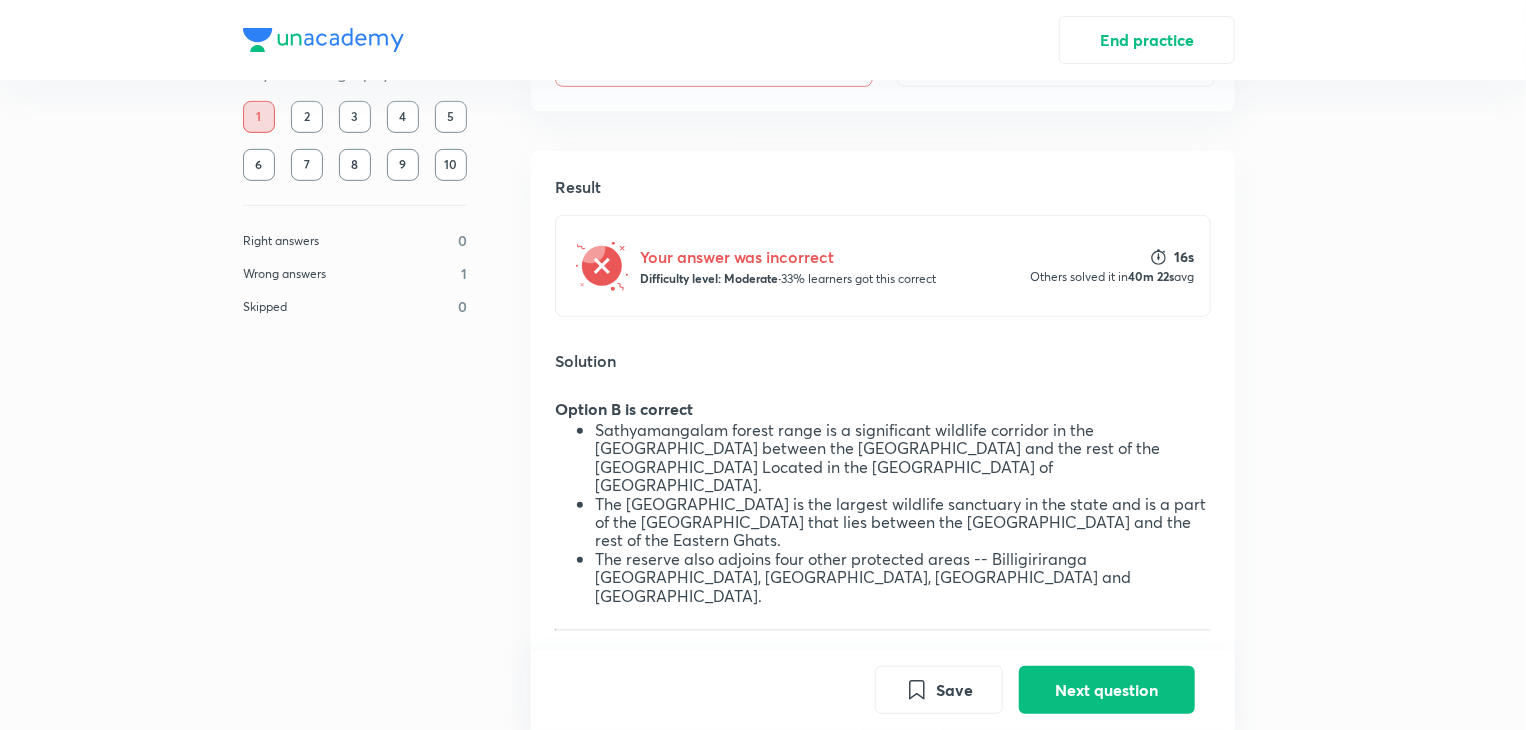 scroll, scrollTop: 420, scrollLeft: 0, axis: vertical 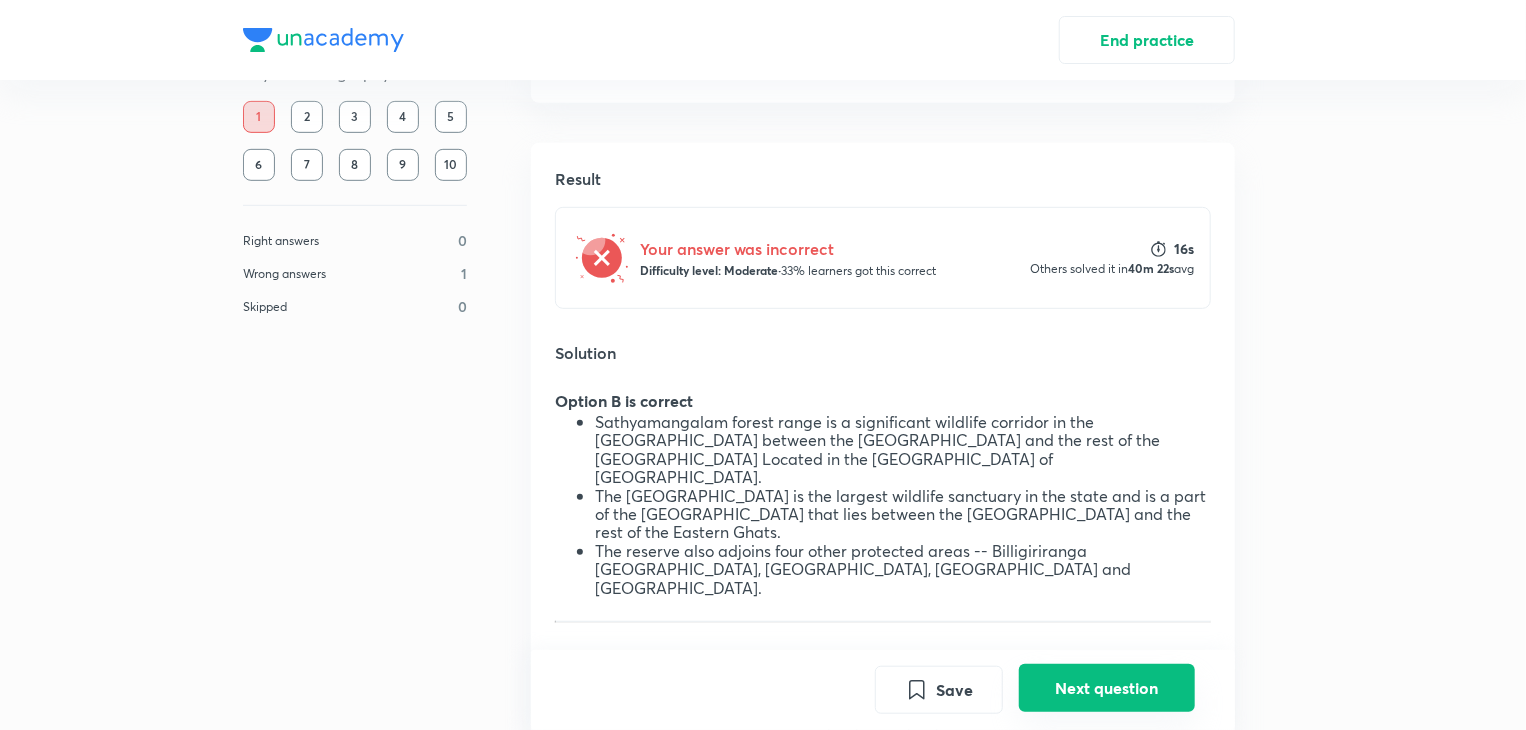 click on "Next question" at bounding box center (1107, 688) 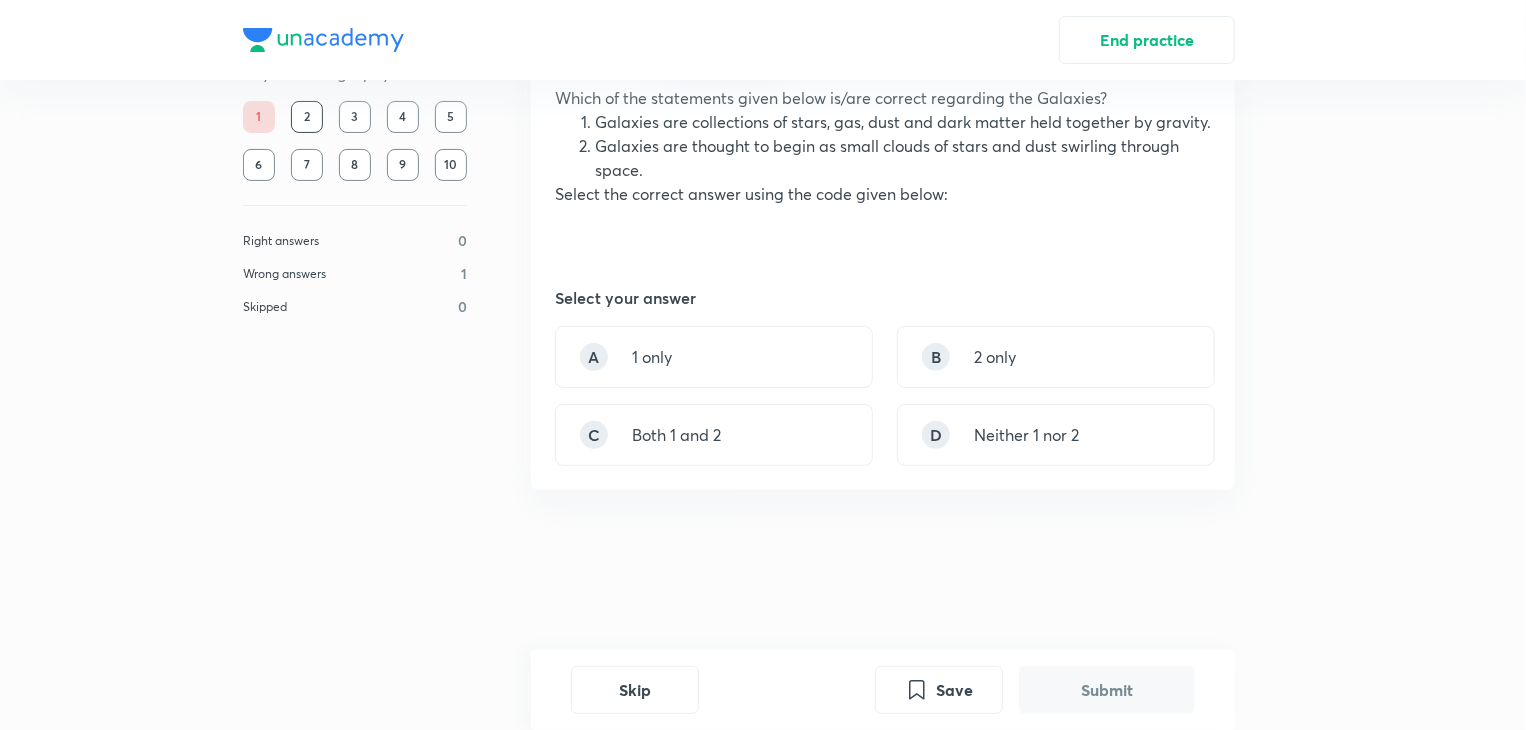 scroll, scrollTop: 0, scrollLeft: 0, axis: both 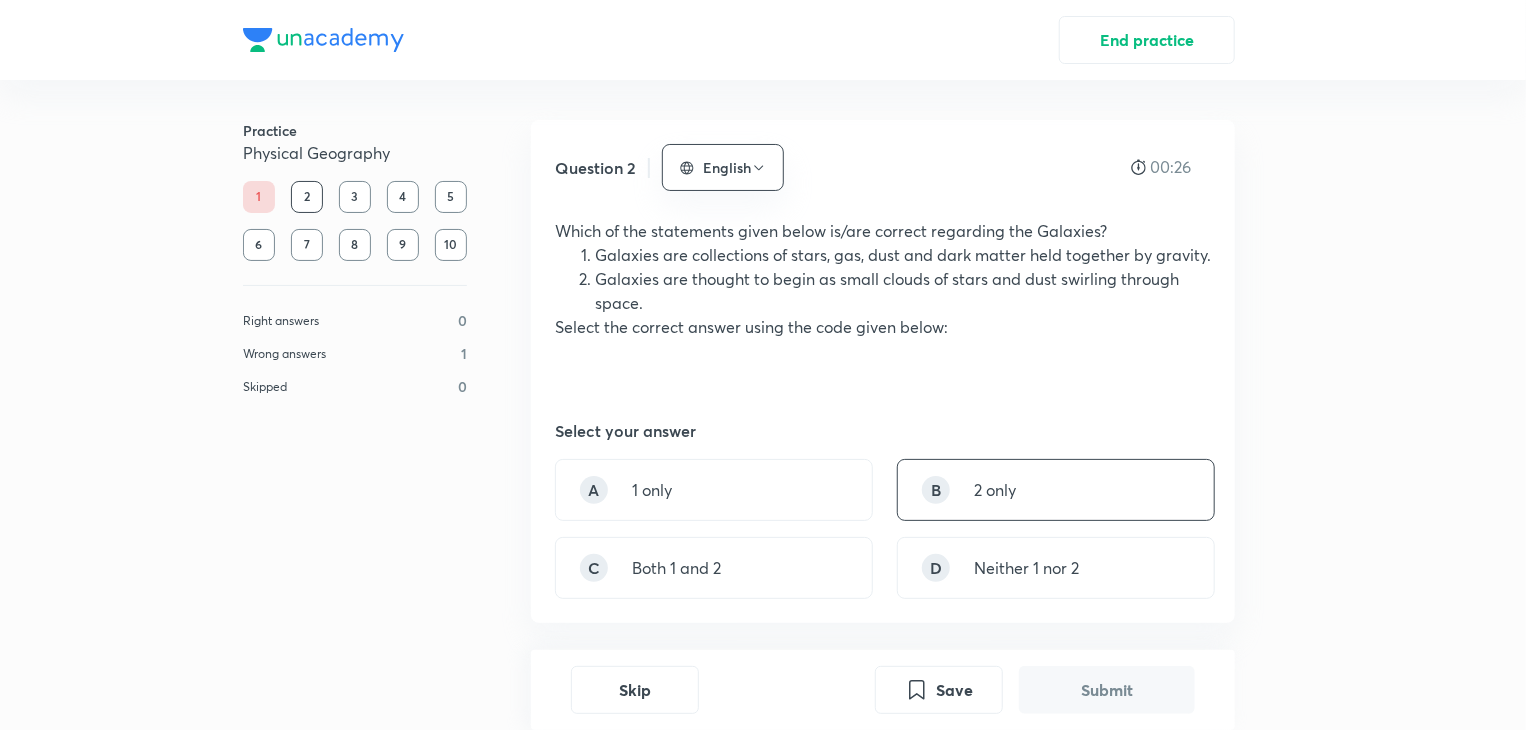 click on "B 2 only" at bounding box center [1056, 490] 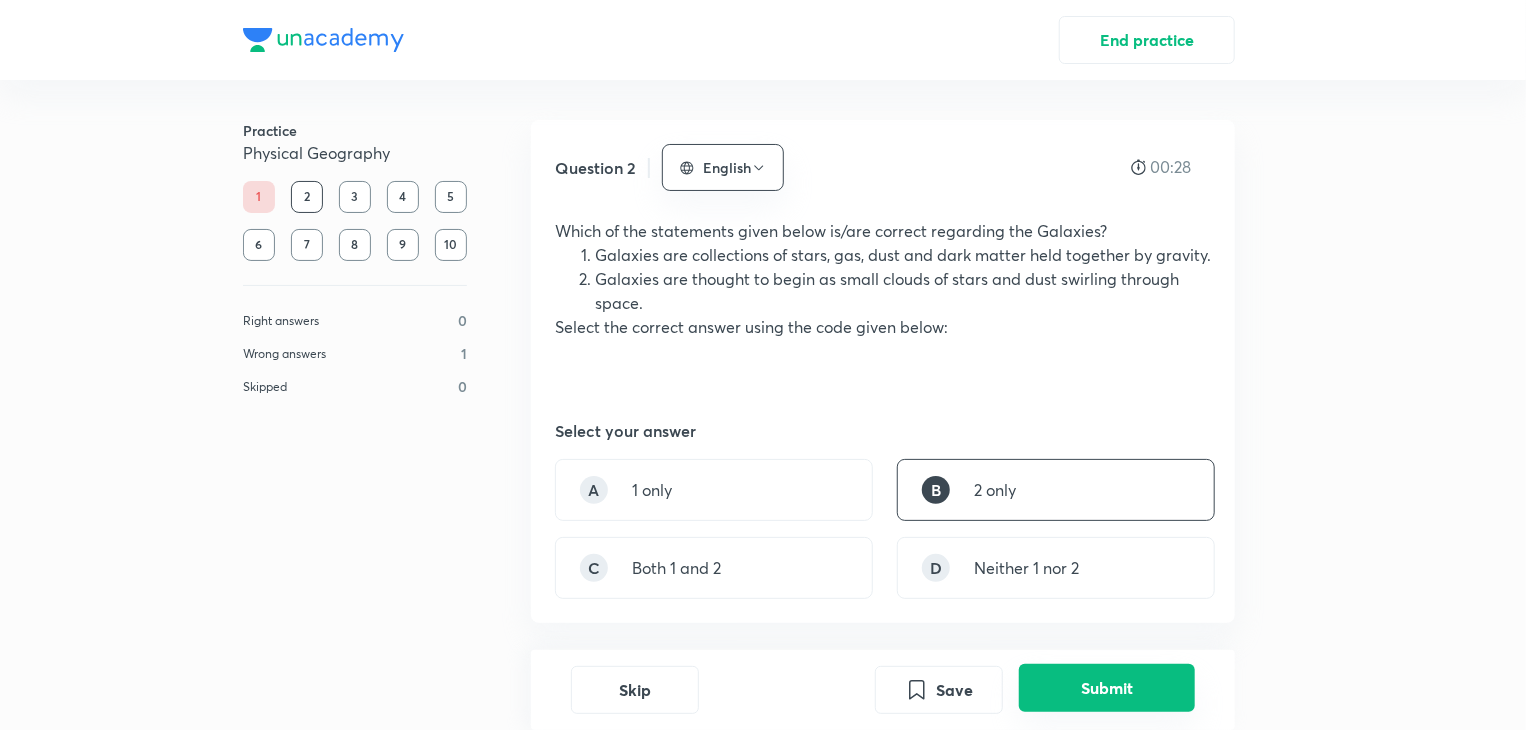 click on "Submit" at bounding box center (1107, 688) 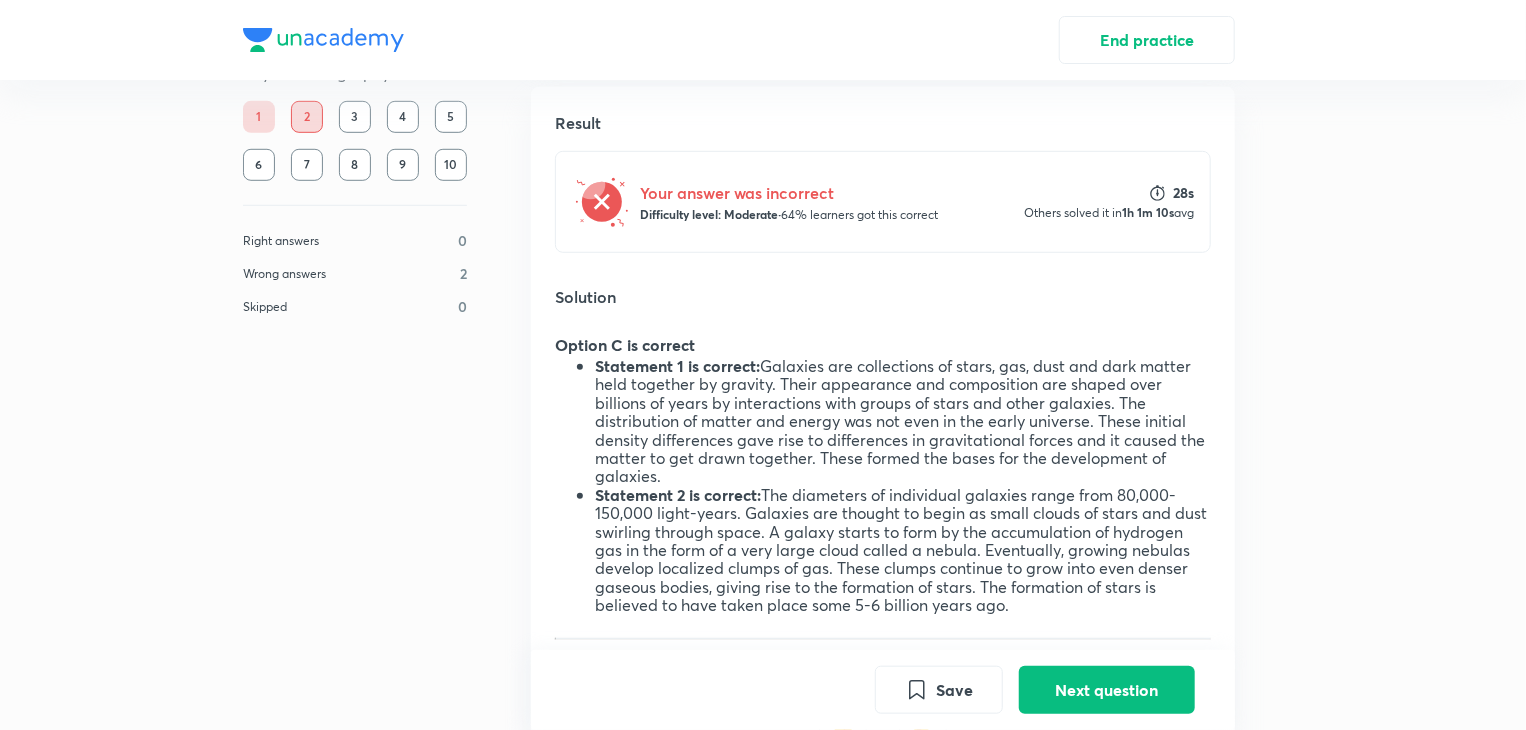 scroll, scrollTop: 596, scrollLeft: 0, axis: vertical 